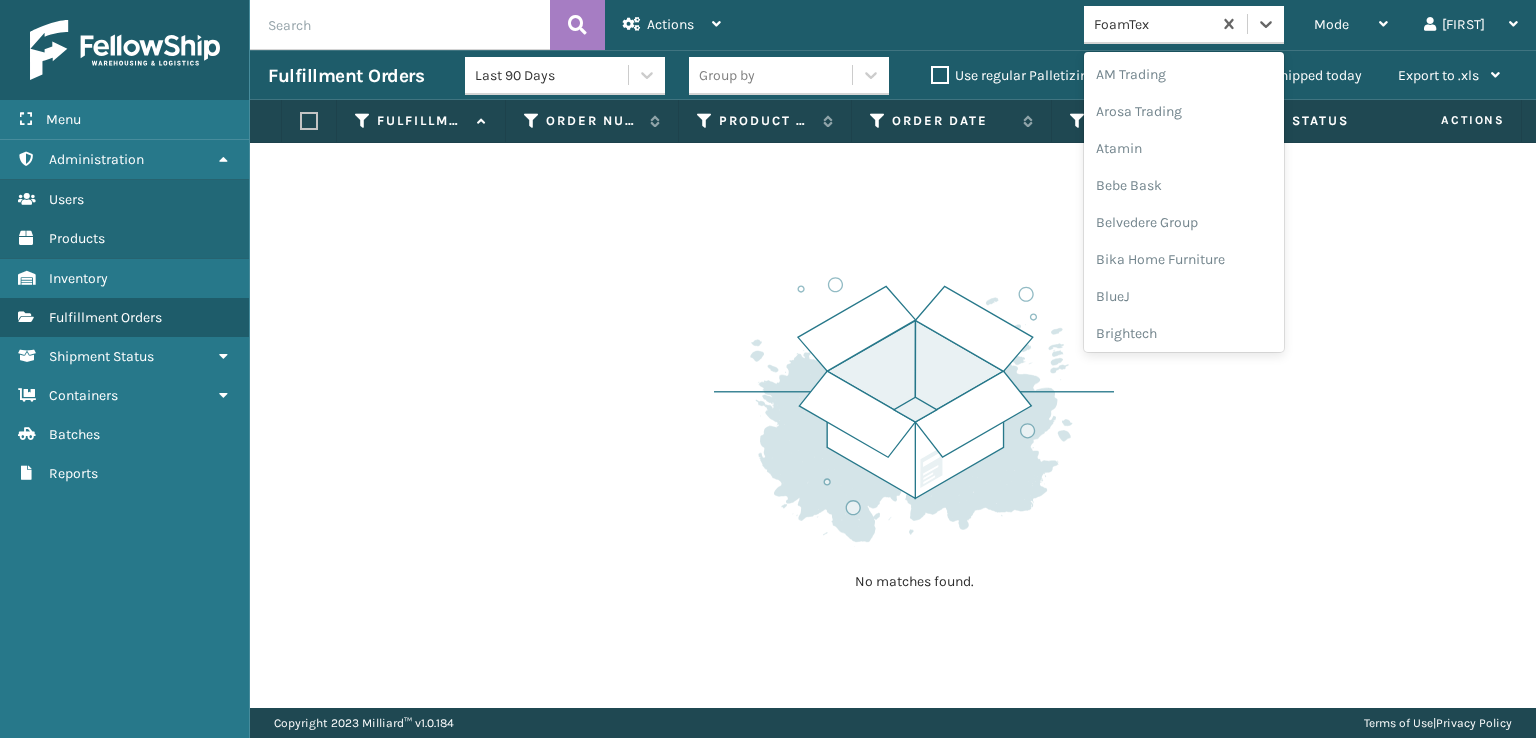 click at bounding box center (1266, 24) 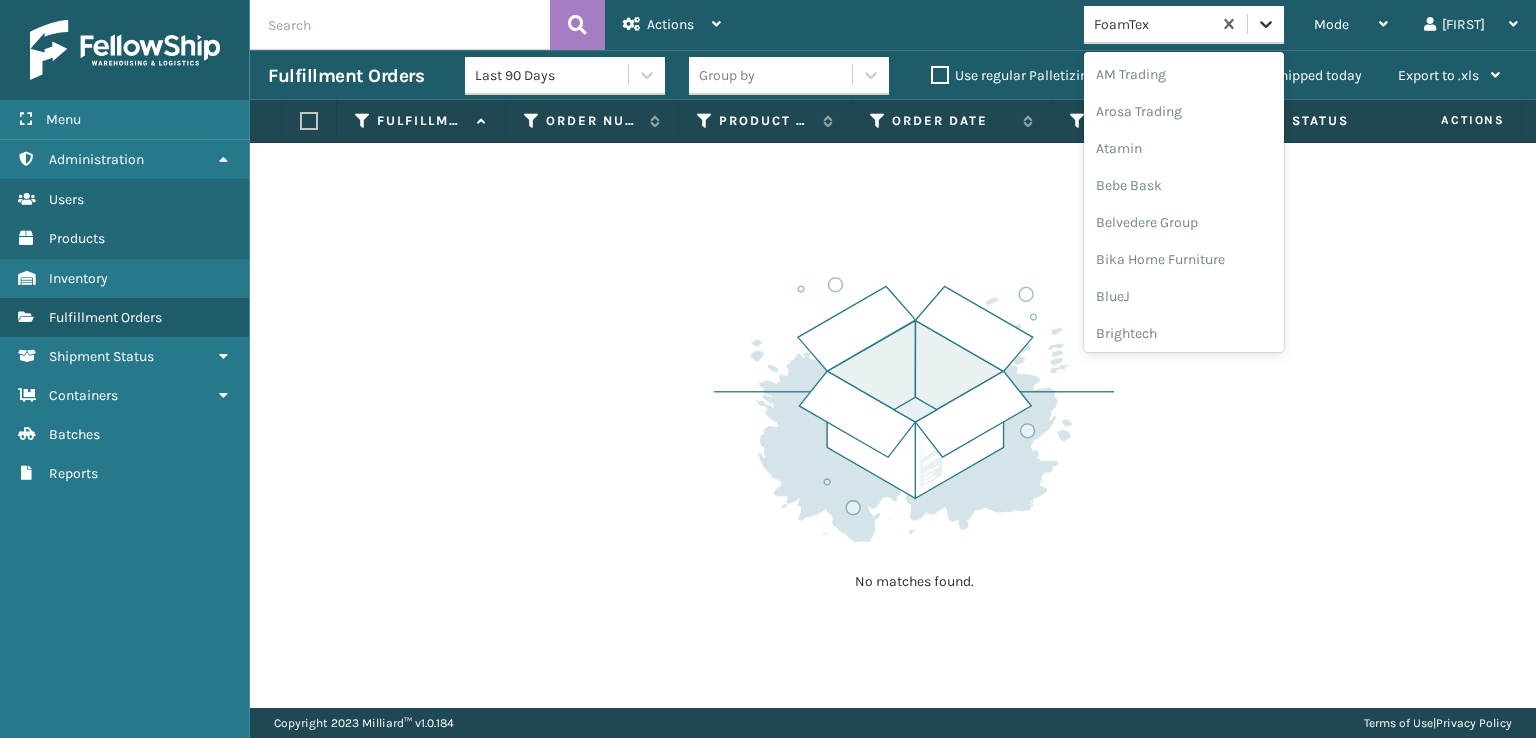 scroll, scrollTop: 0, scrollLeft: 0, axis: both 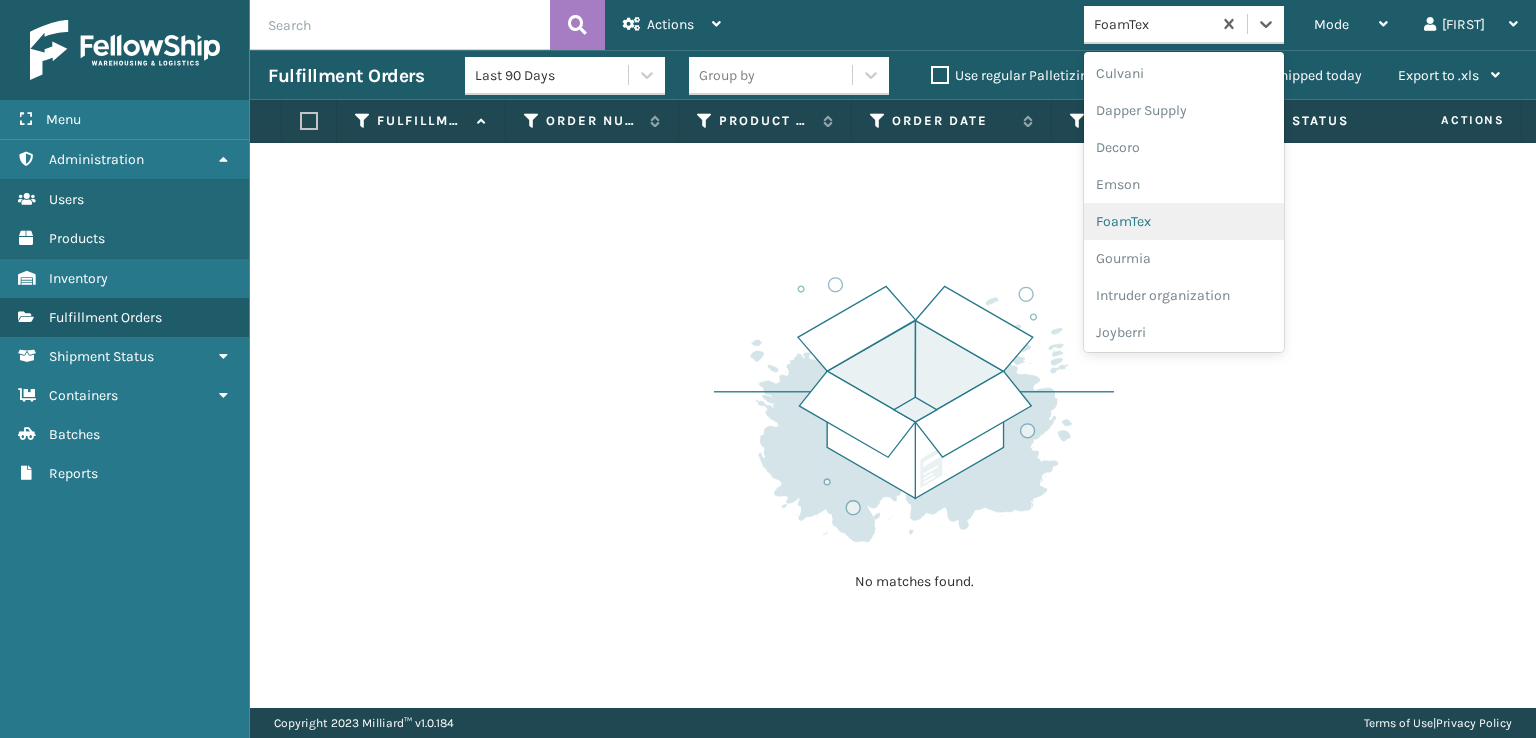 click on "FoamTex" at bounding box center (1184, 221) 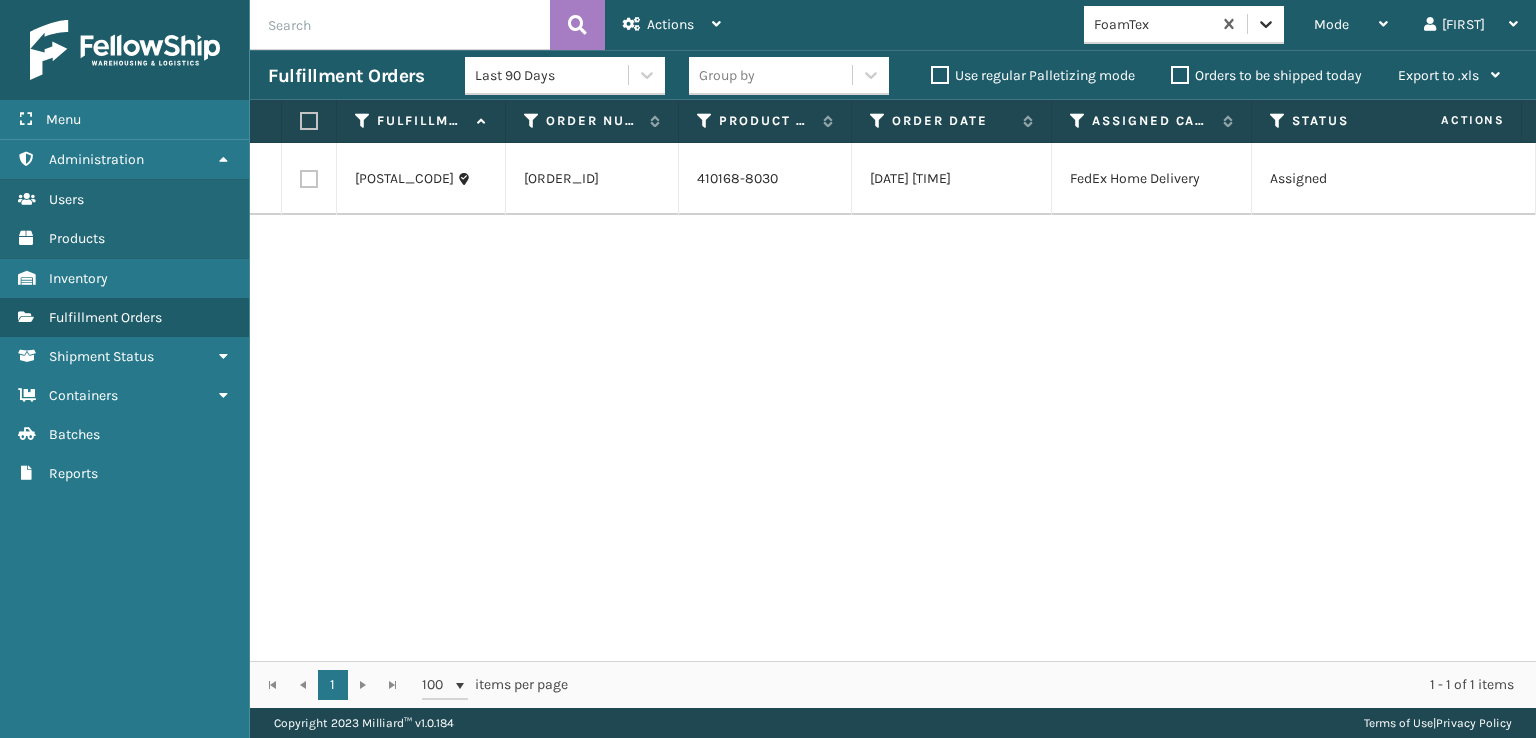 click 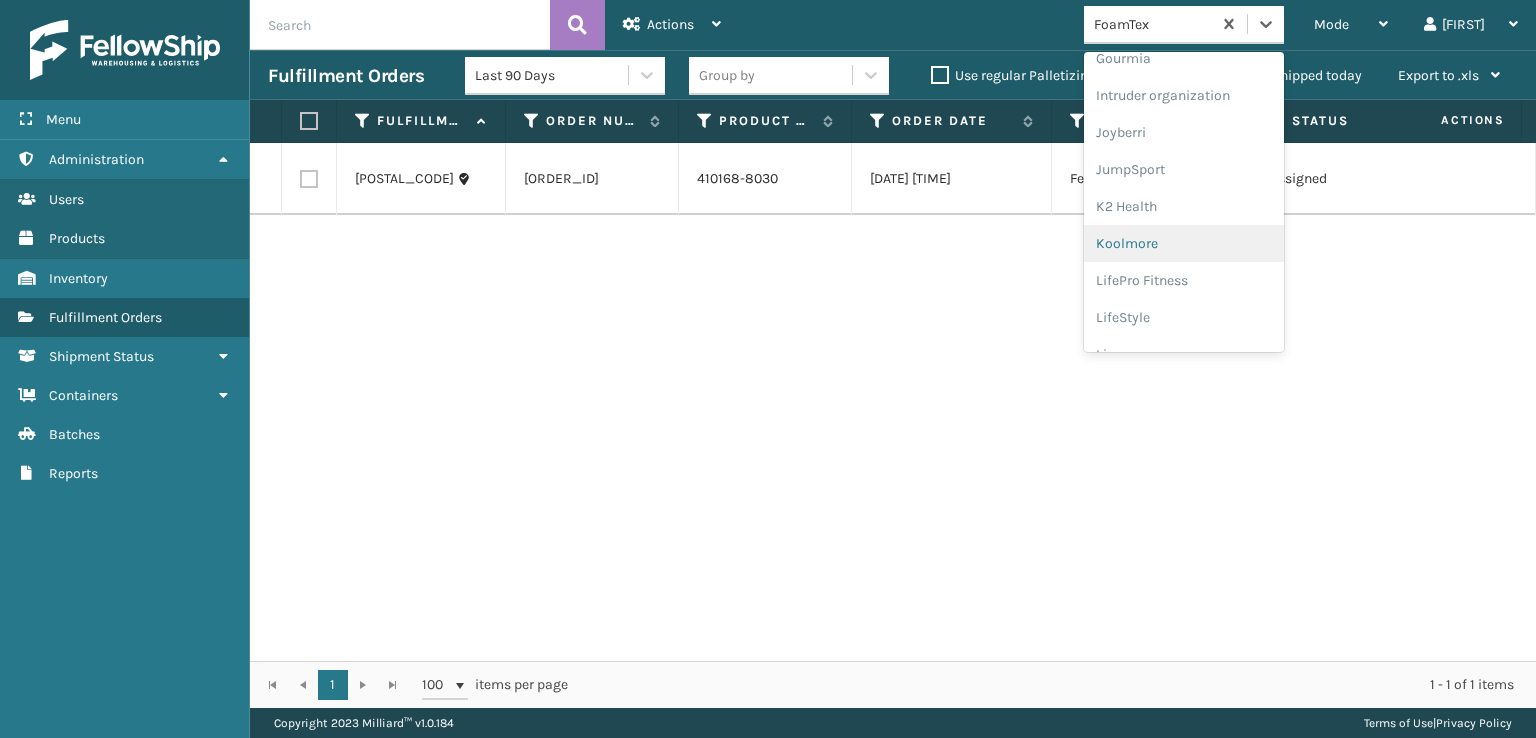 scroll, scrollTop: 632, scrollLeft: 0, axis: vertical 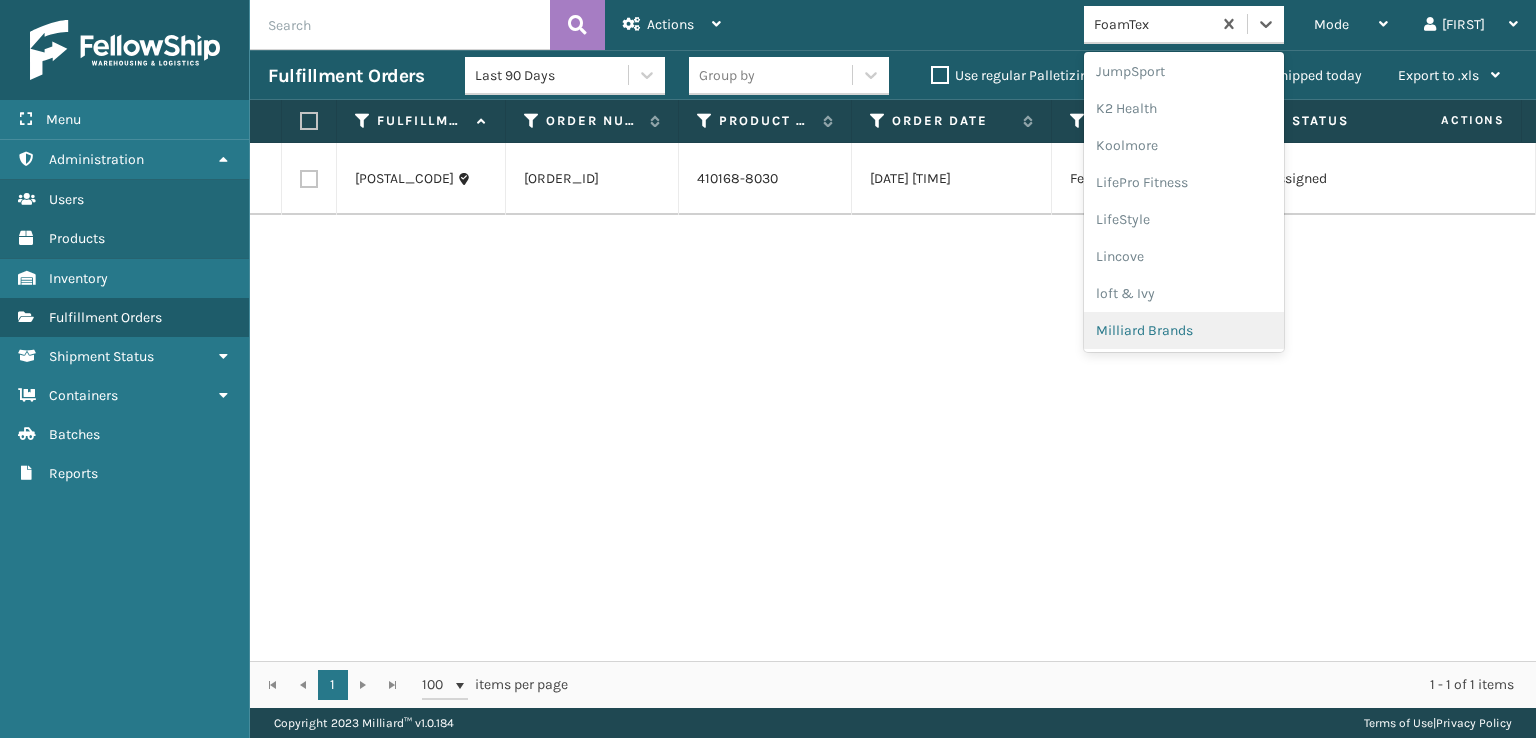 click on "Milliard Brands" at bounding box center (1184, 330) 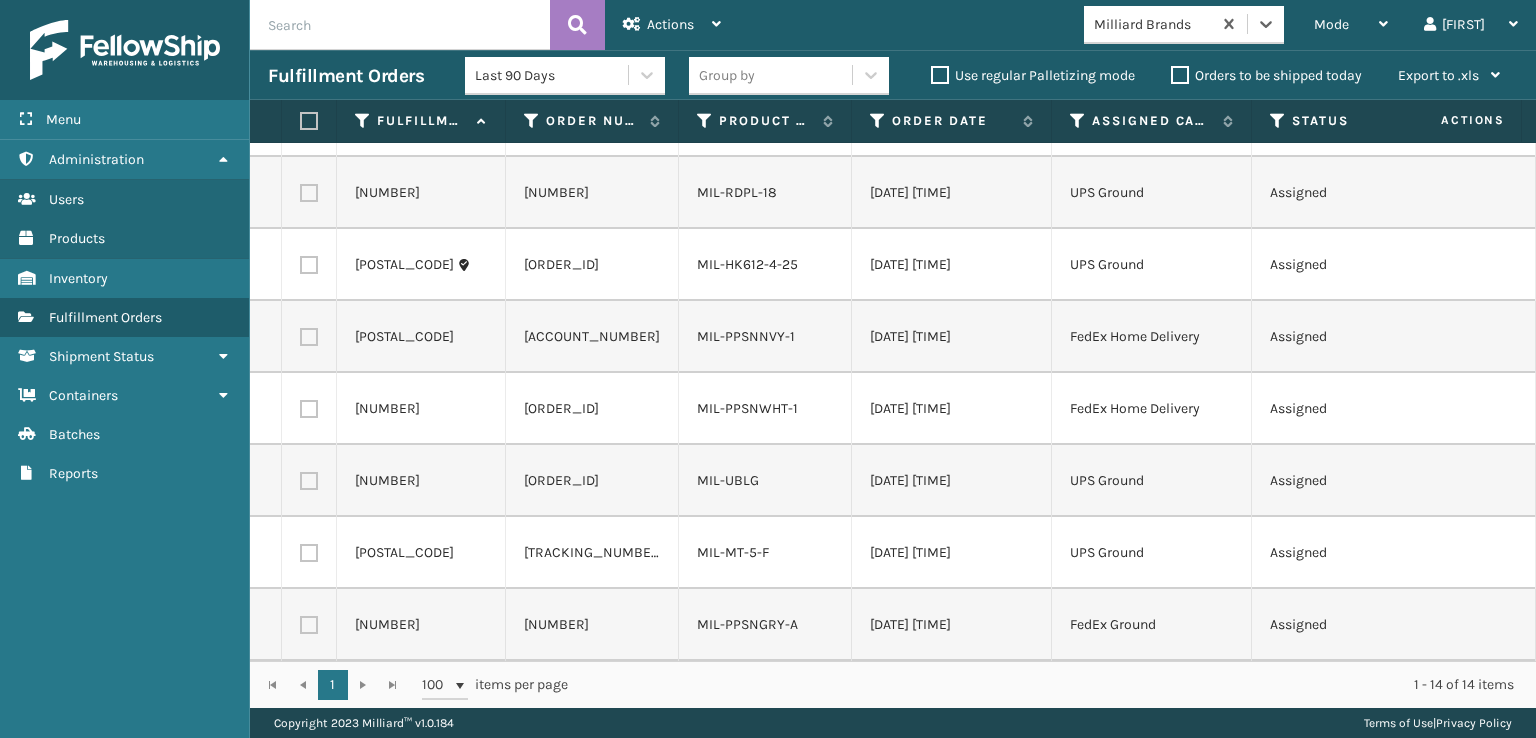 scroll, scrollTop: 504, scrollLeft: 0, axis: vertical 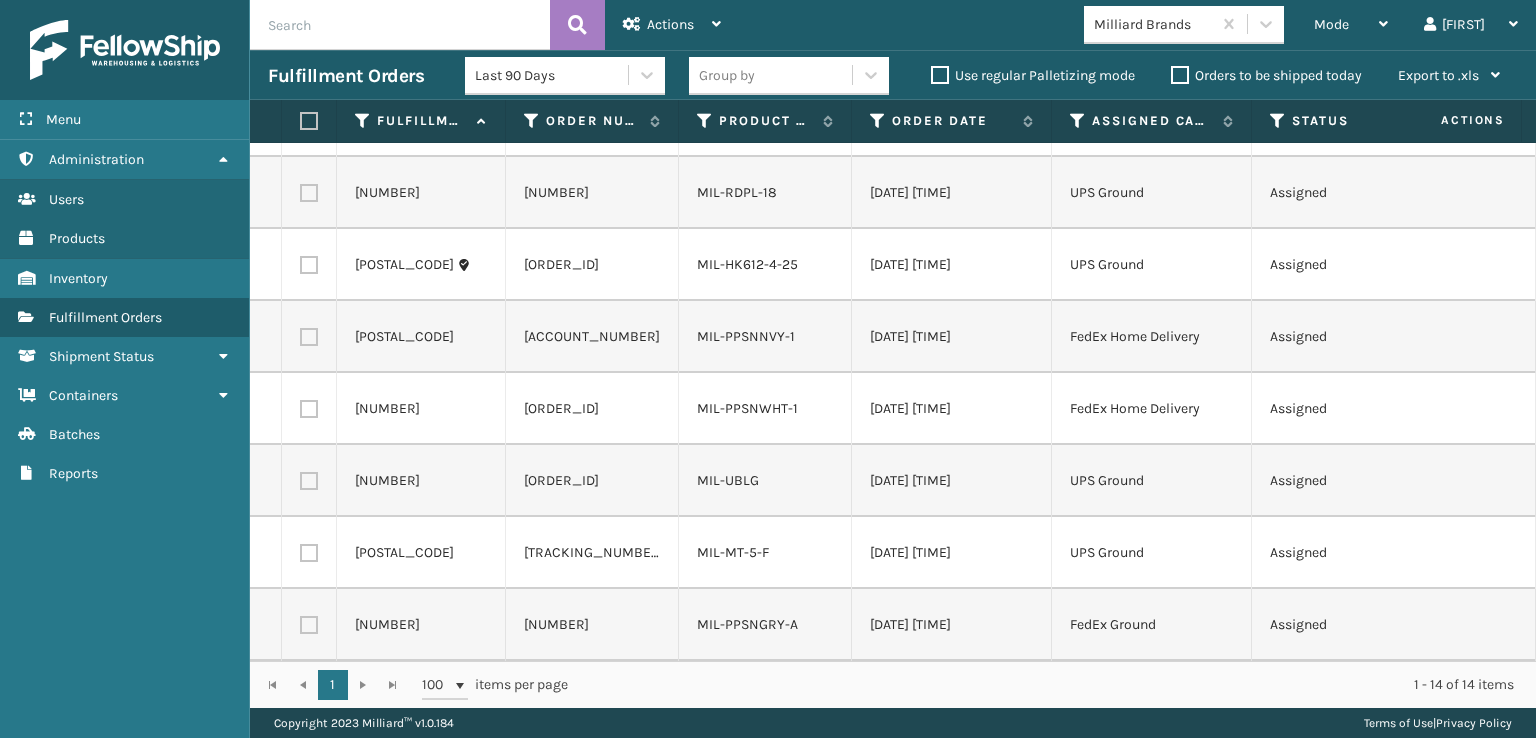 click at bounding box center (309, 121) 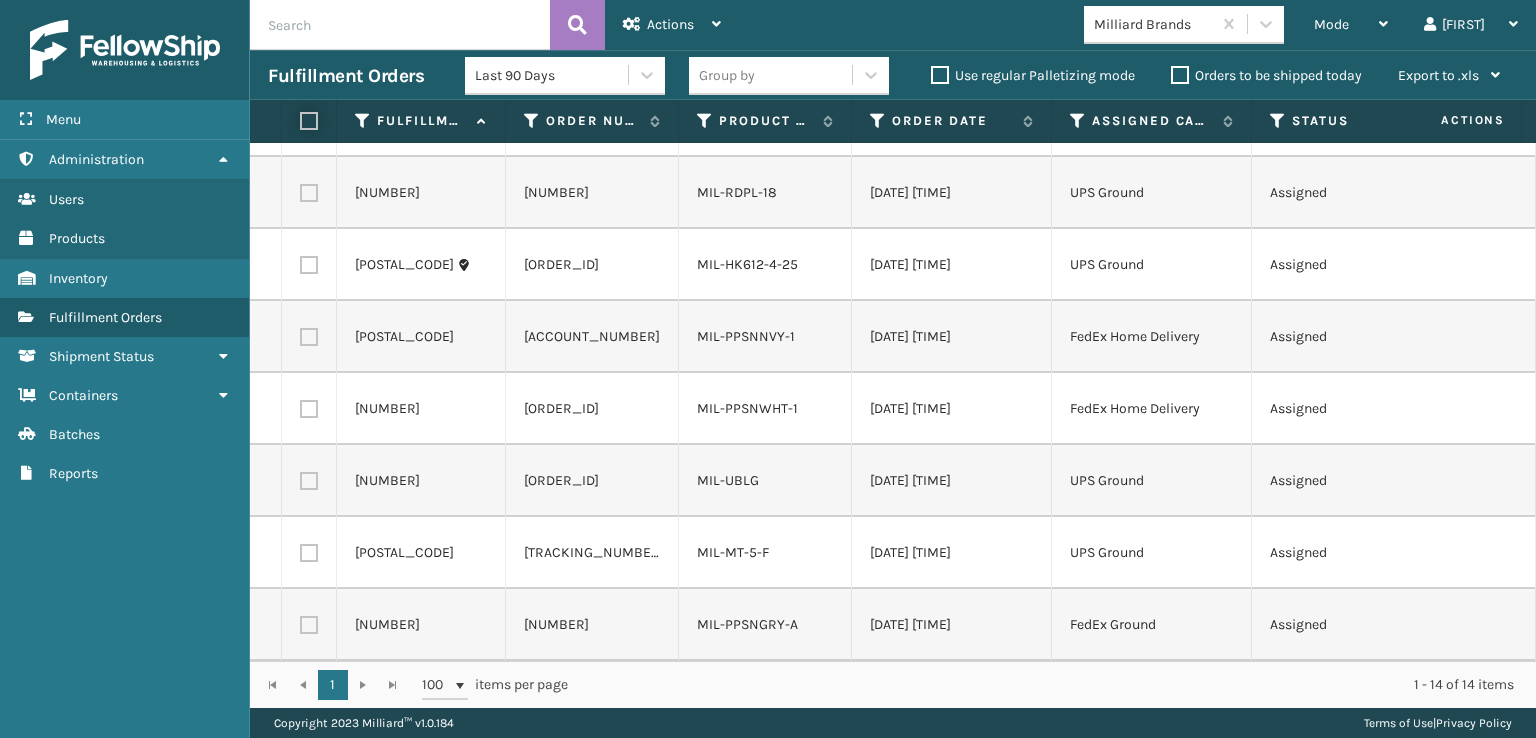 click at bounding box center [300, 121] 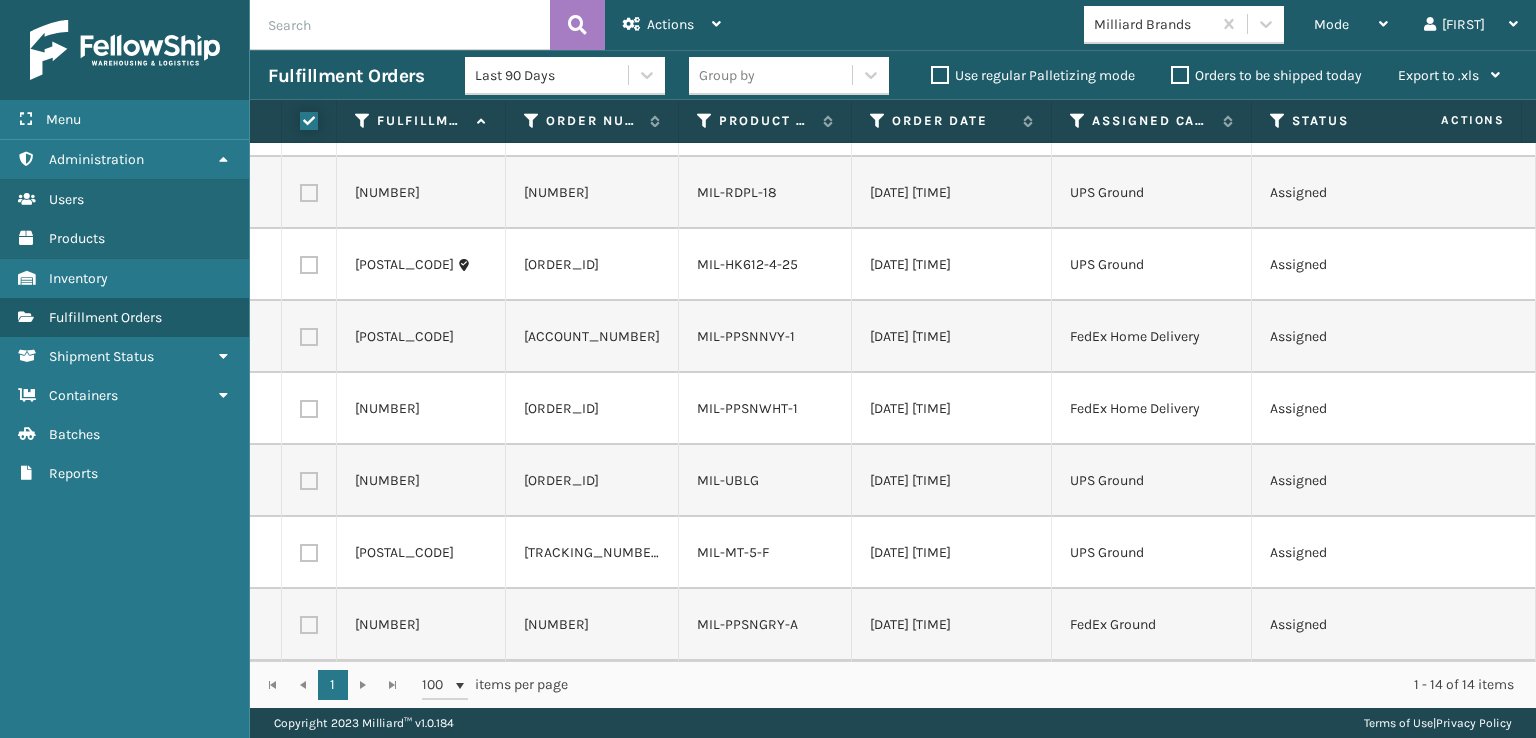 checkbox on "true" 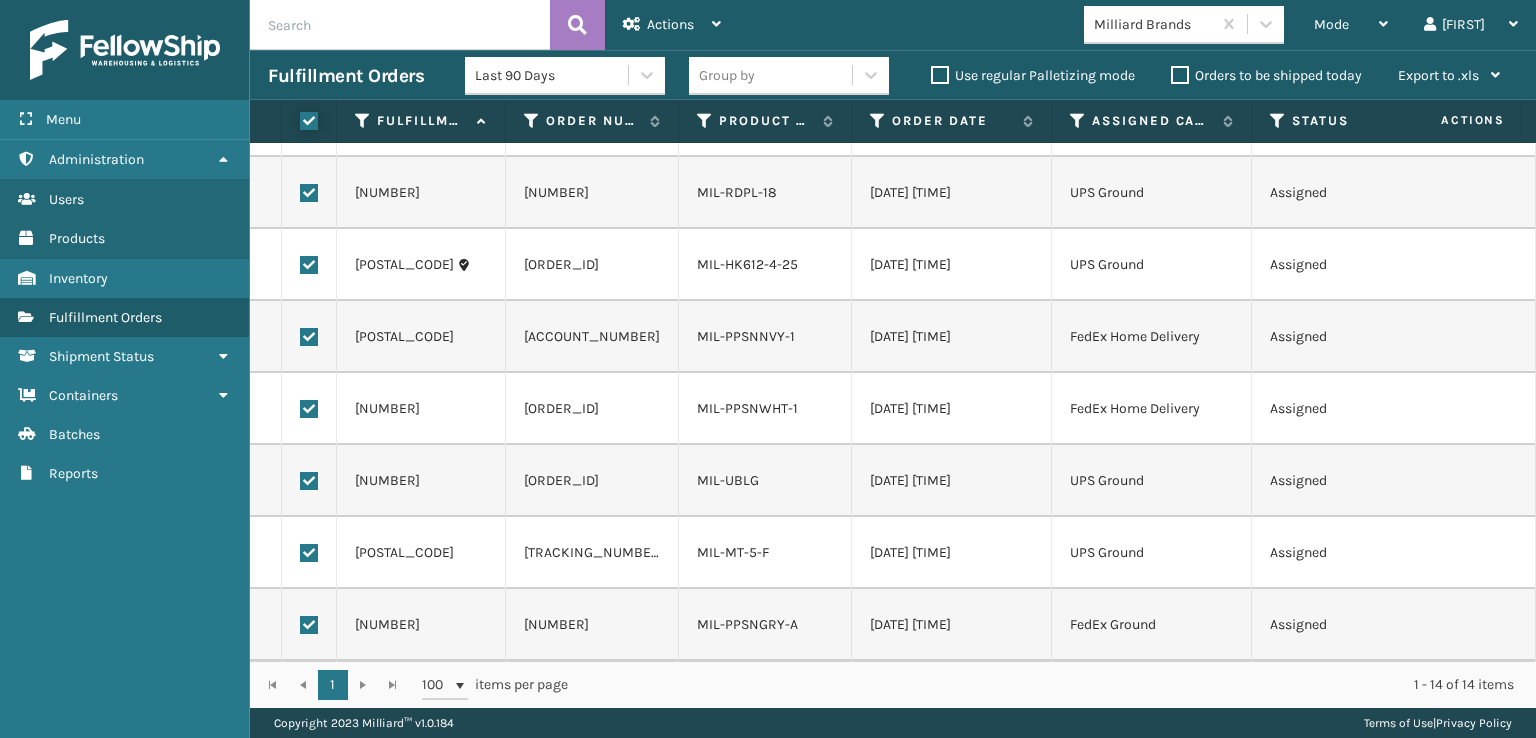checkbox on "true" 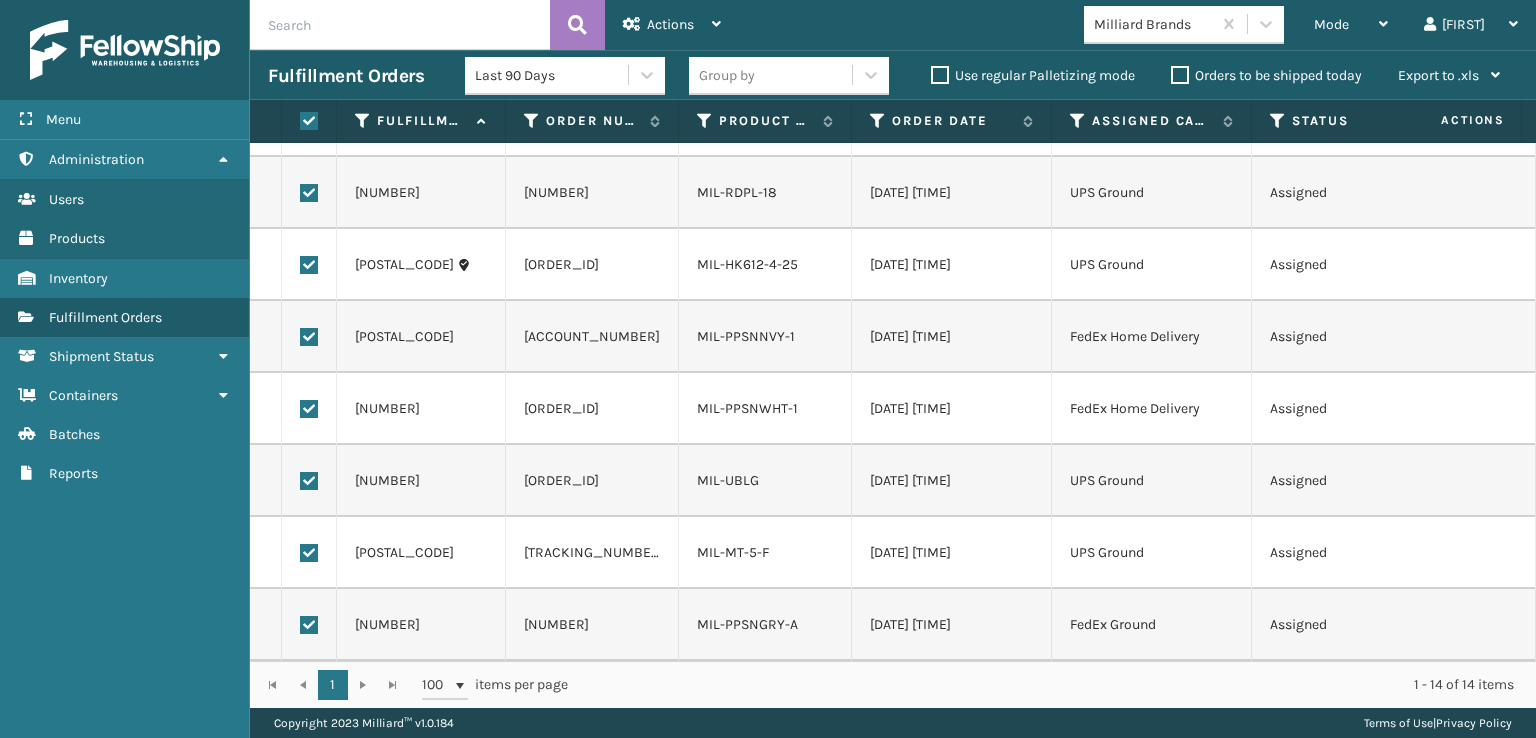 click at bounding box center (309, 337) 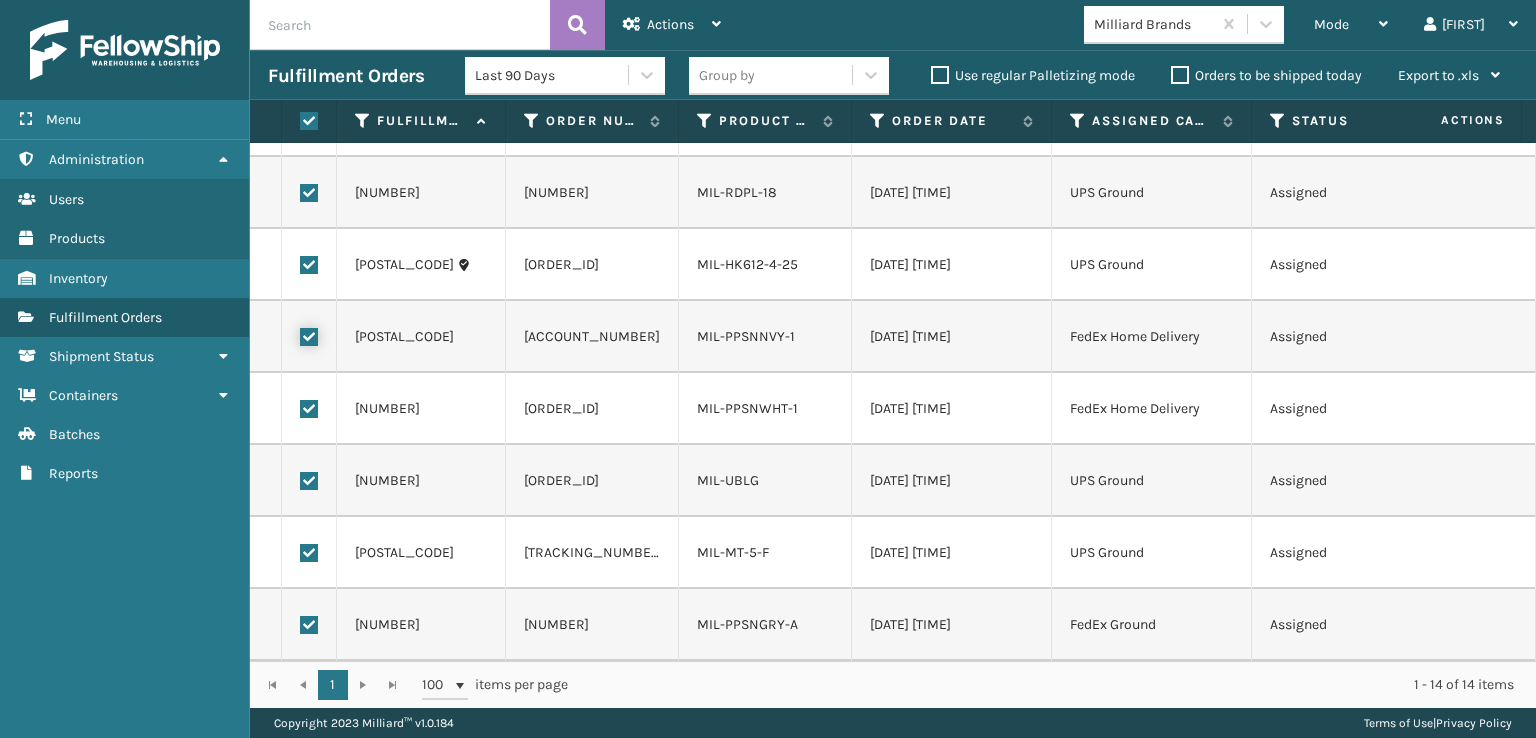 click at bounding box center [300, 334] 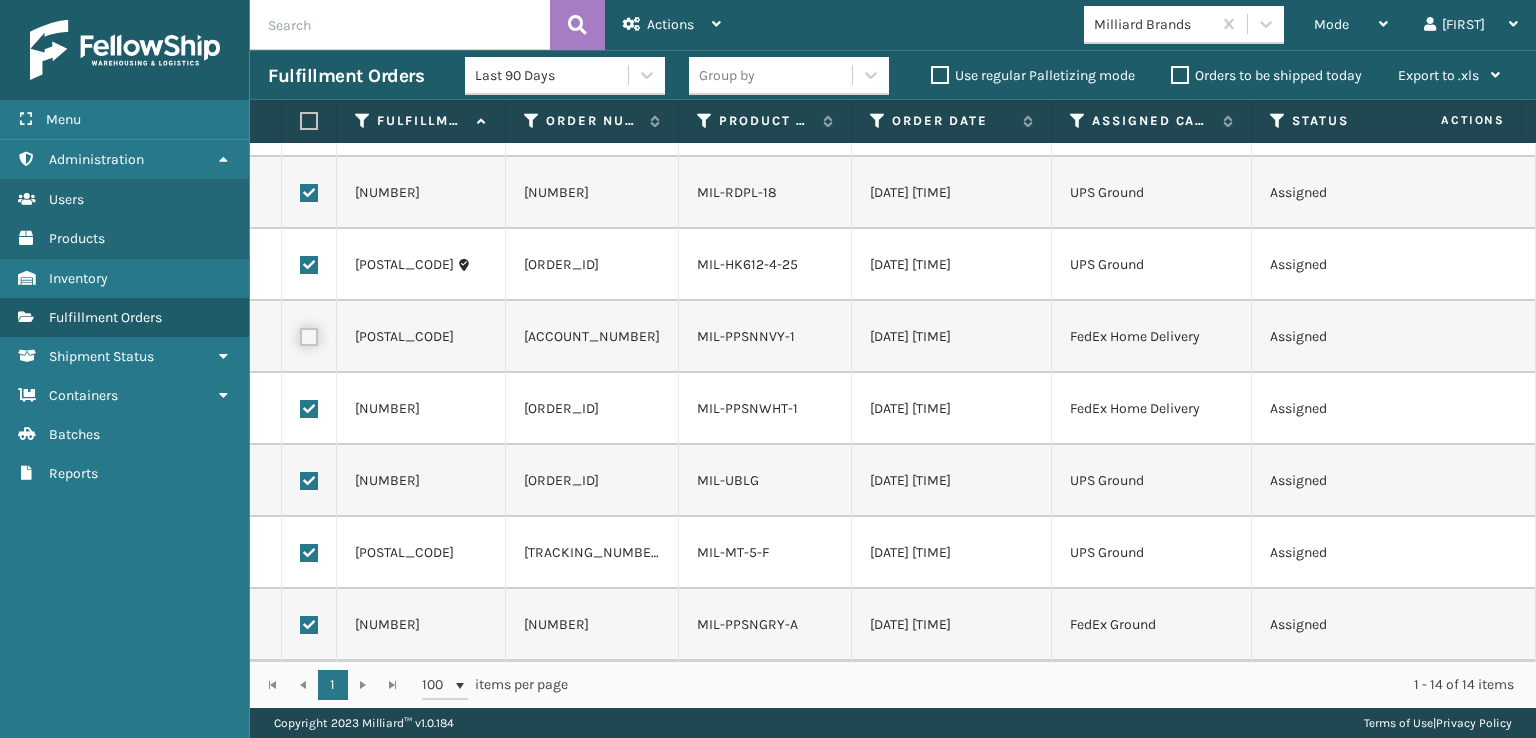 checkbox on "false" 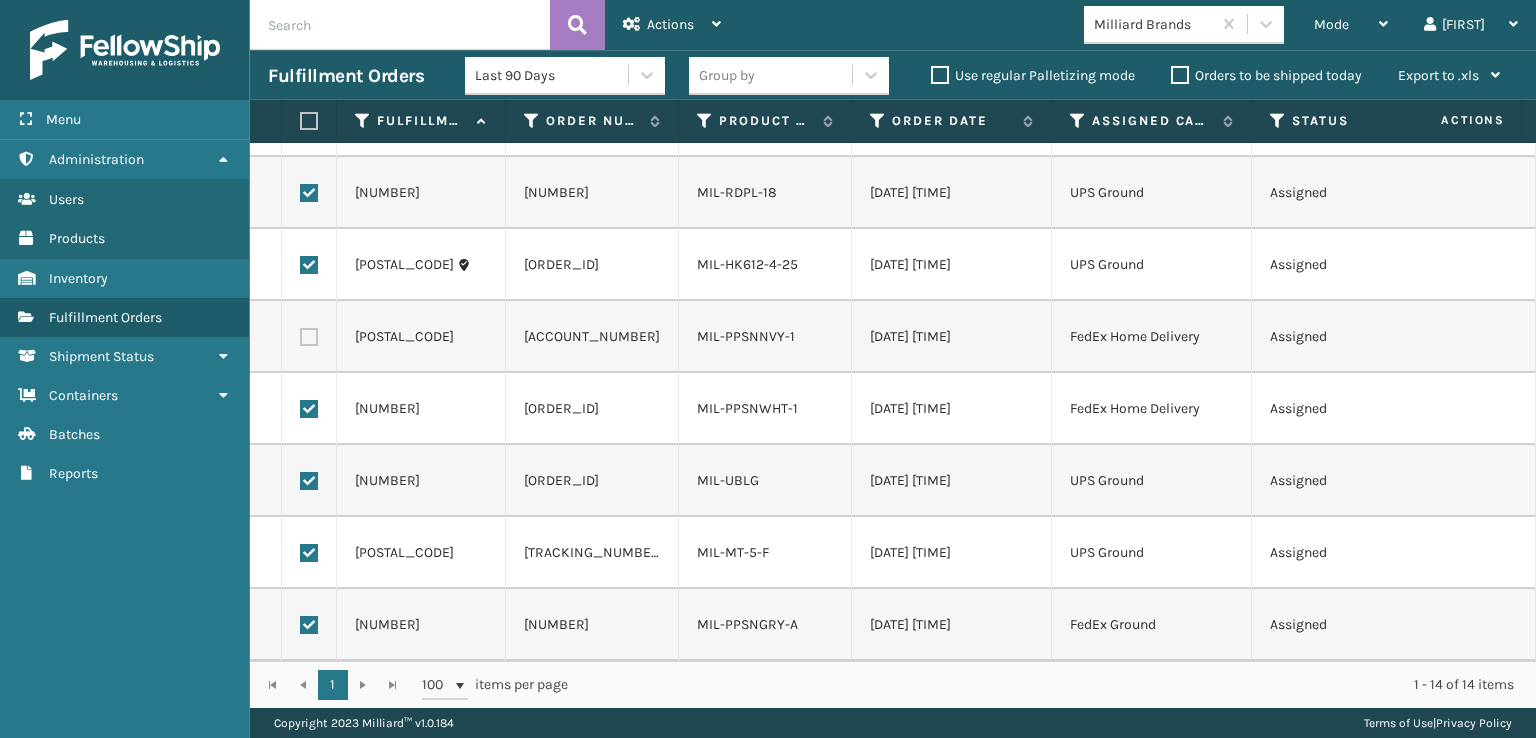 click at bounding box center [309, 409] 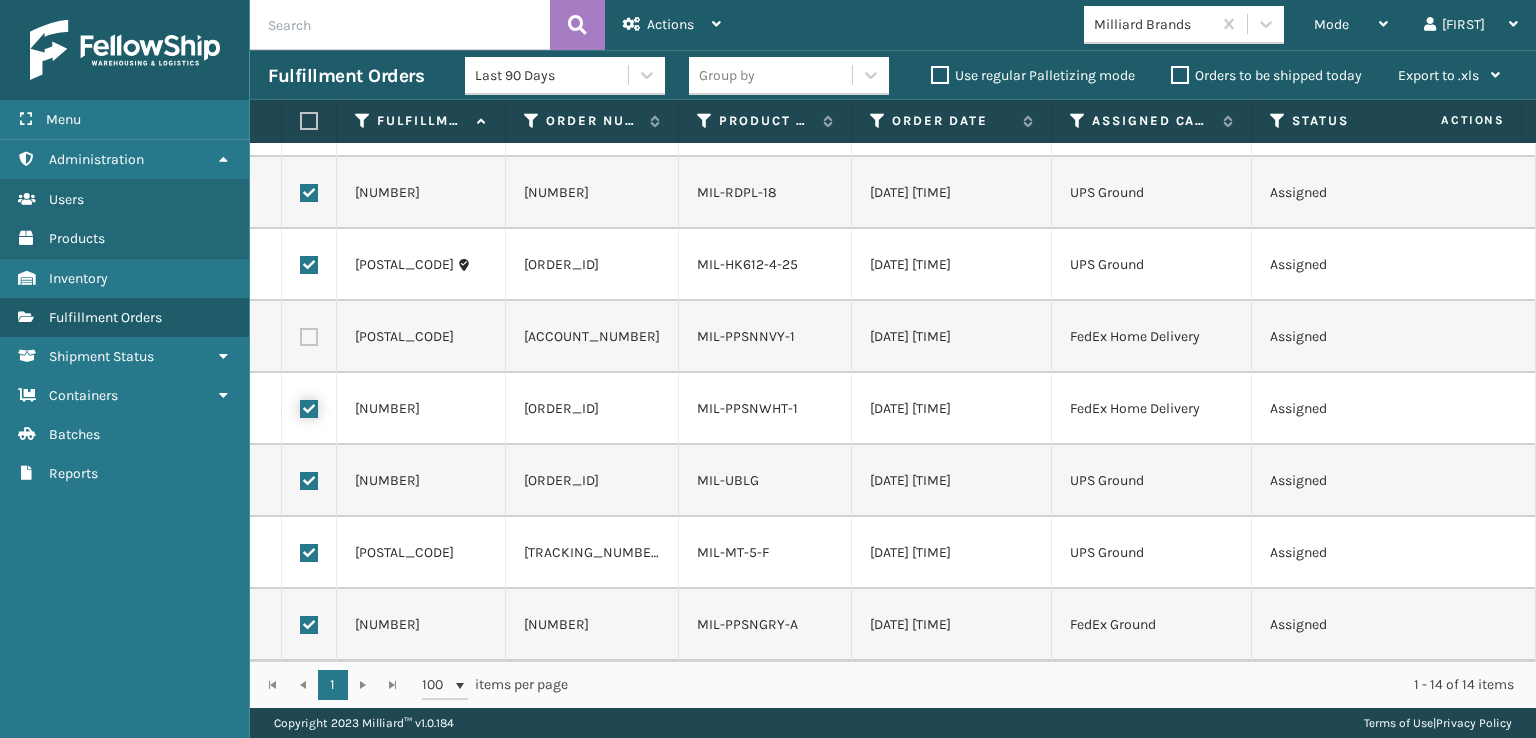 click at bounding box center (300, 406) 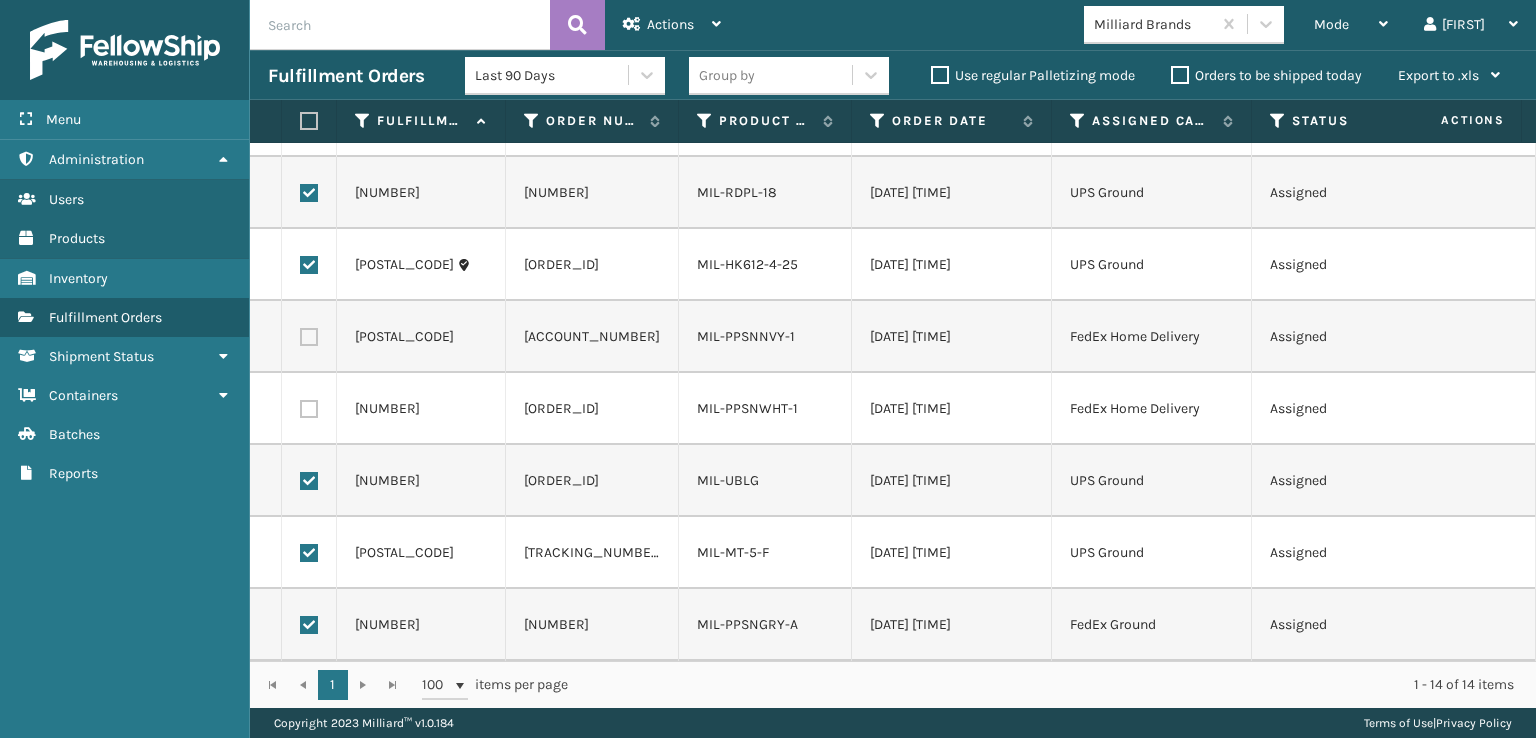 click at bounding box center (309, 625) 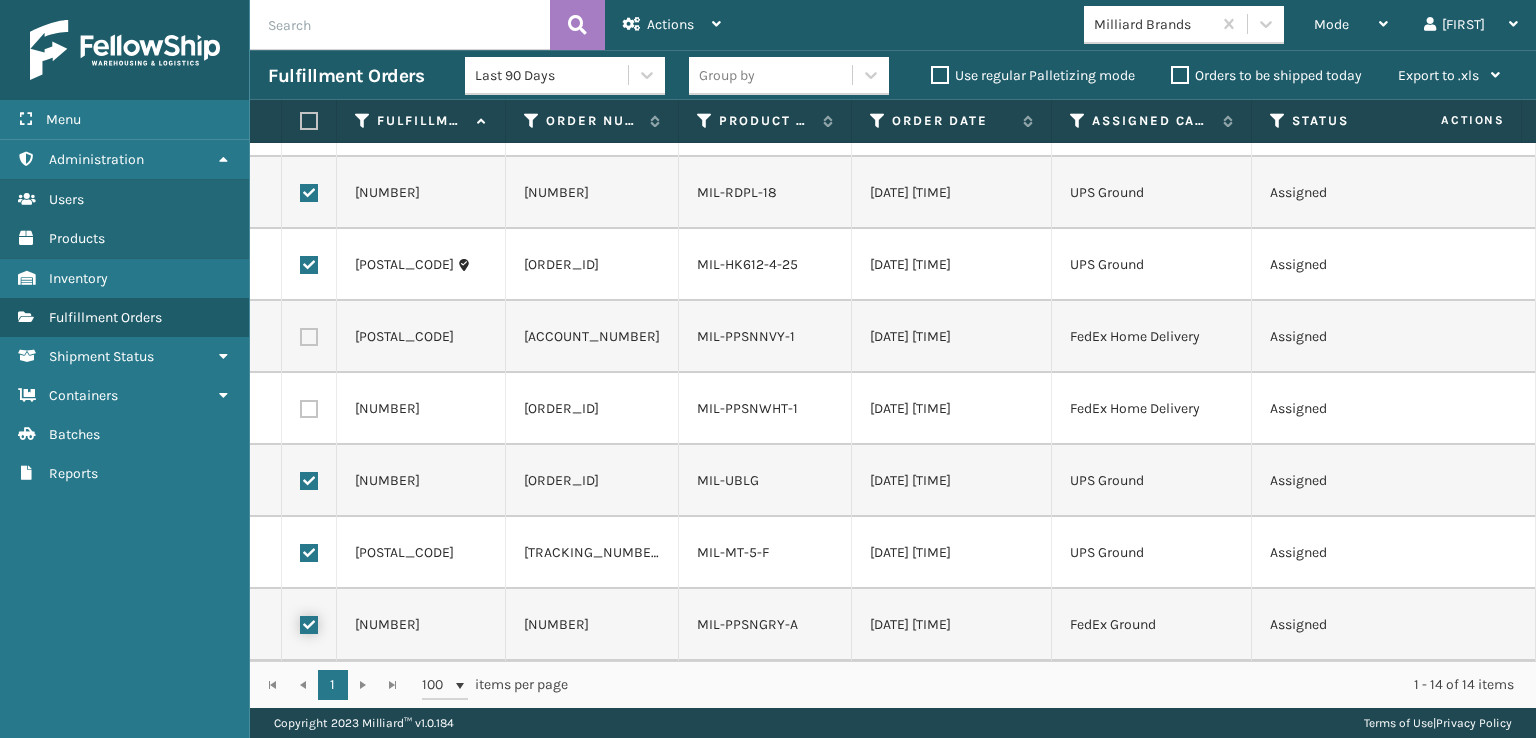 click at bounding box center [300, 622] 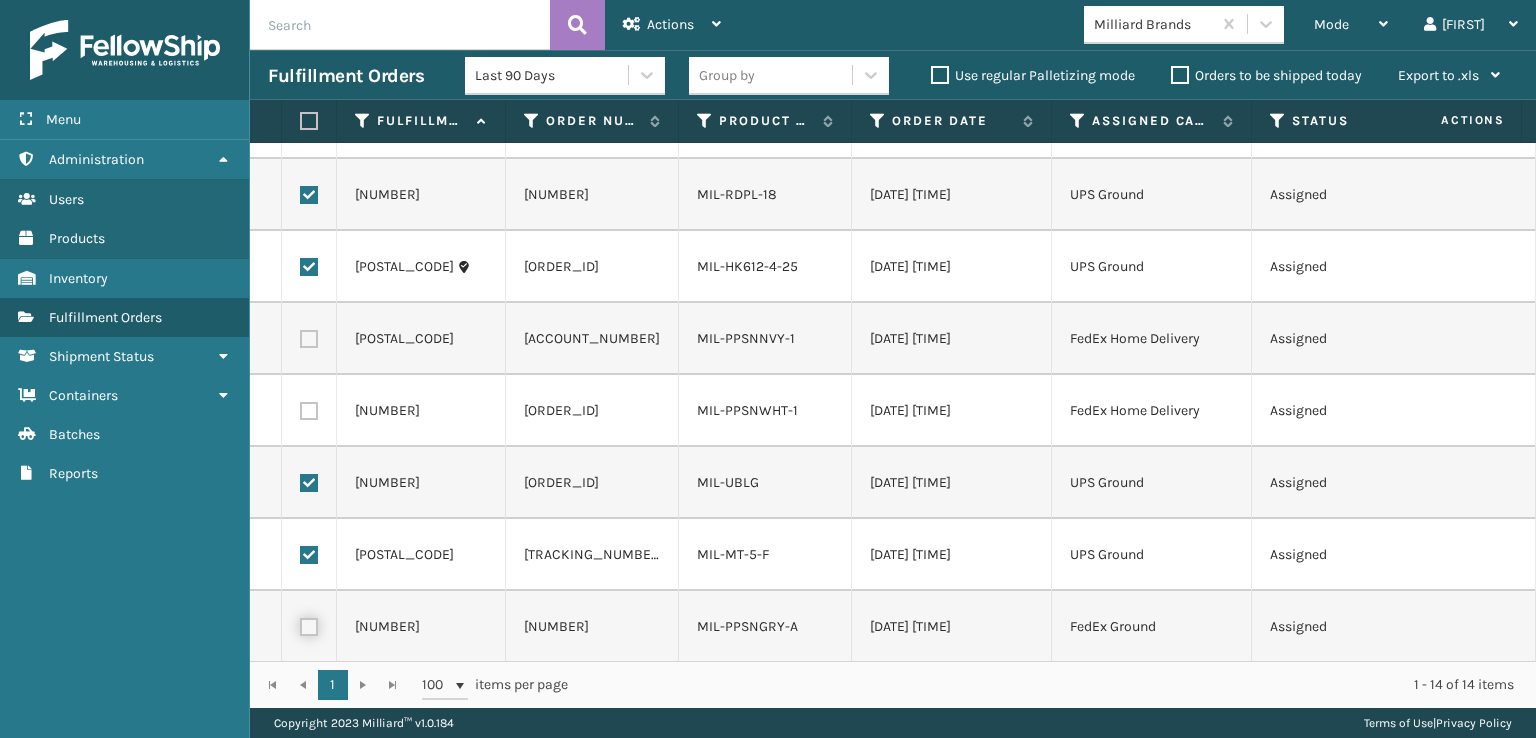 scroll, scrollTop: 504, scrollLeft: 0, axis: vertical 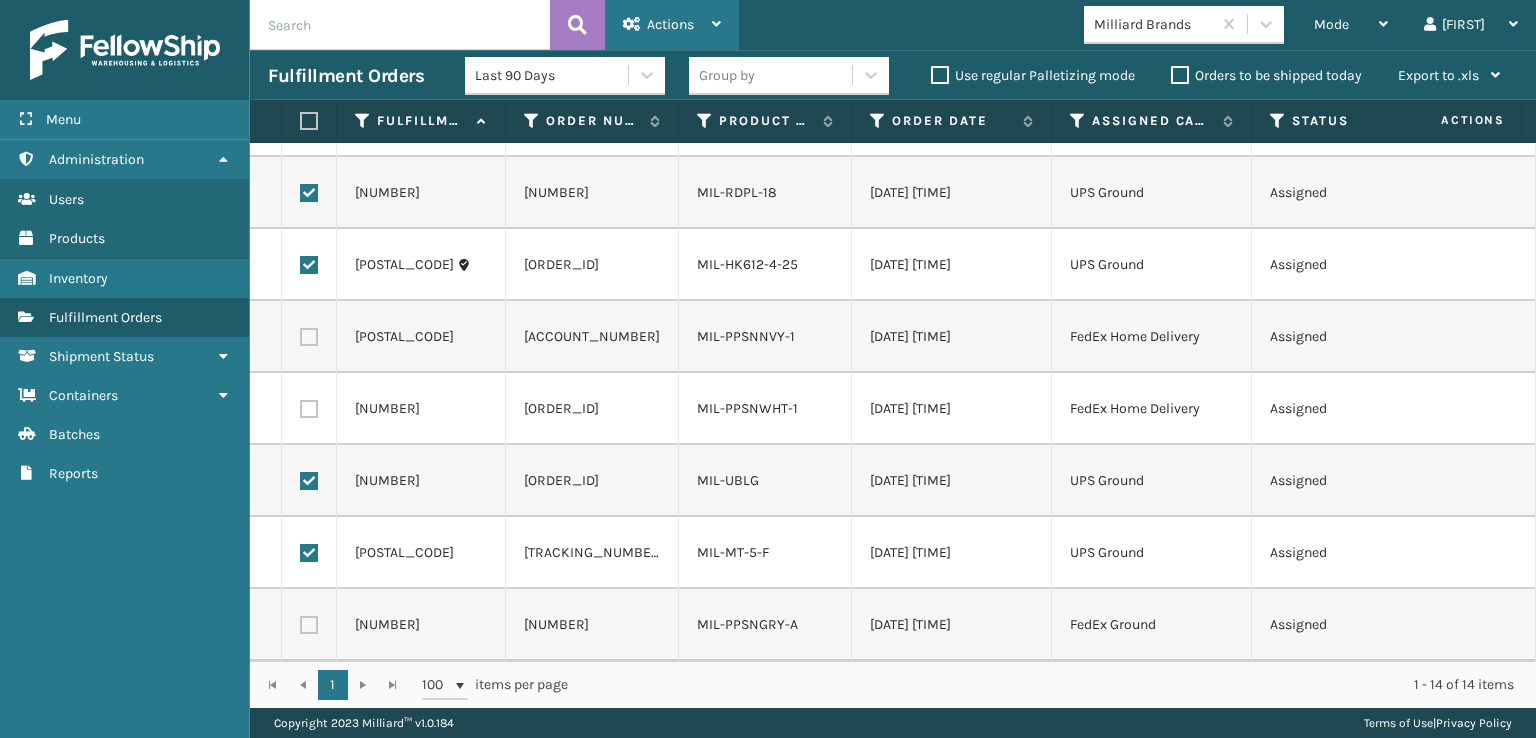 click on "Actions" at bounding box center [672, 25] 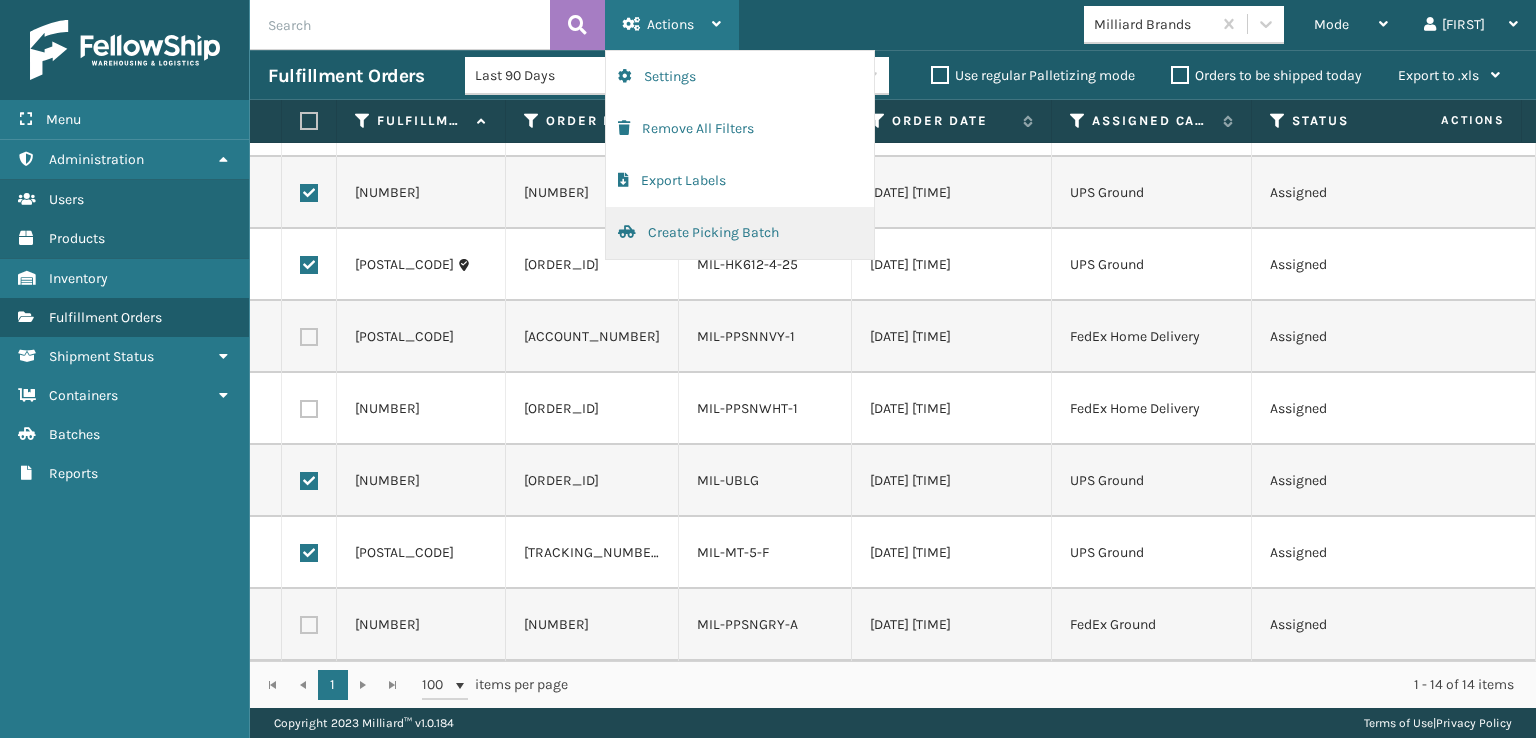 click on "Create Picking Batch" at bounding box center (740, 233) 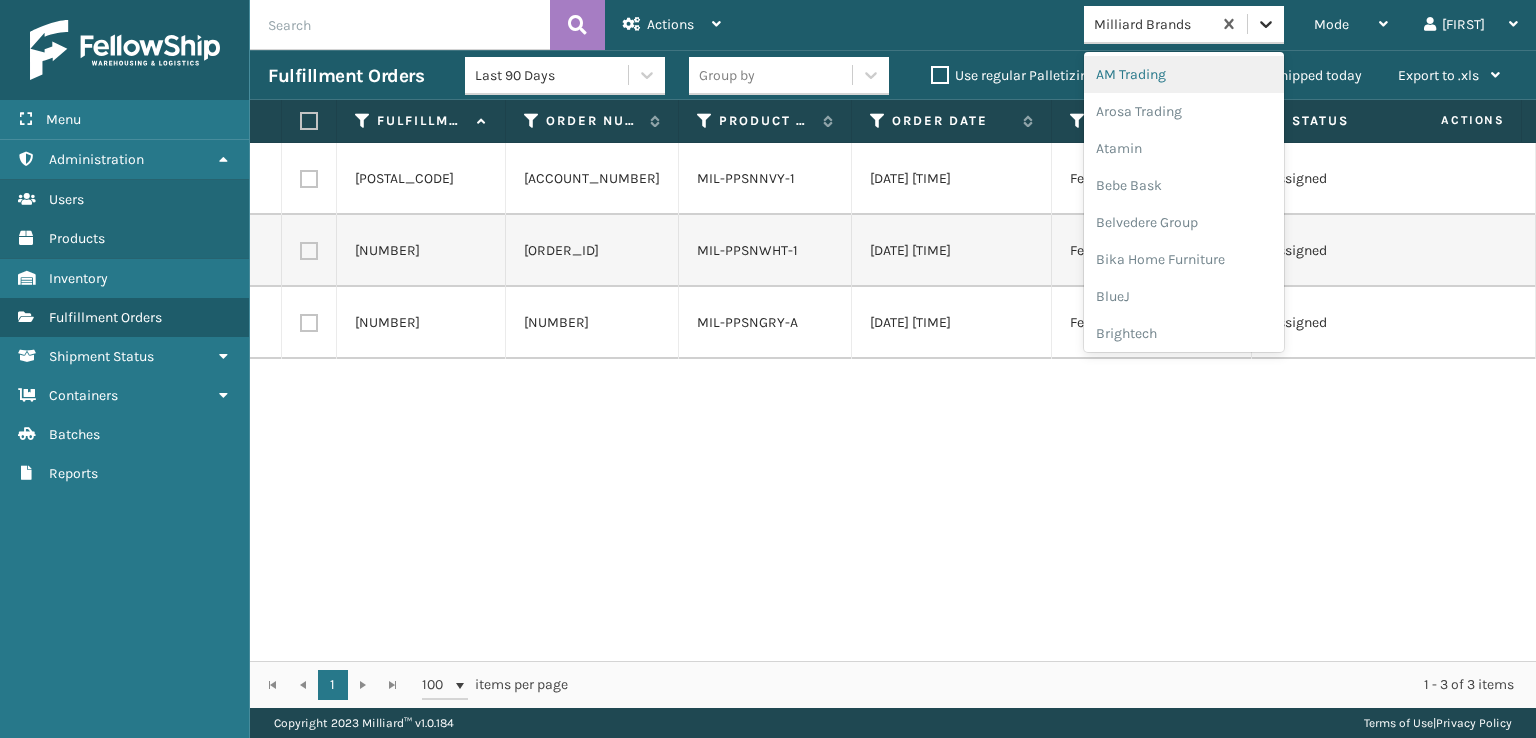 click at bounding box center [1266, 24] 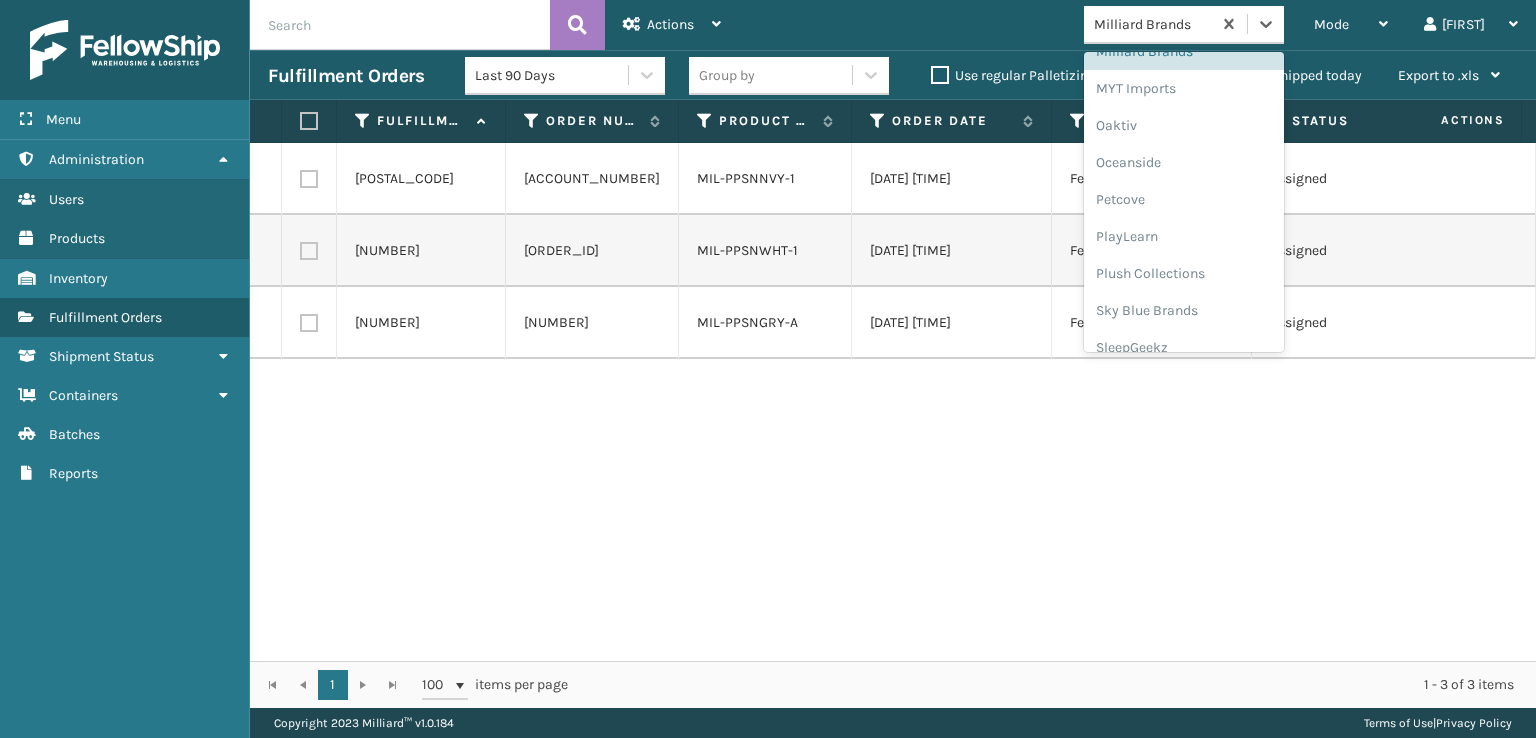 scroll, scrollTop: 966, scrollLeft: 0, axis: vertical 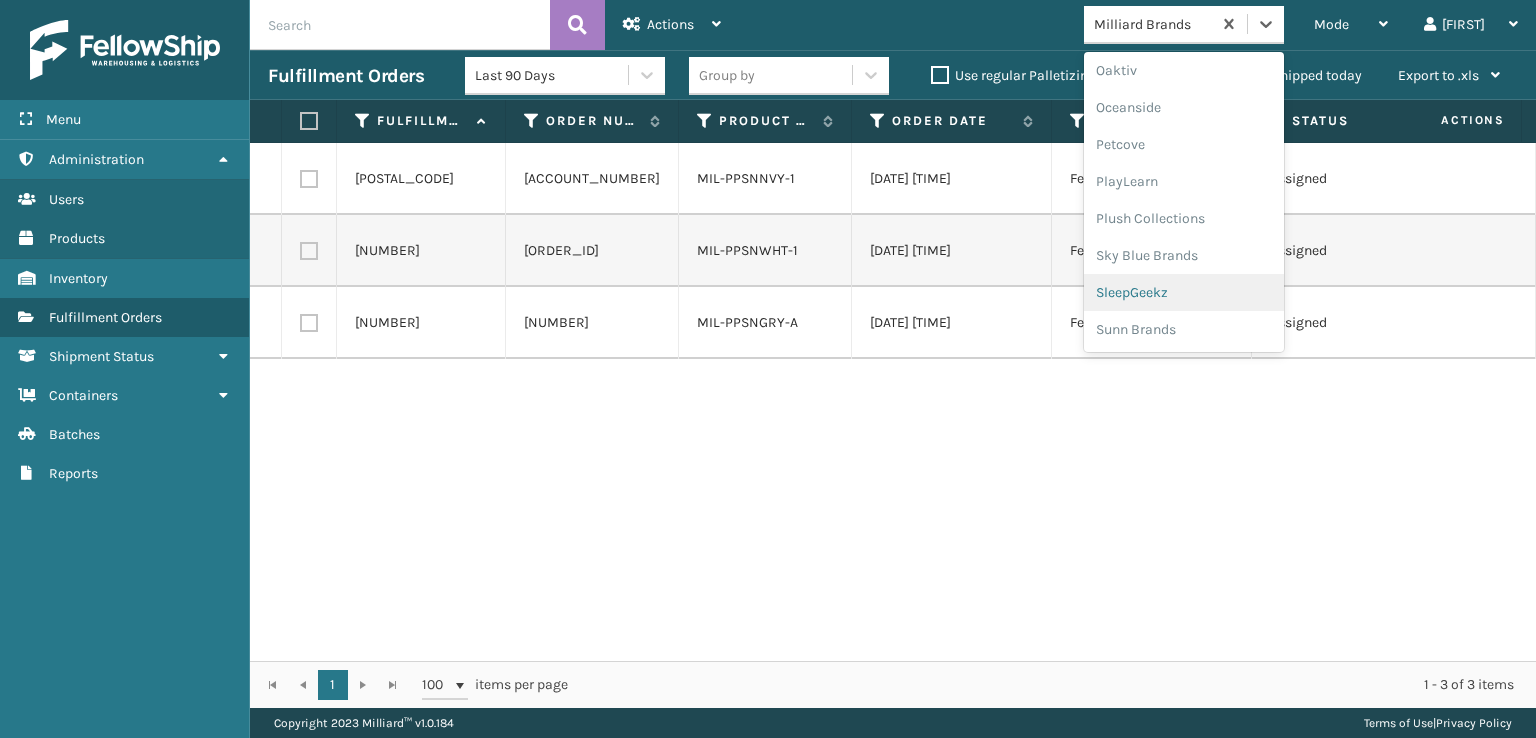 click on "SleepGeekz" at bounding box center [1184, 292] 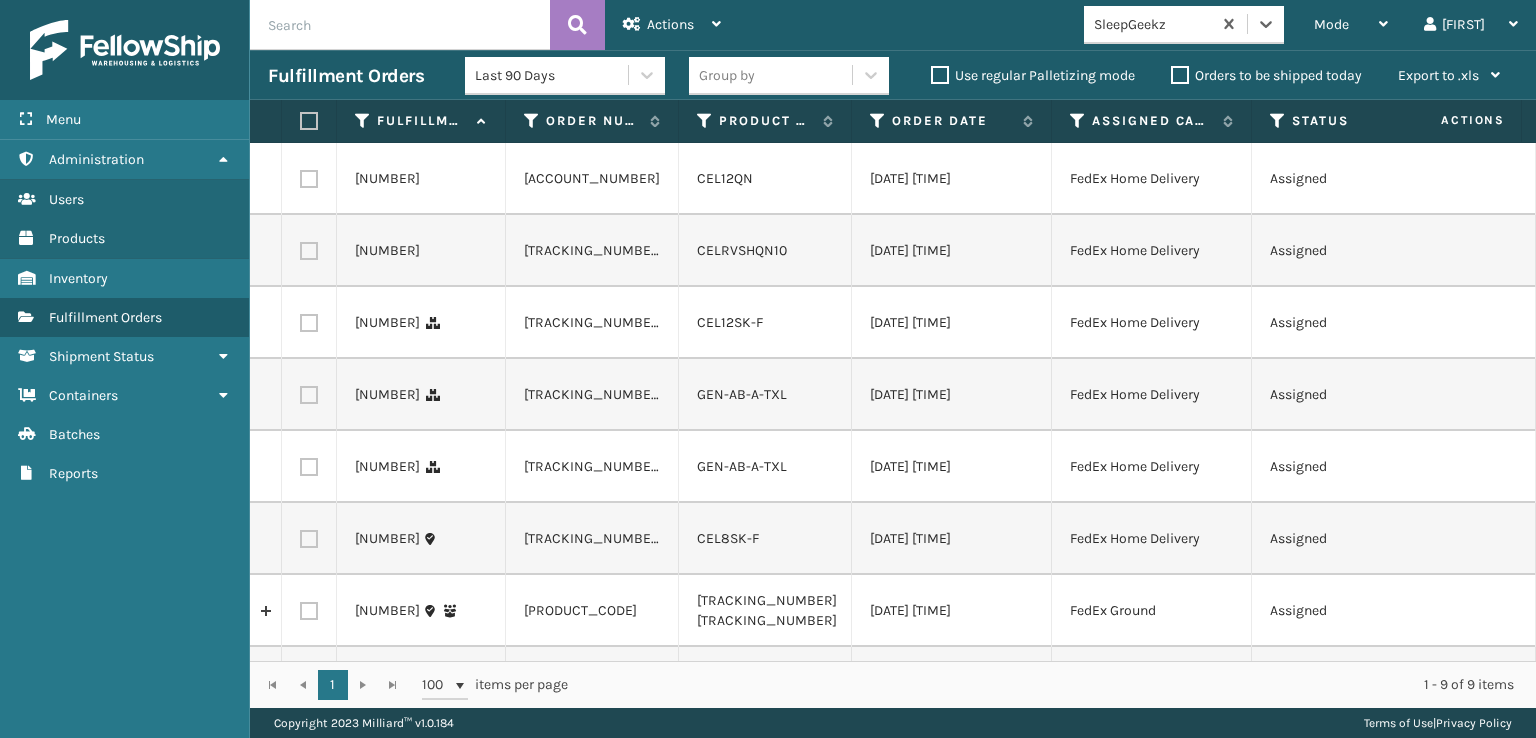 click at bounding box center (309, 179) 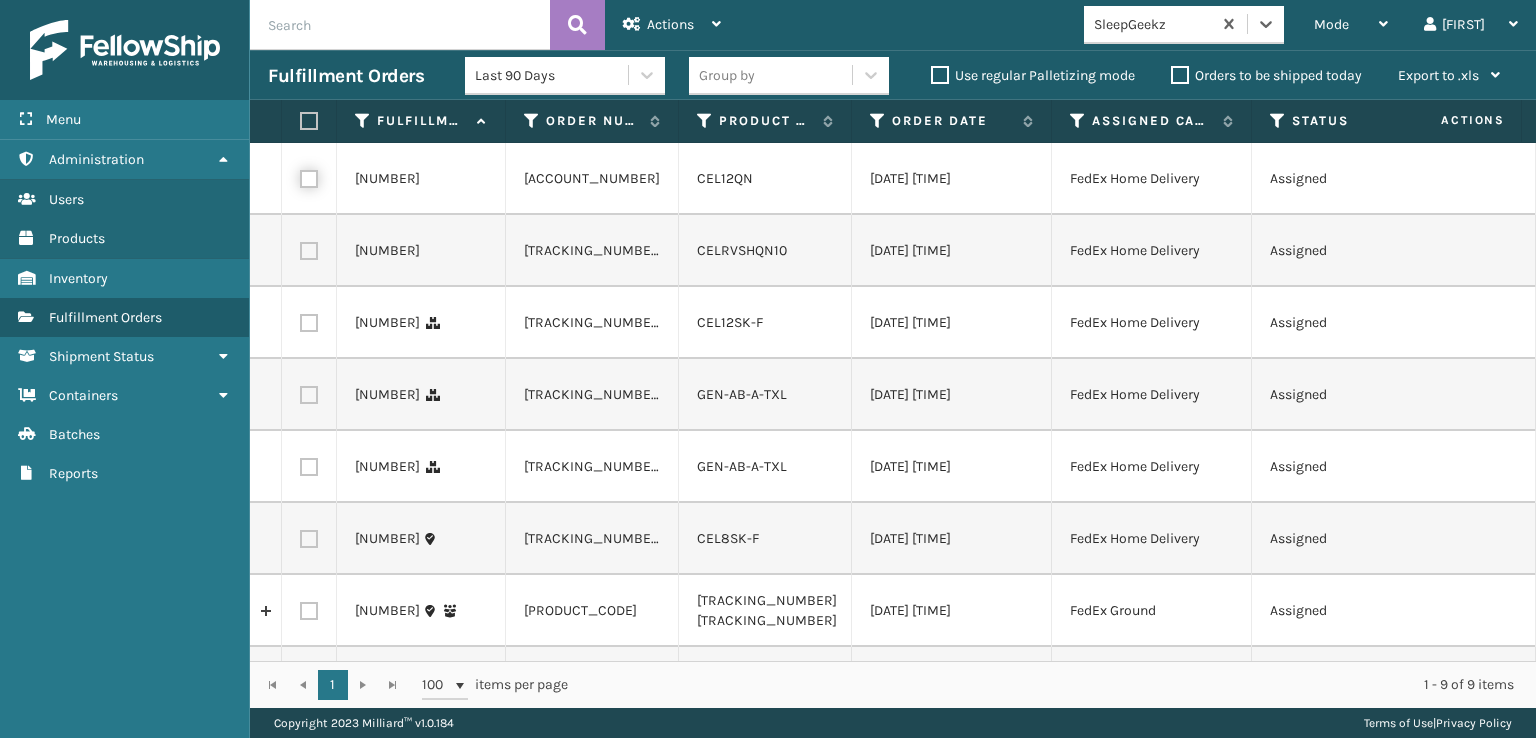 click at bounding box center [300, 176] 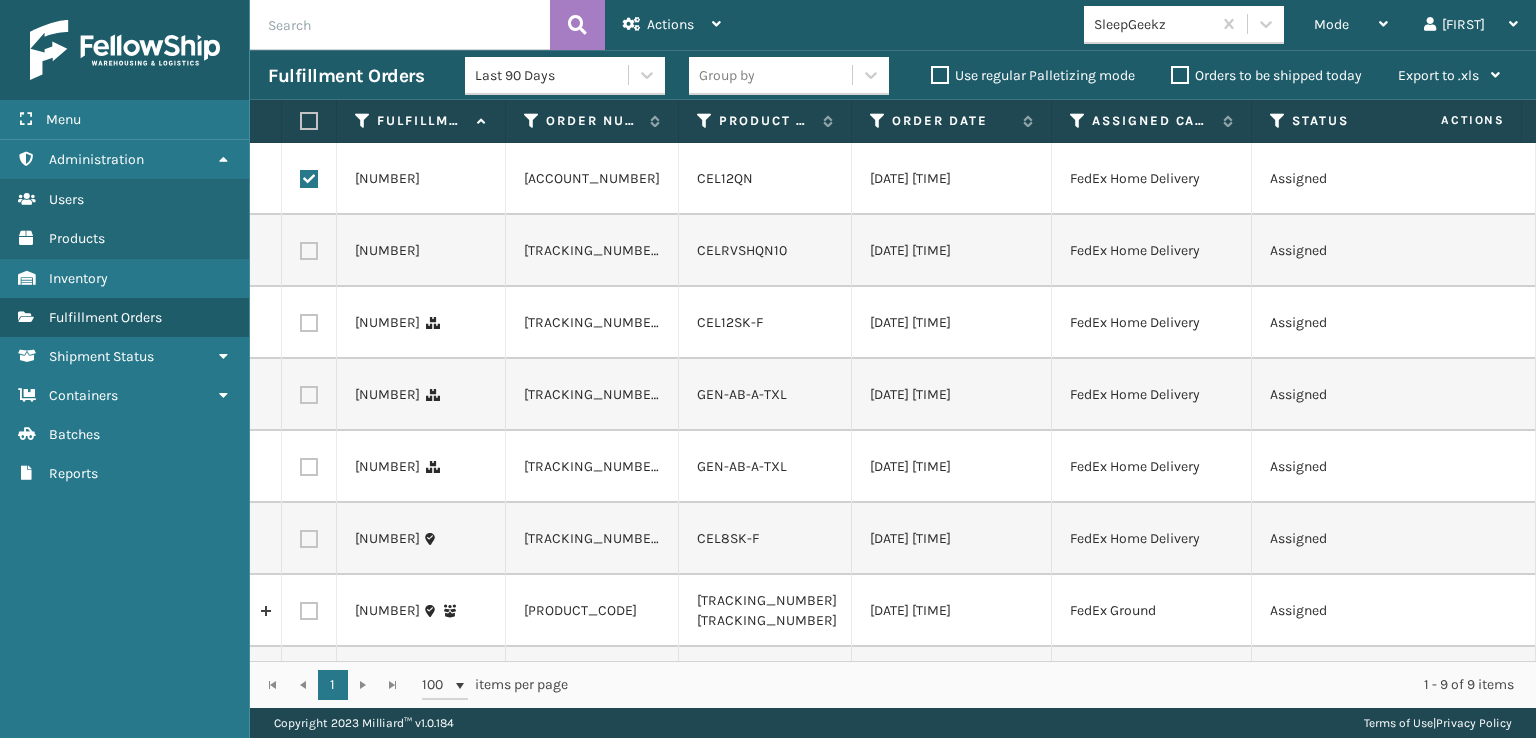 click at bounding box center (309, 251) 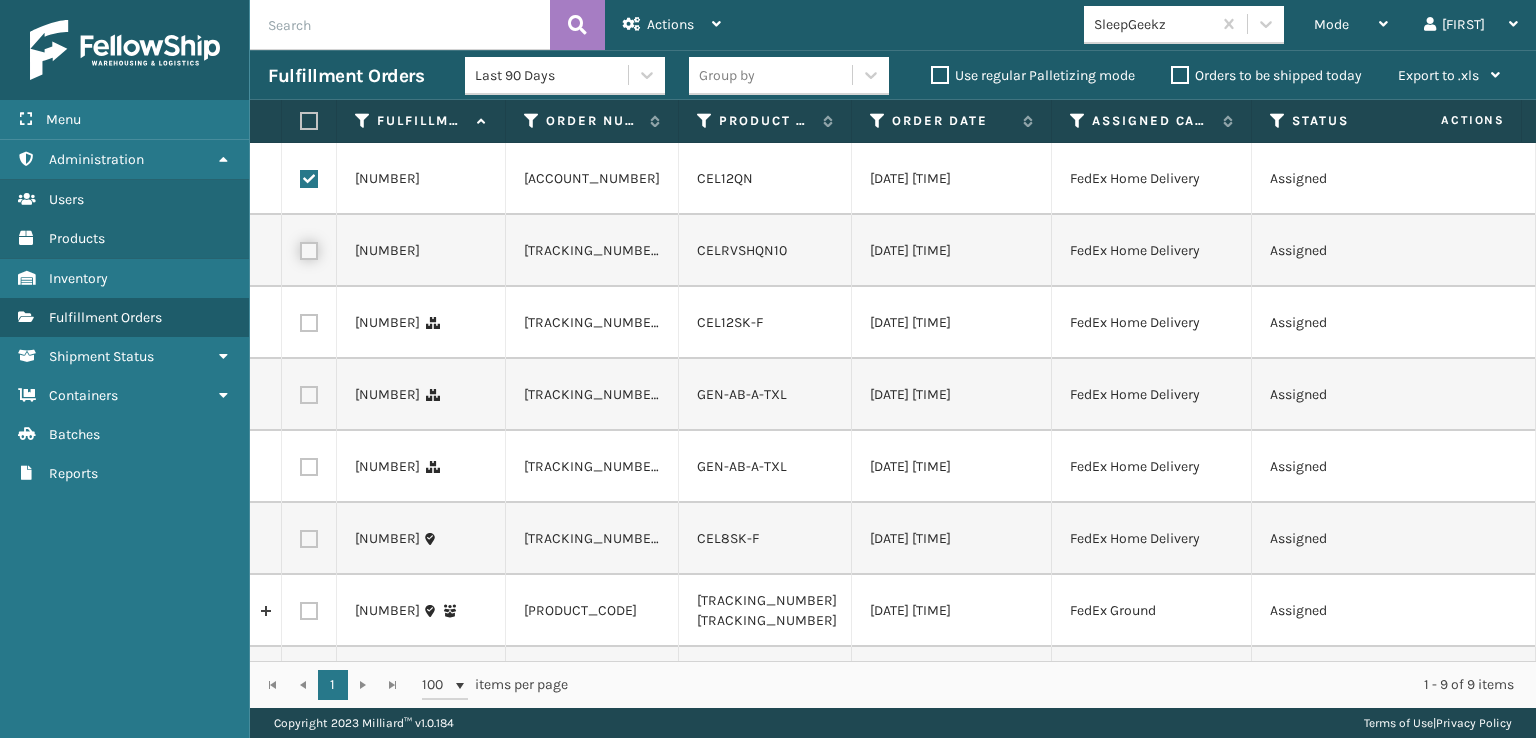 click at bounding box center (300, 248) 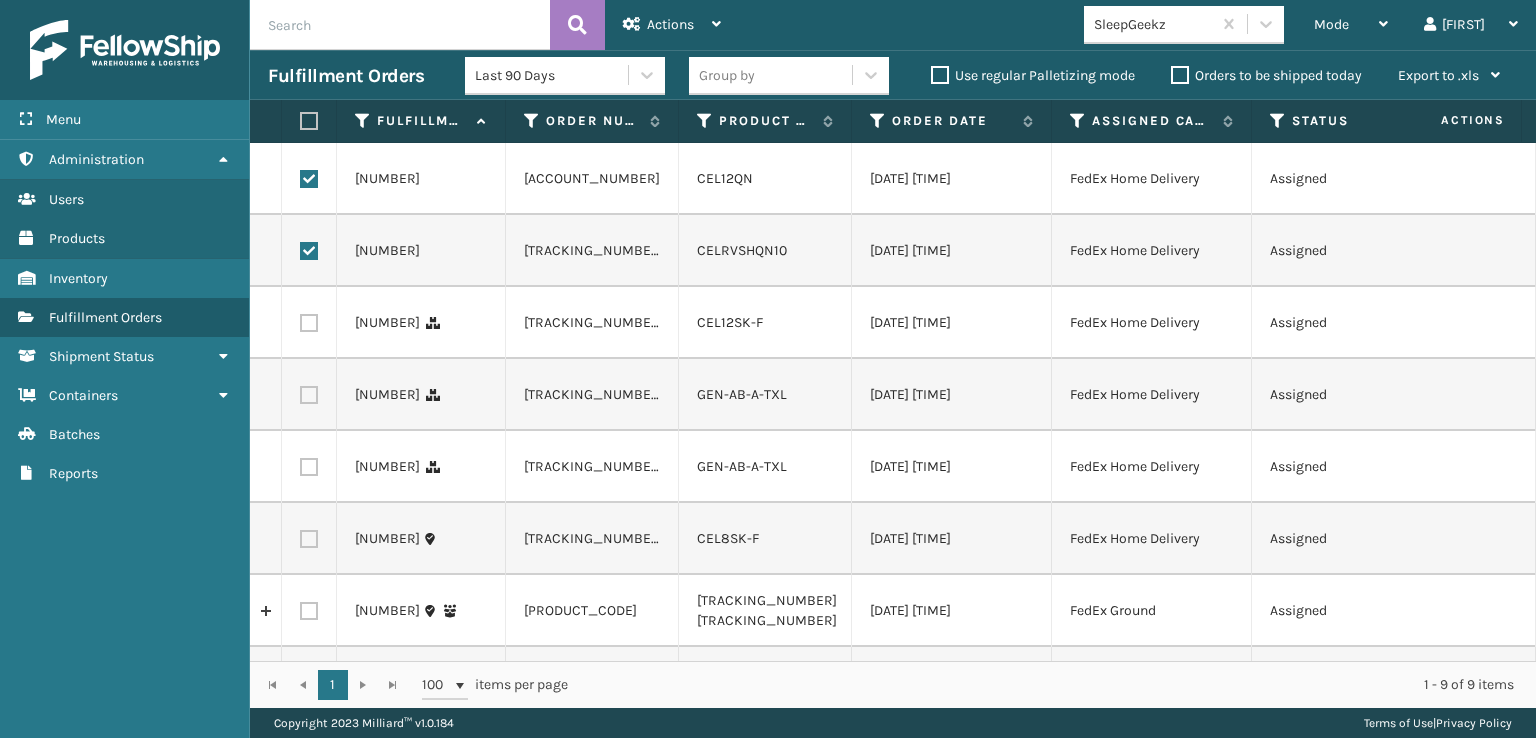 click at bounding box center (309, 323) 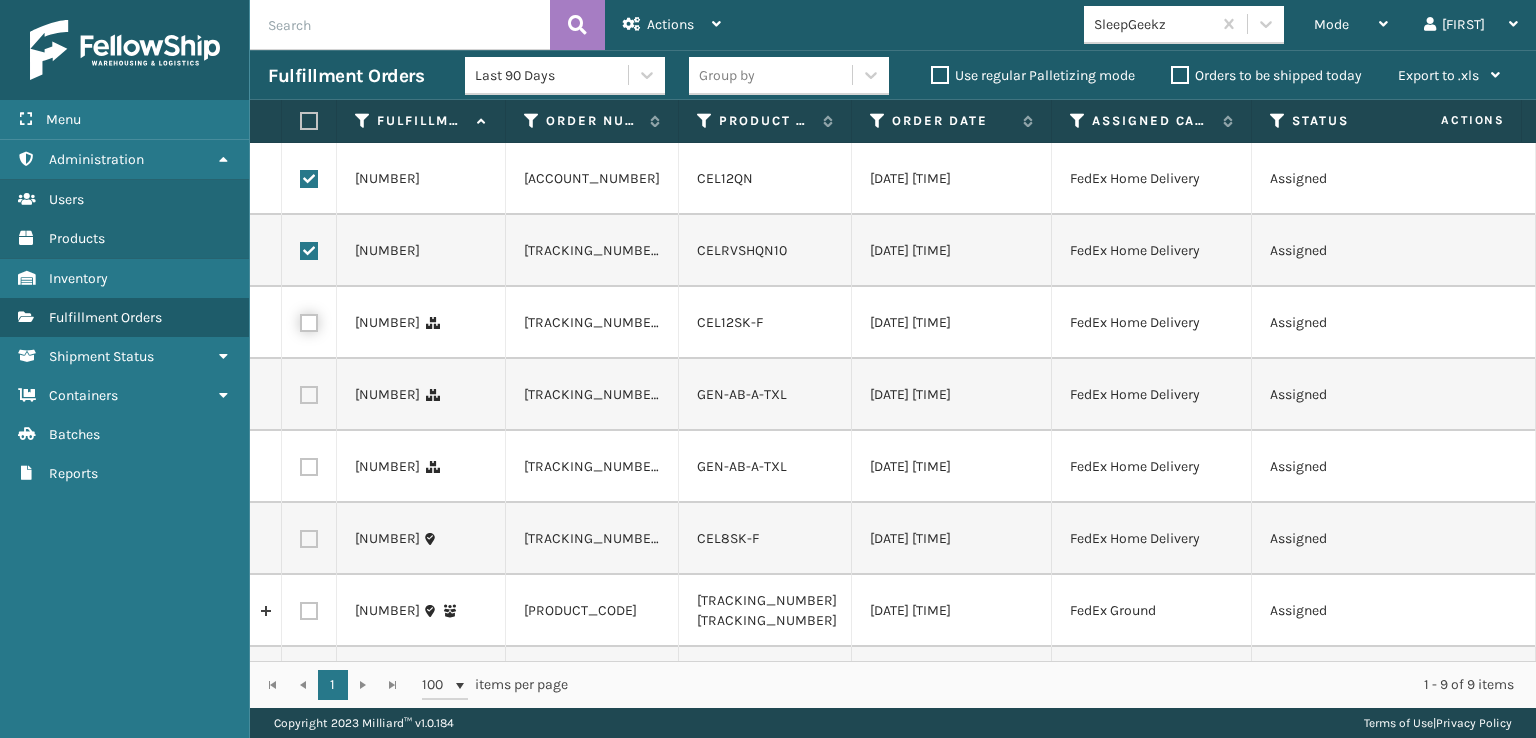 click at bounding box center [300, 320] 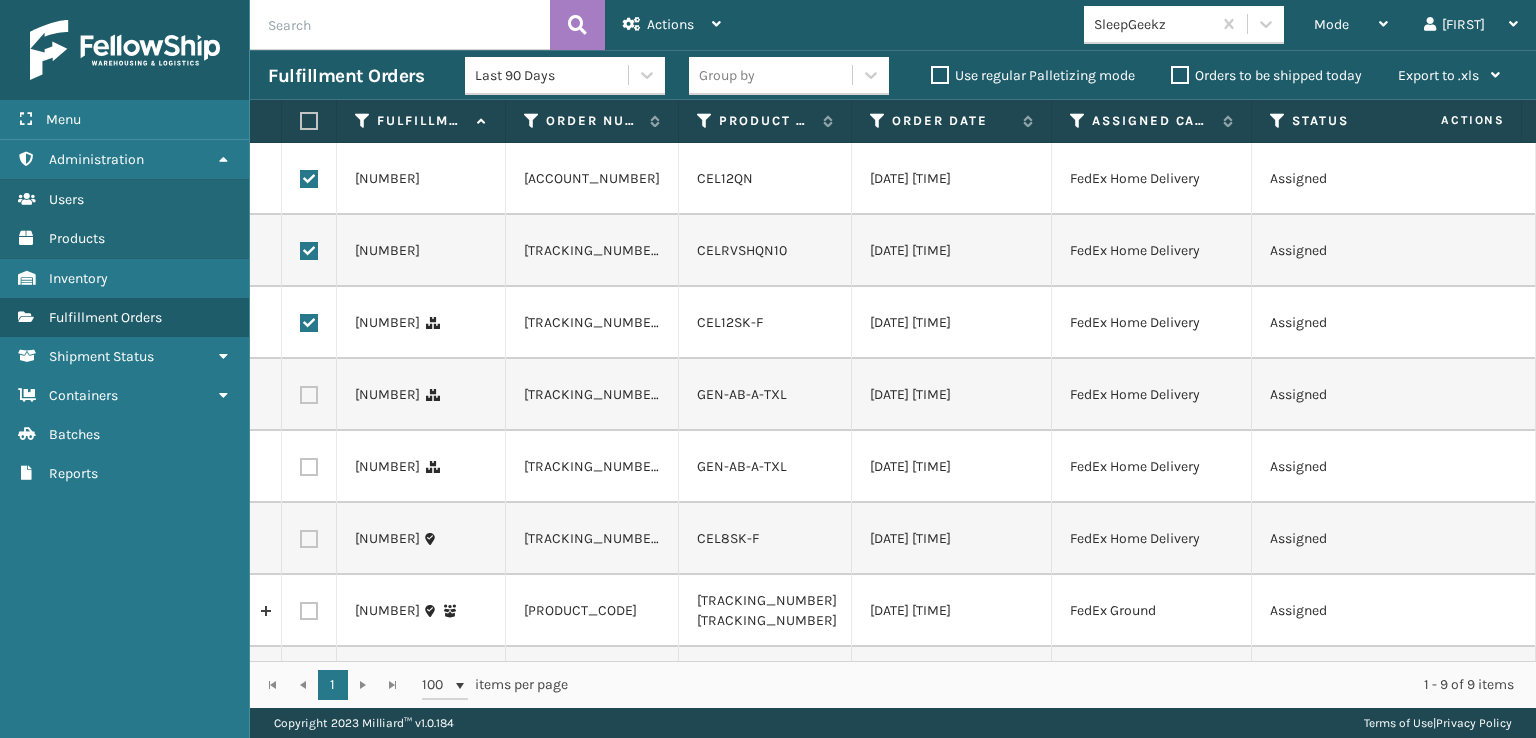 click at bounding box center [309, 395] 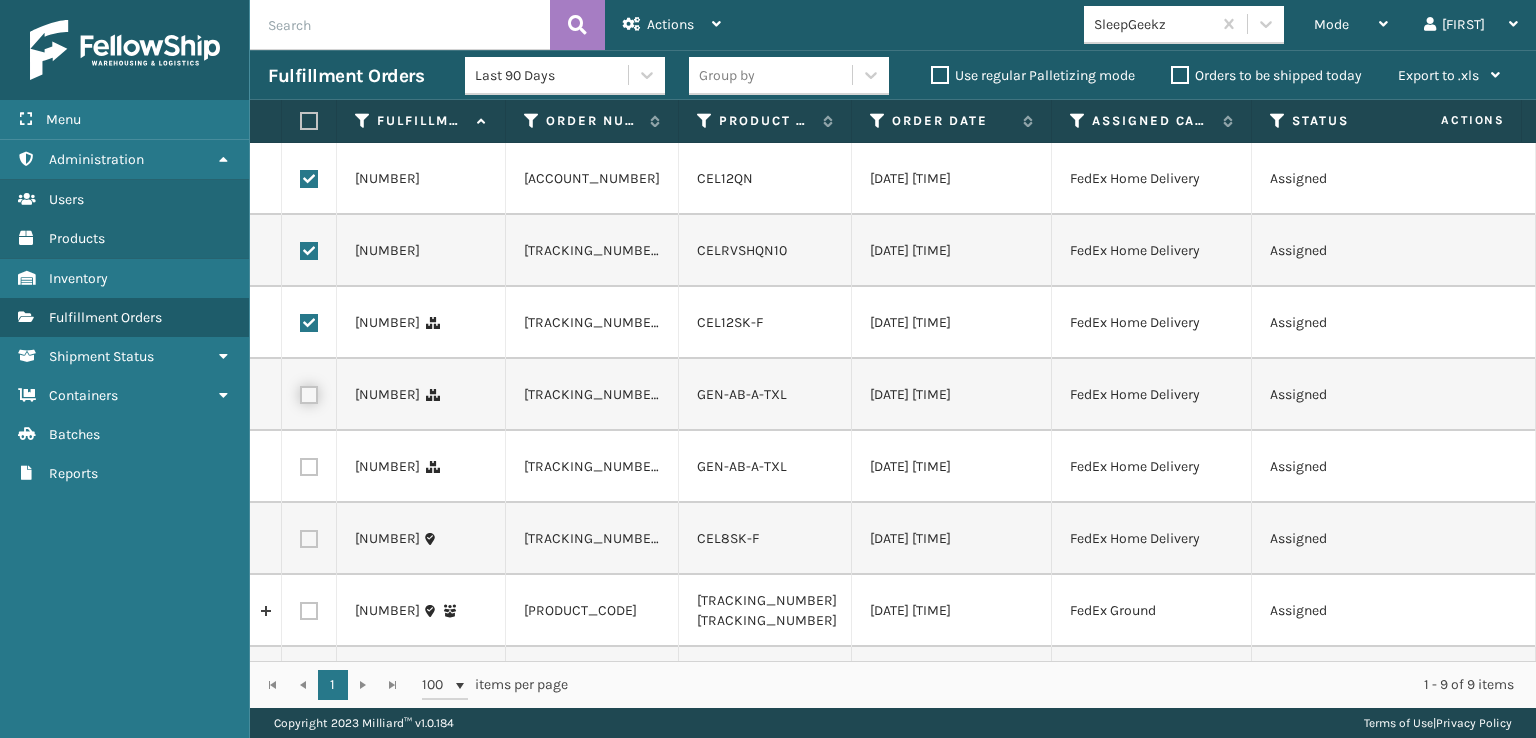 click at bounding box center [300, 392] 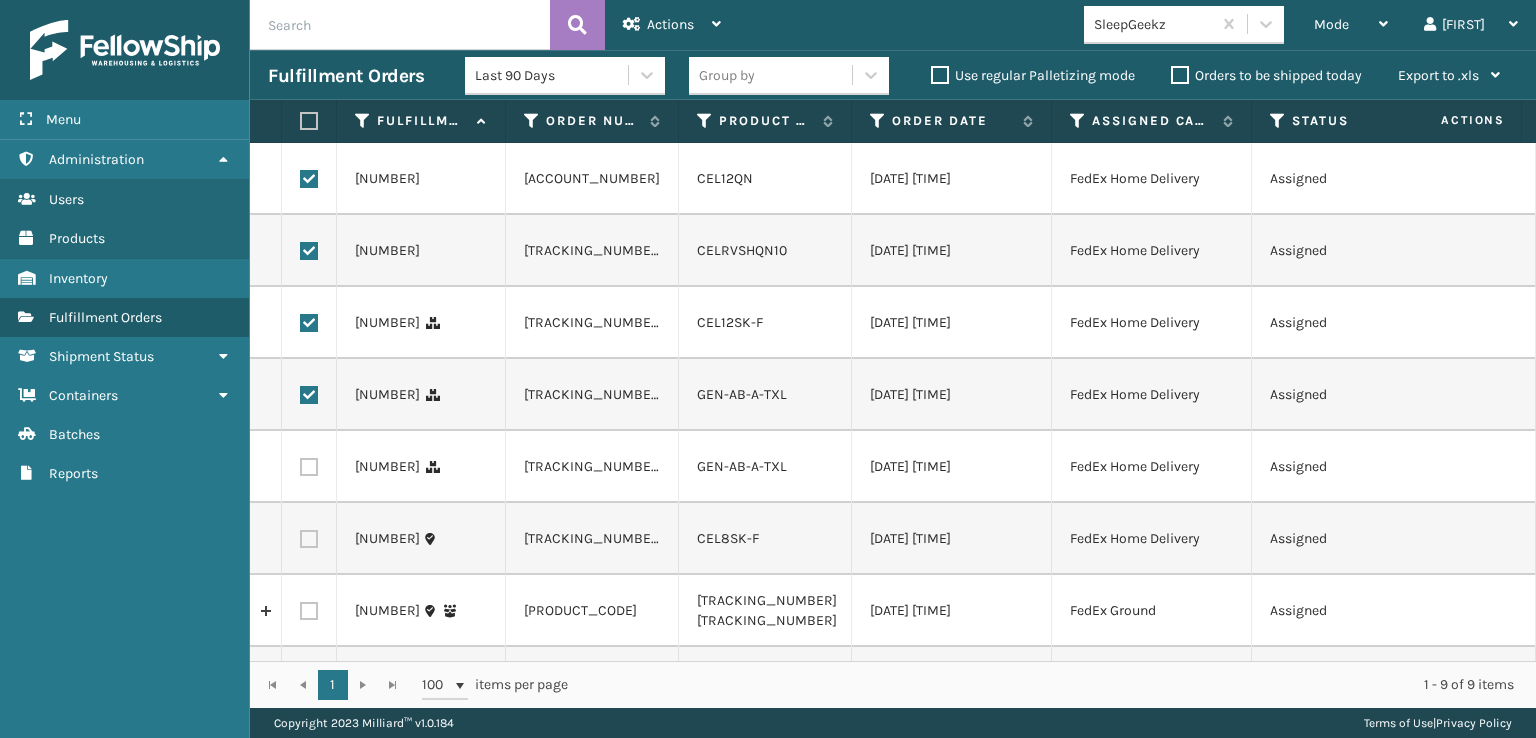click at bounding box center [309, 467] 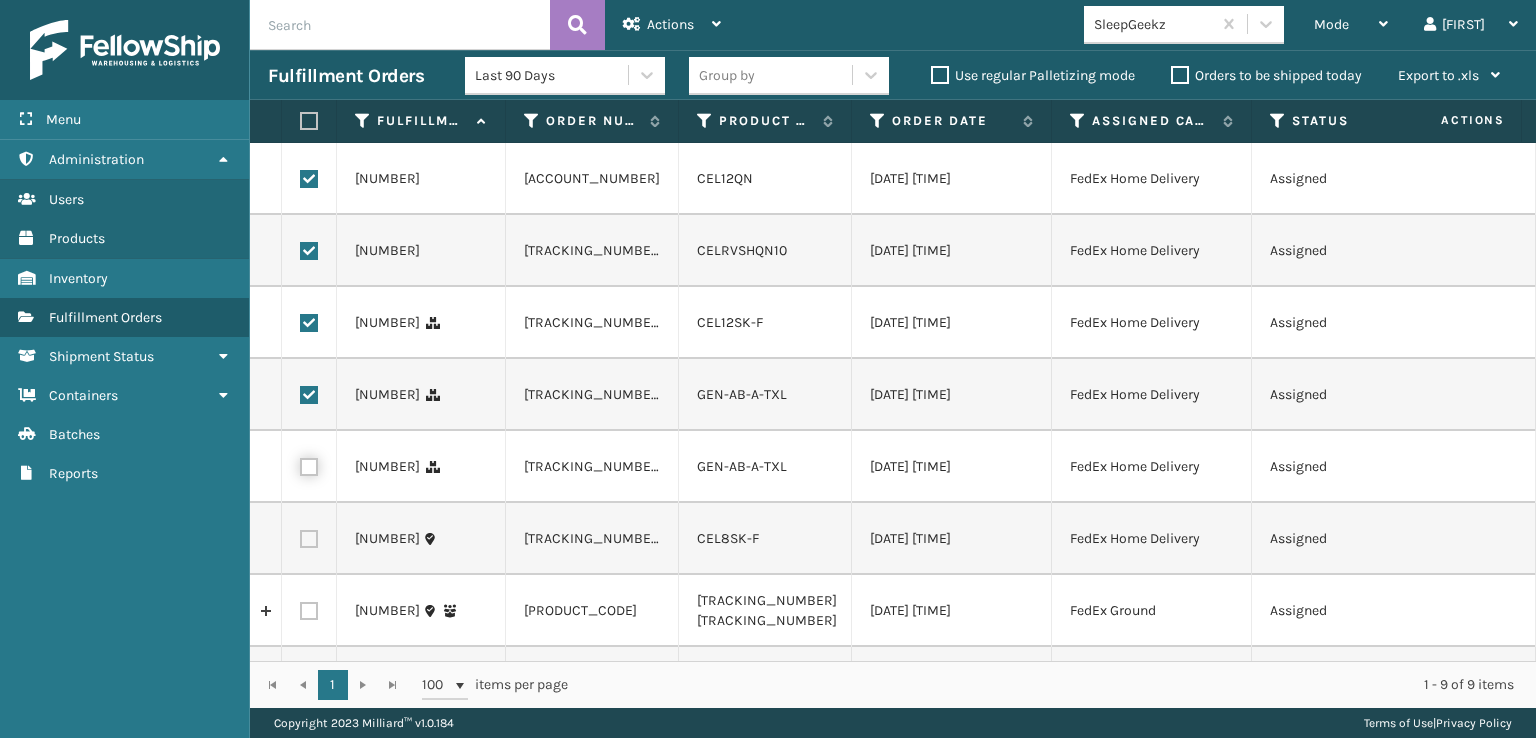 click at bounding box center [300, 464] 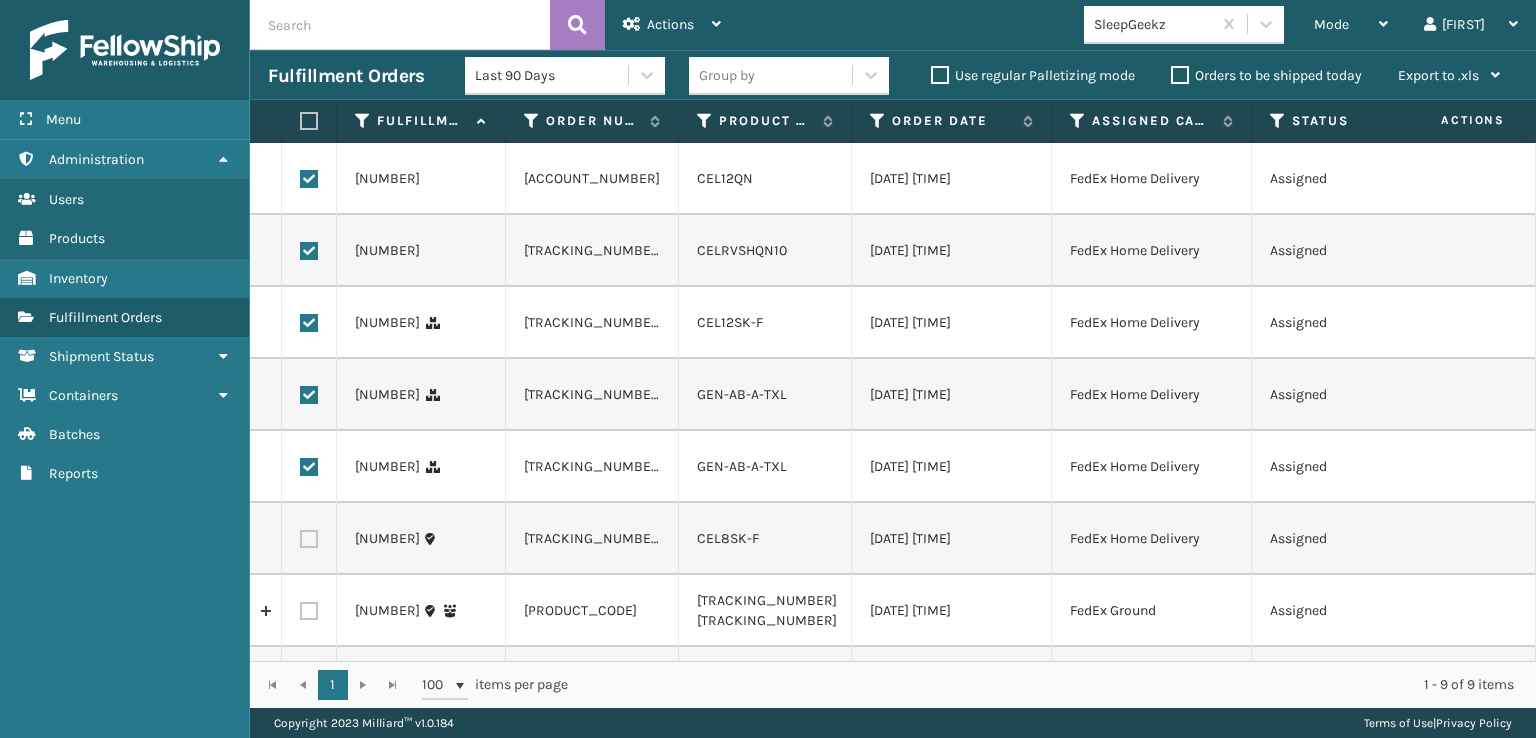 click at bounding box center (309, 539) 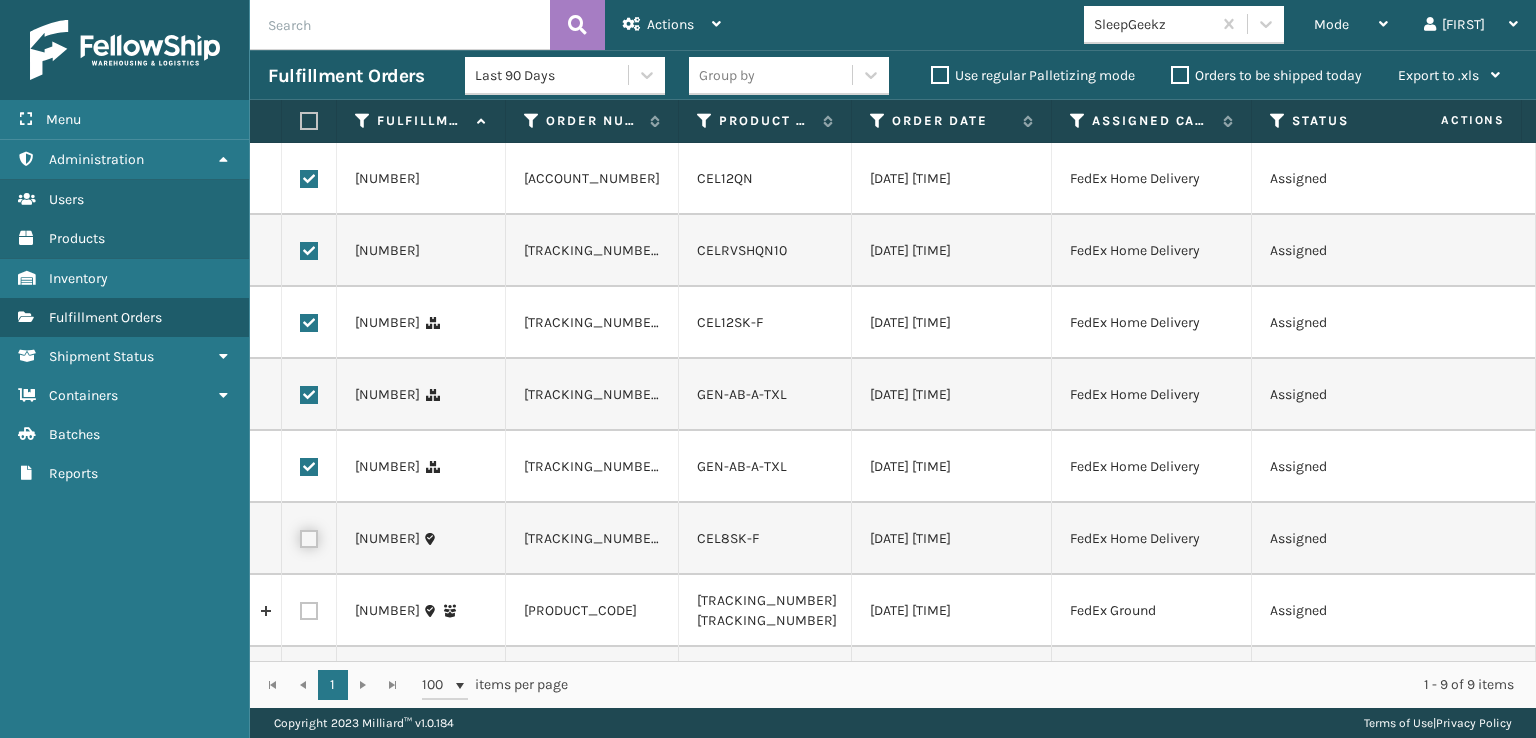 click at bounding box center (300, 536) 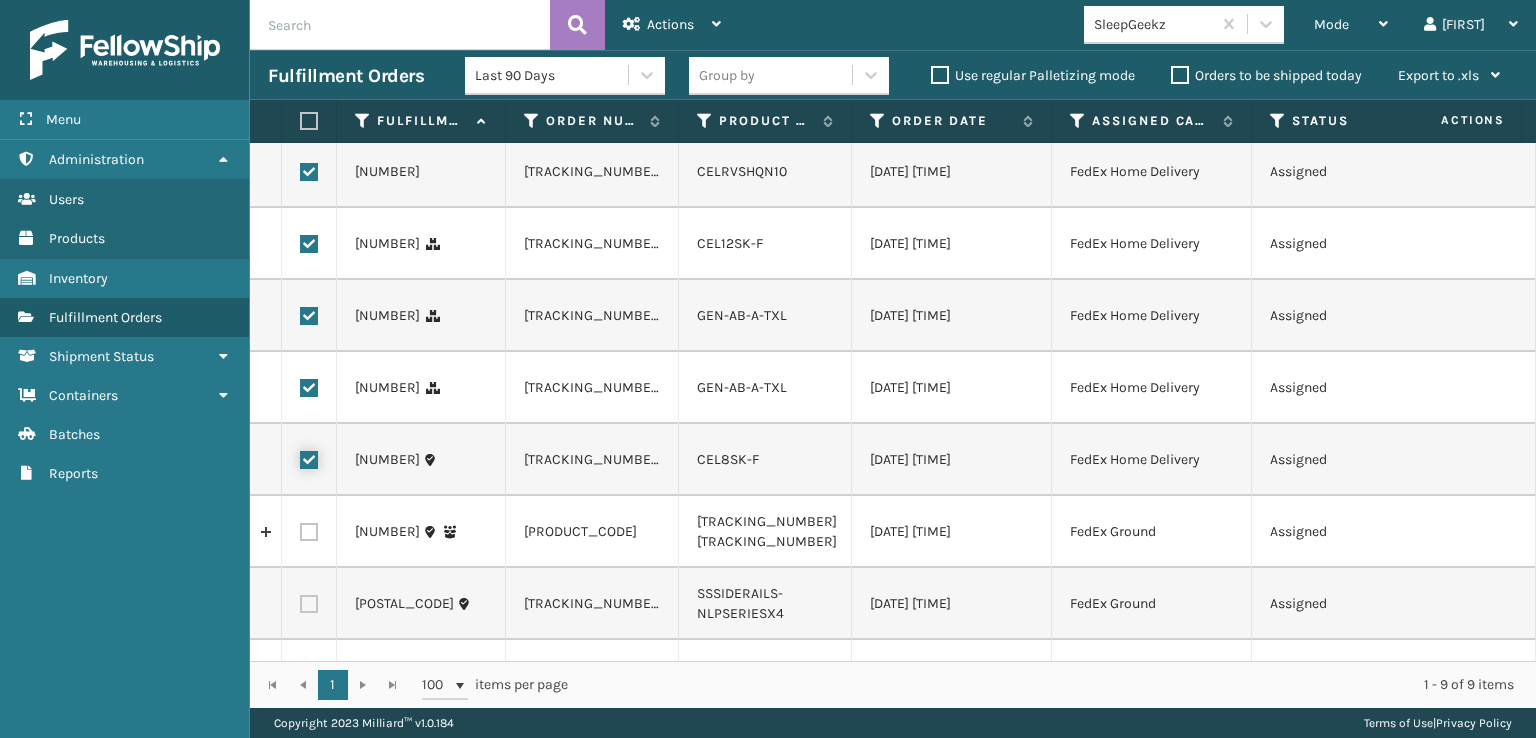 scroll, scrollTop: 216, scrollLeft: 0, axis: vertical 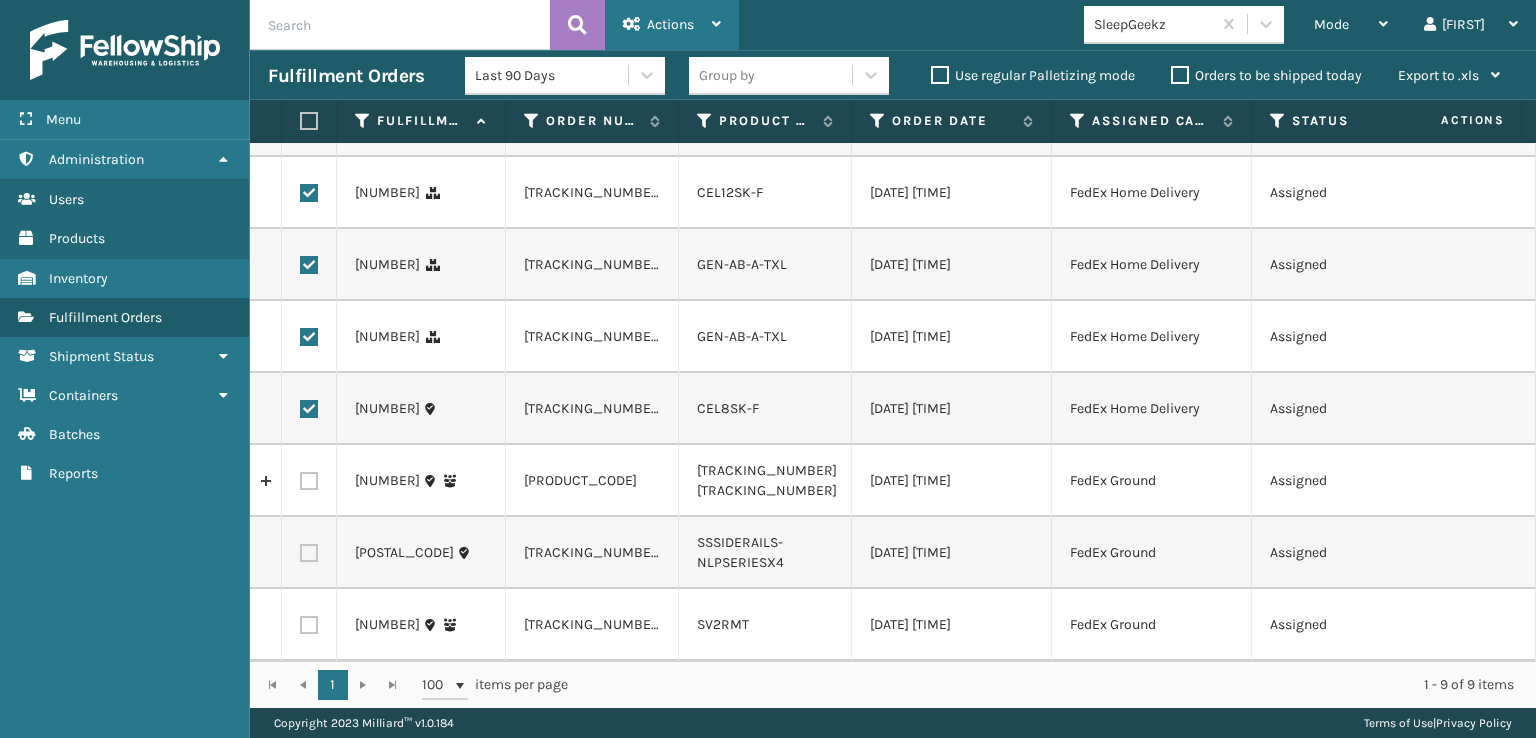 click on "Actions" at bounding box center (672, 25) 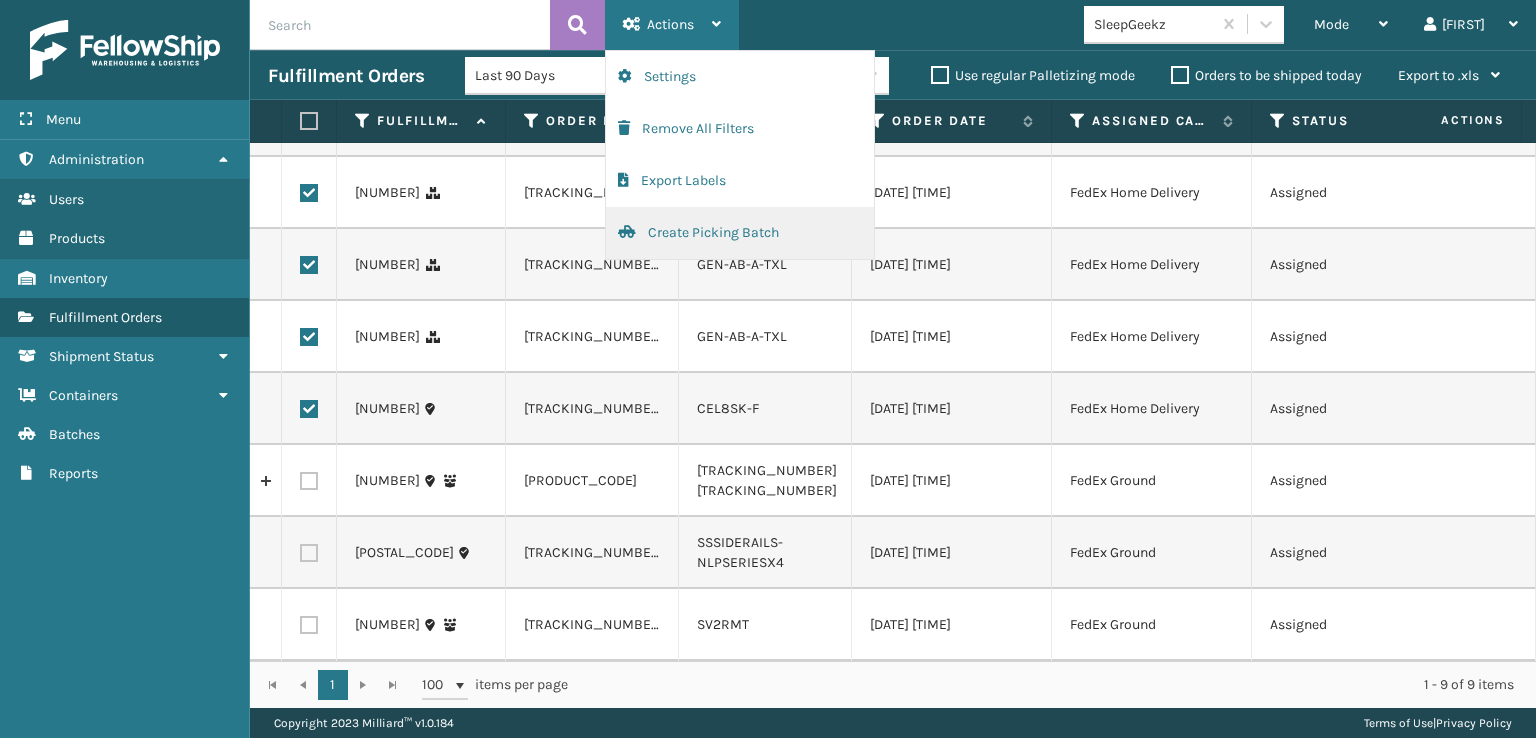 click on "Create Picking Batch" at bounding box center (740, 233) 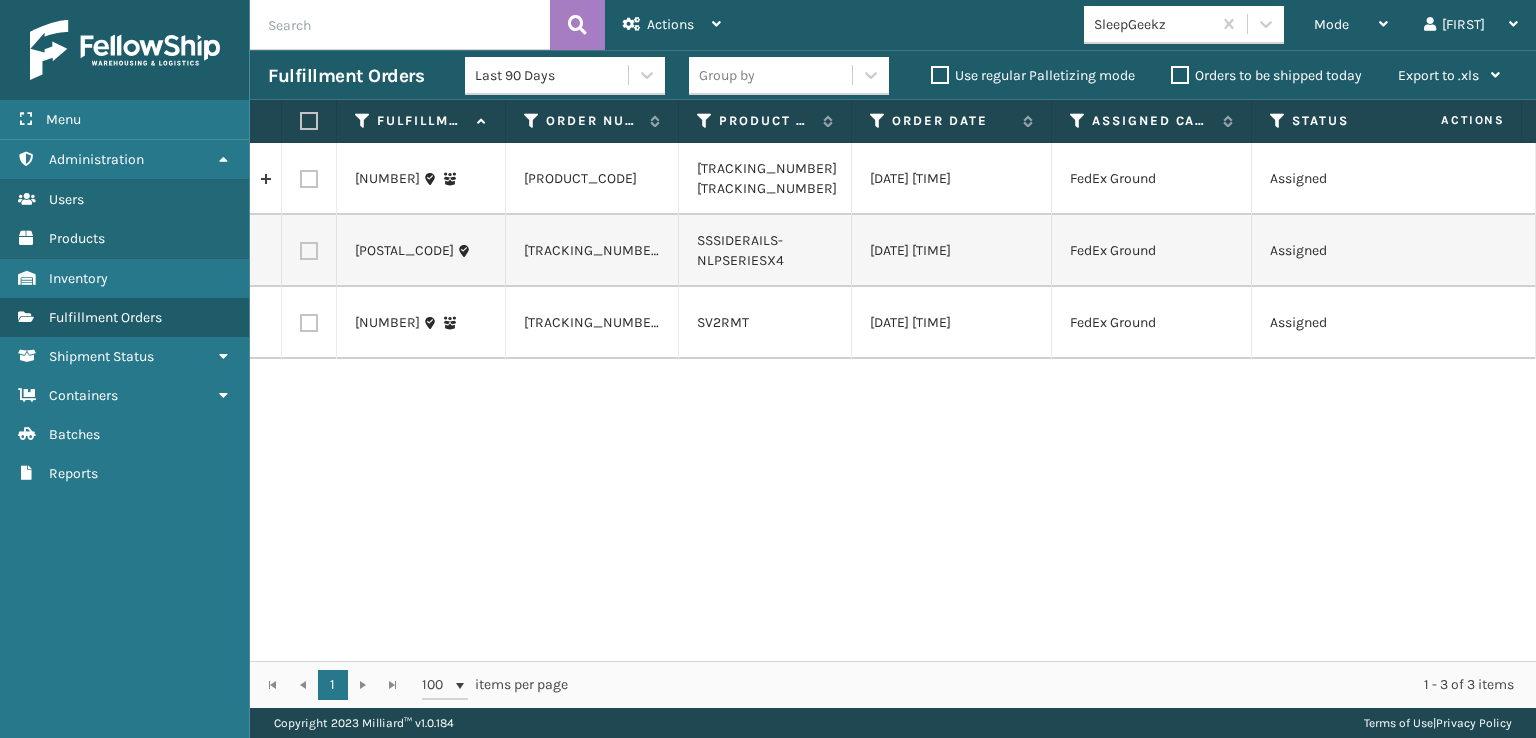 click at bounding box center [1278, 121] 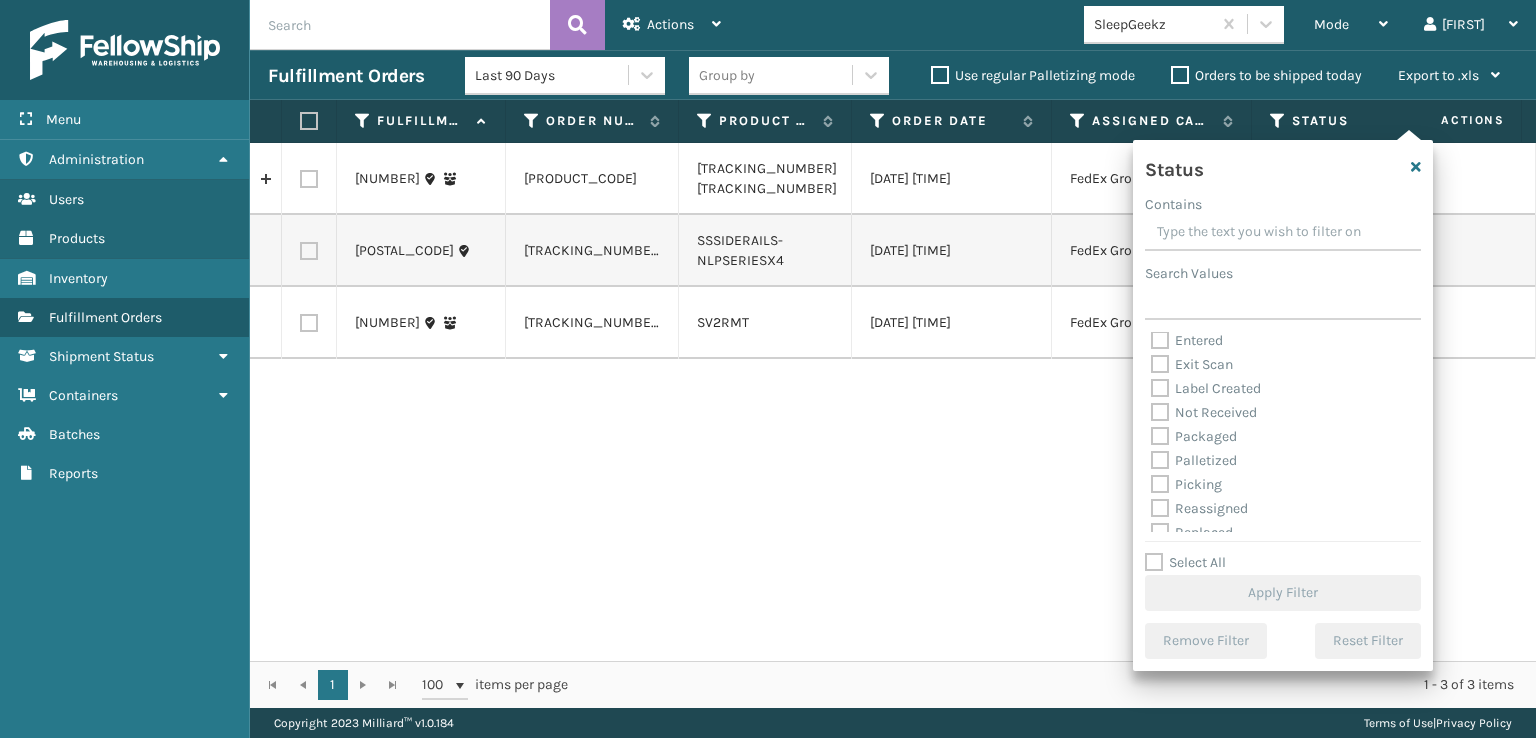 scroll, scrollTop: 100, scrollLeft: 0, axis: vertical 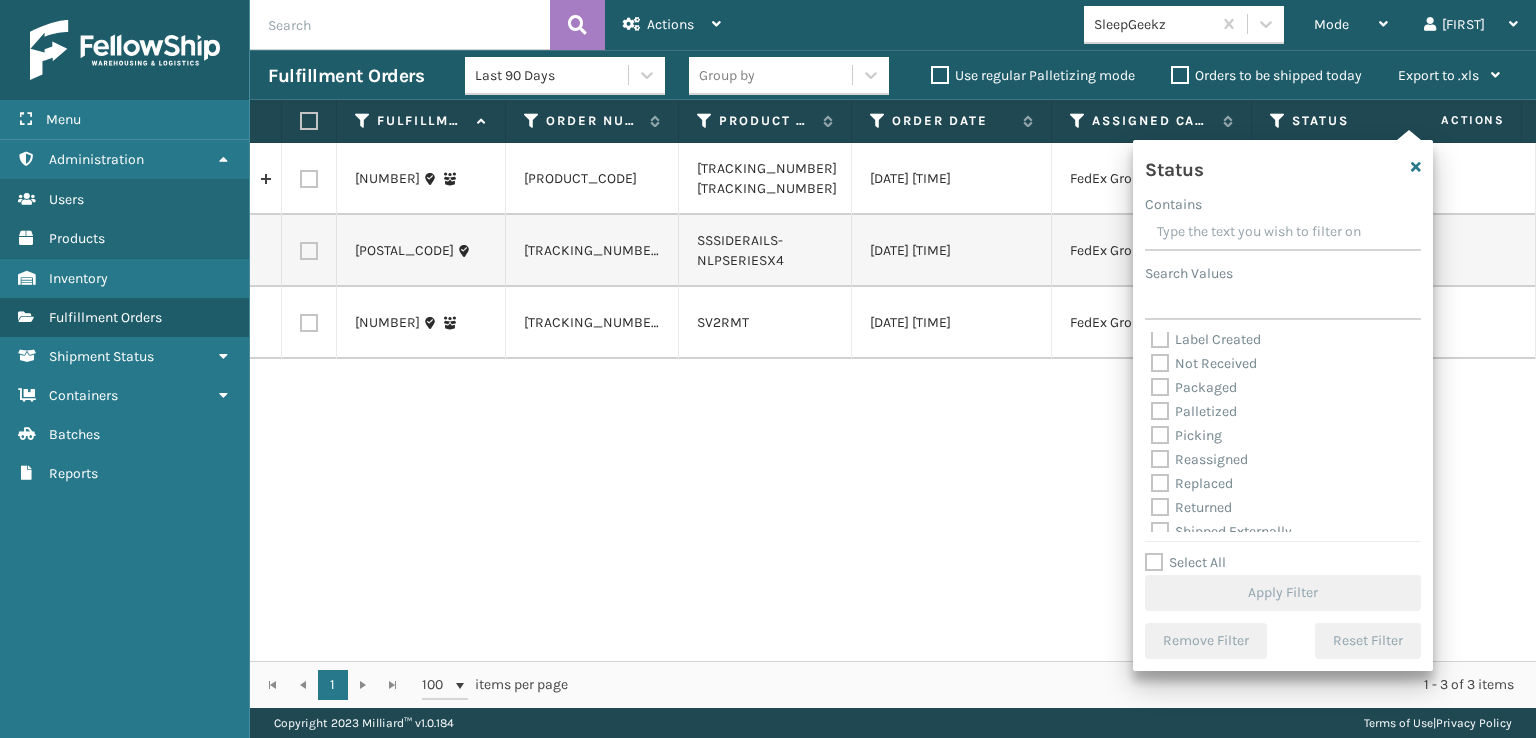 click on "Picking" at bounding box center (1186, 435) 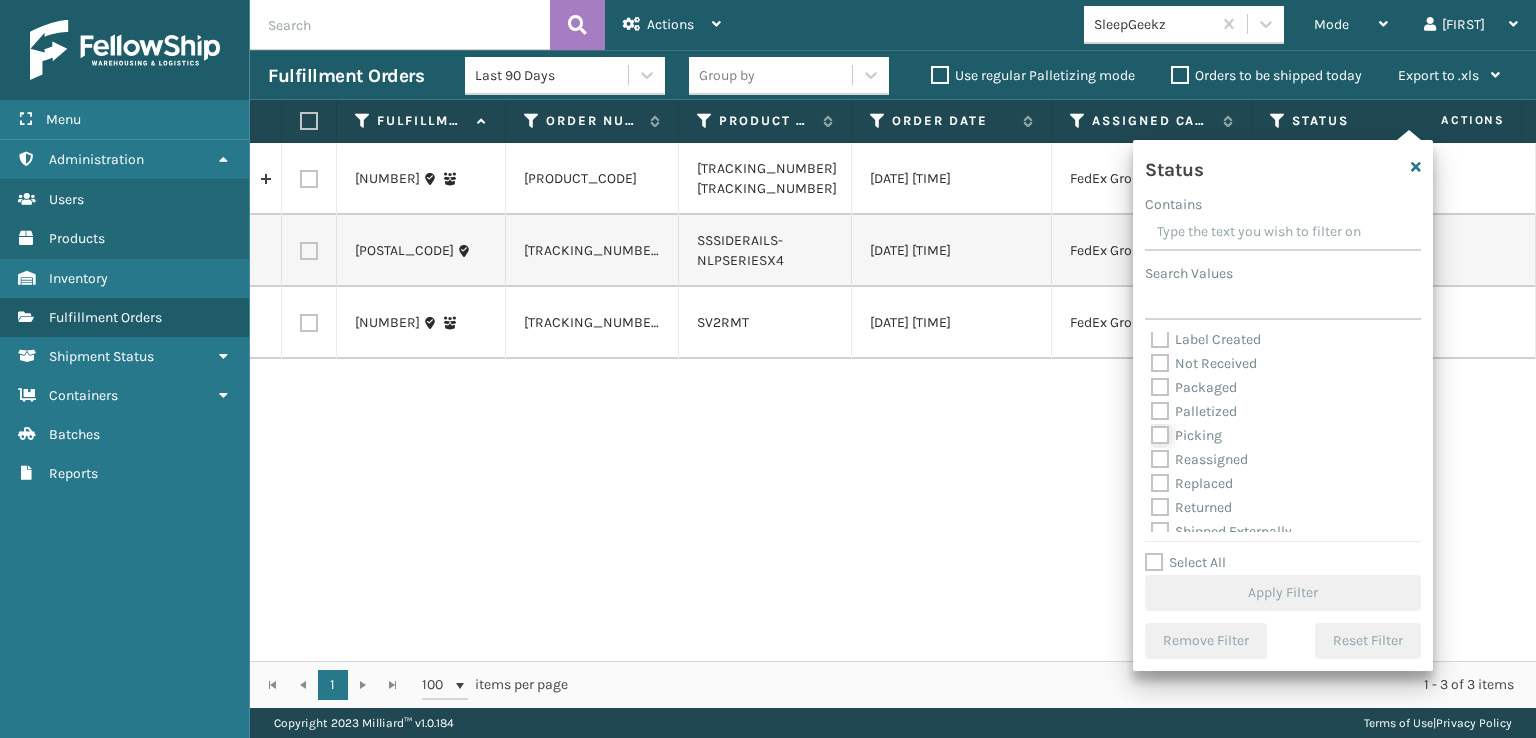 click on "Picking" at bounding box center (1151, 430) 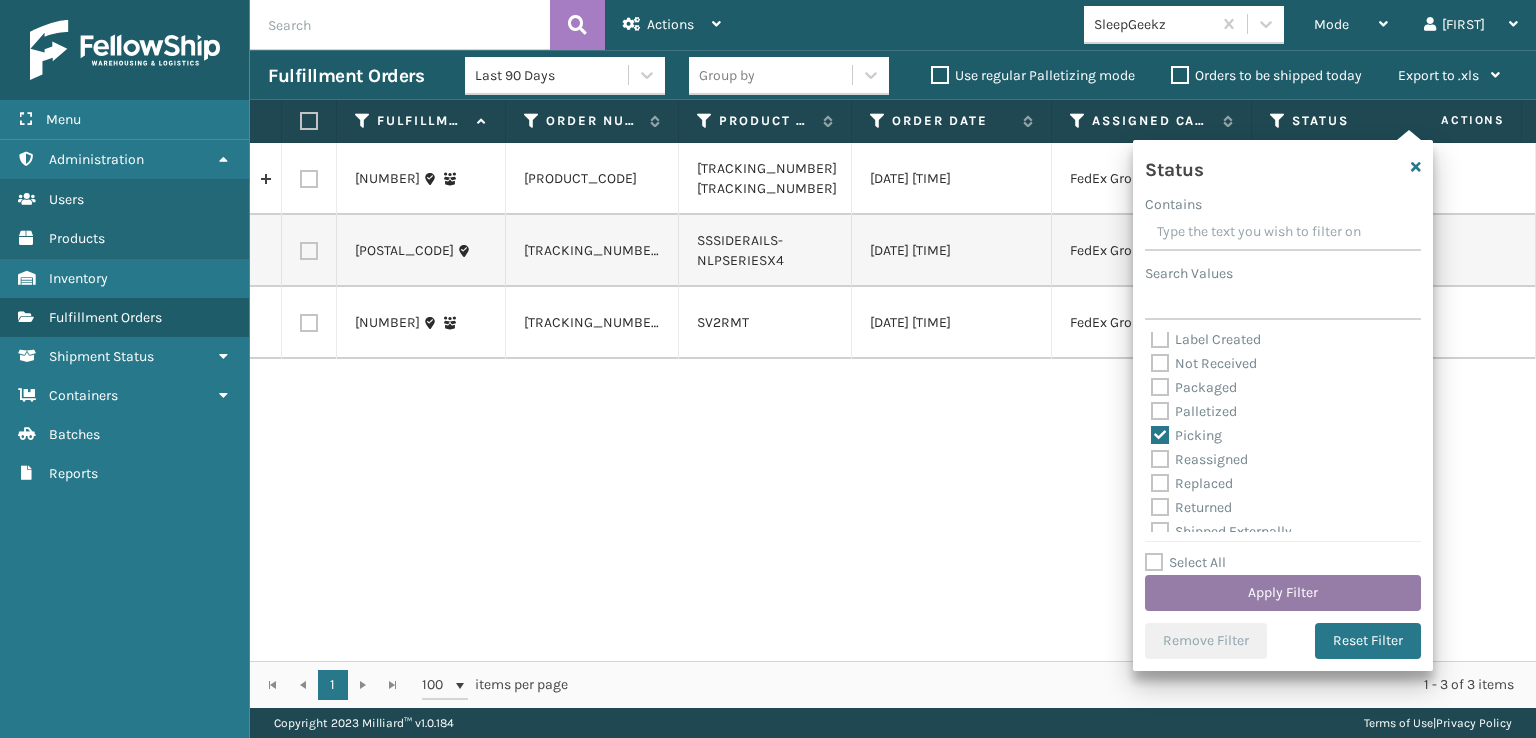 click on "Apply Filter" at bounding box center (1283, 593) 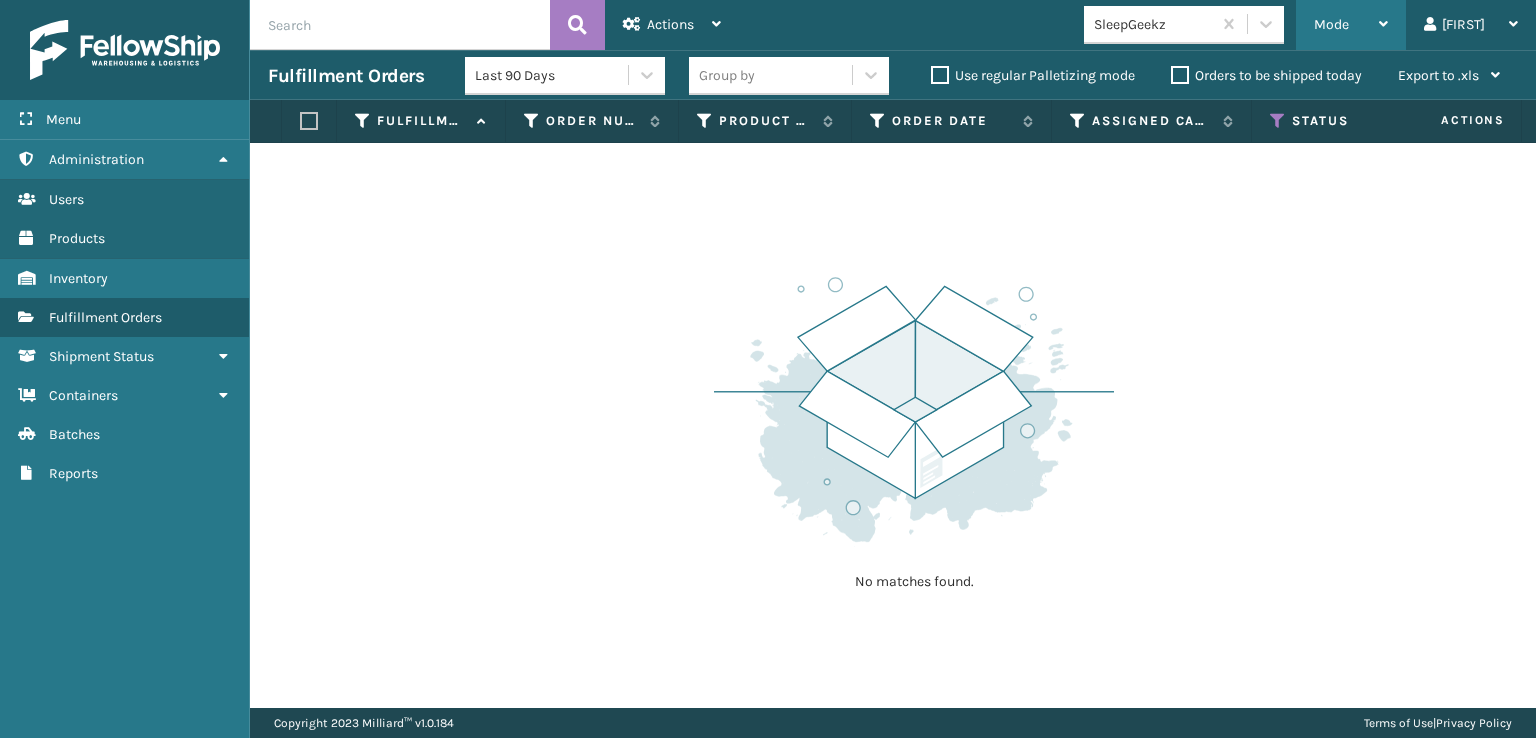 click on "Mode Regular Mode Picking Mode Labeling Mode Exit Scan Mode" at bounding box center [1351, 25] 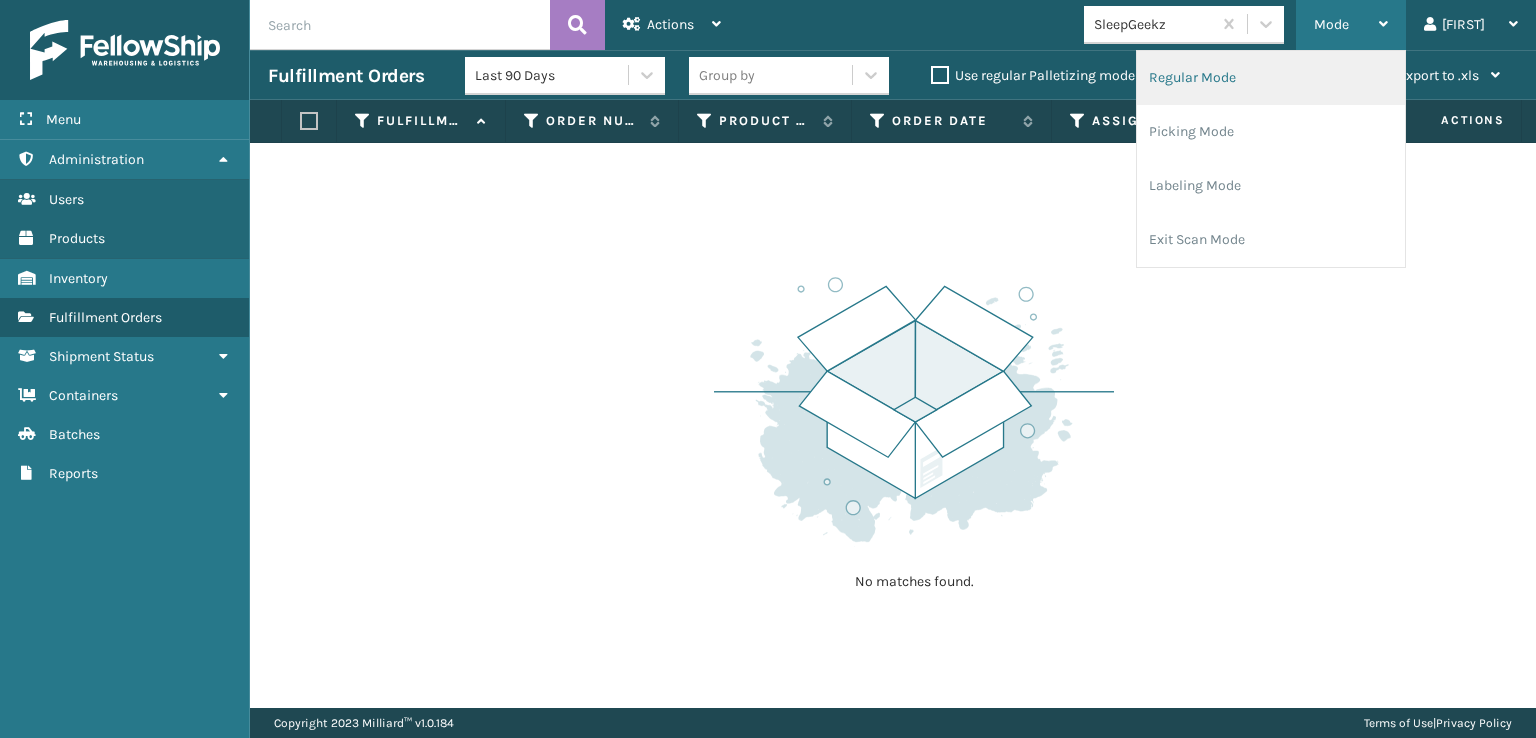 click on "Regular Mode" at bounding box center [1271, 78] 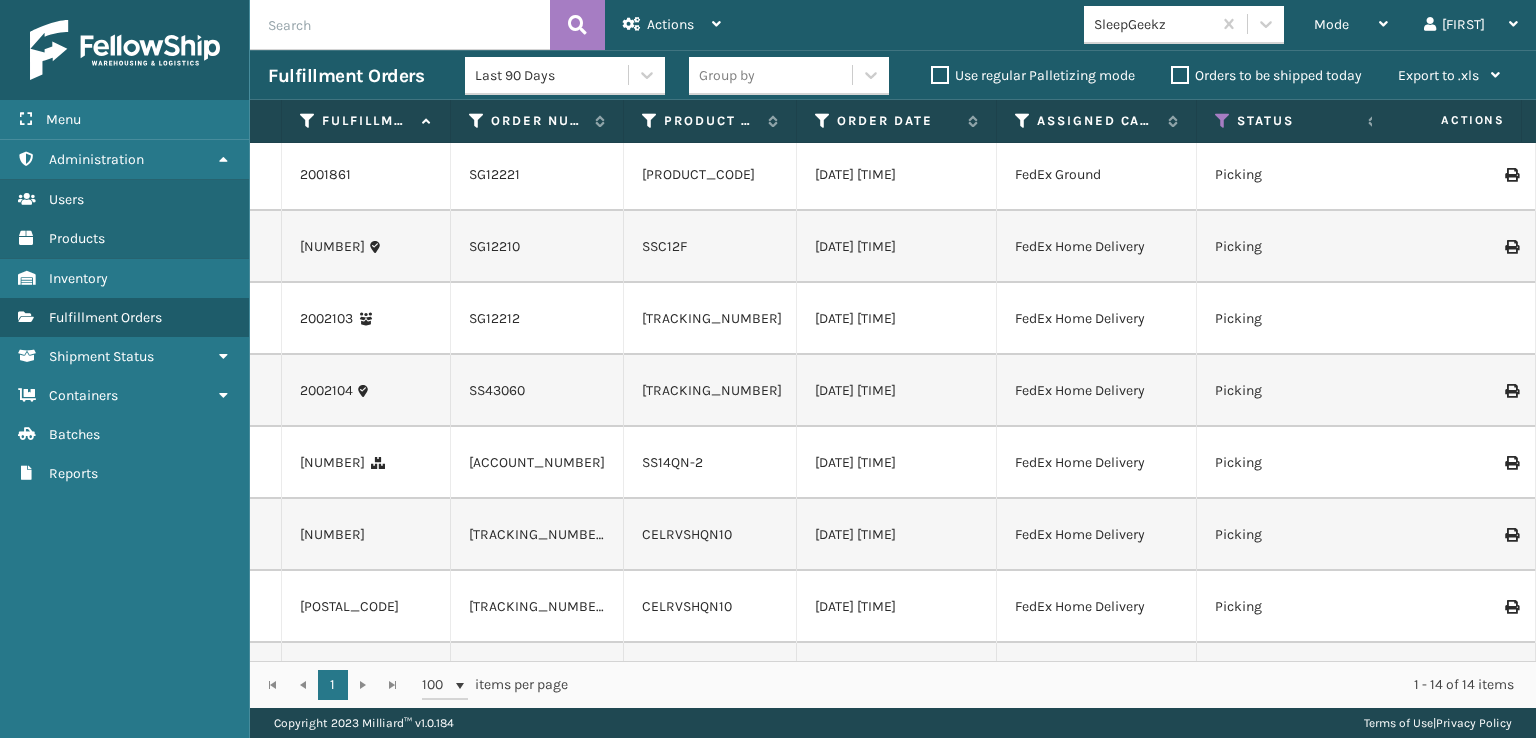 scroll, scrollTop: 0, scrollLeft: 0, axis: both 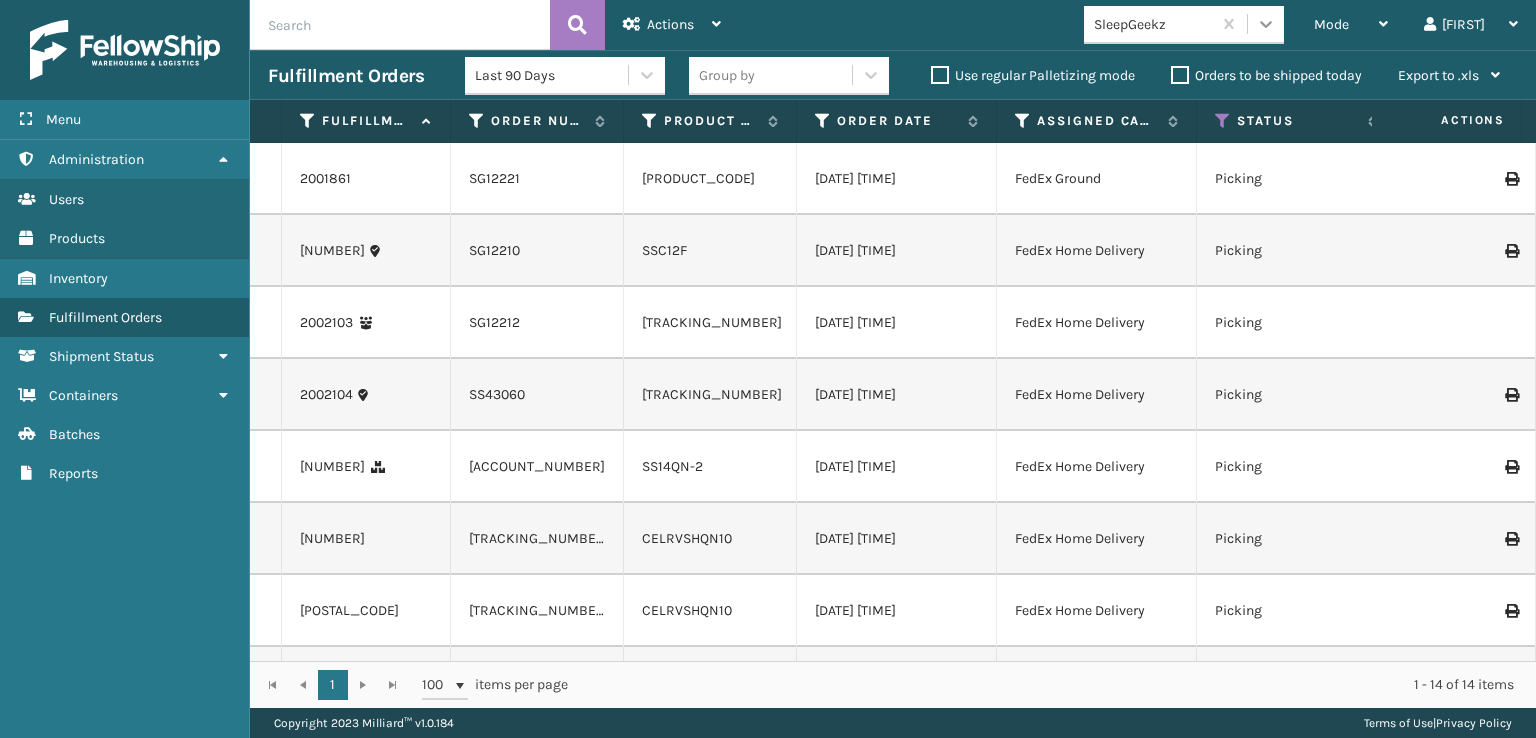 click at bounding box center (1266, 24) 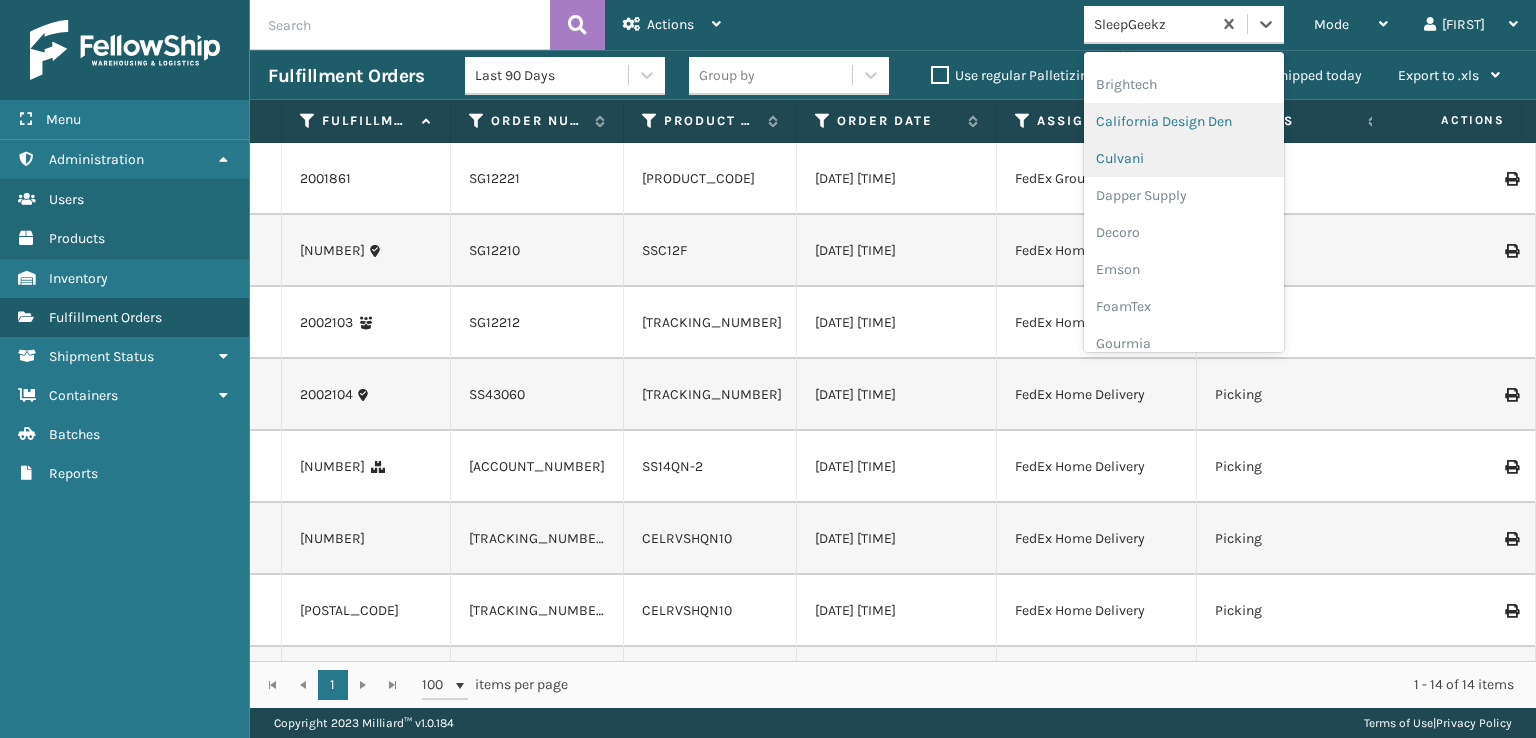 scroll, scrollTop: 300, scrollLeft: 0, axis: vertical 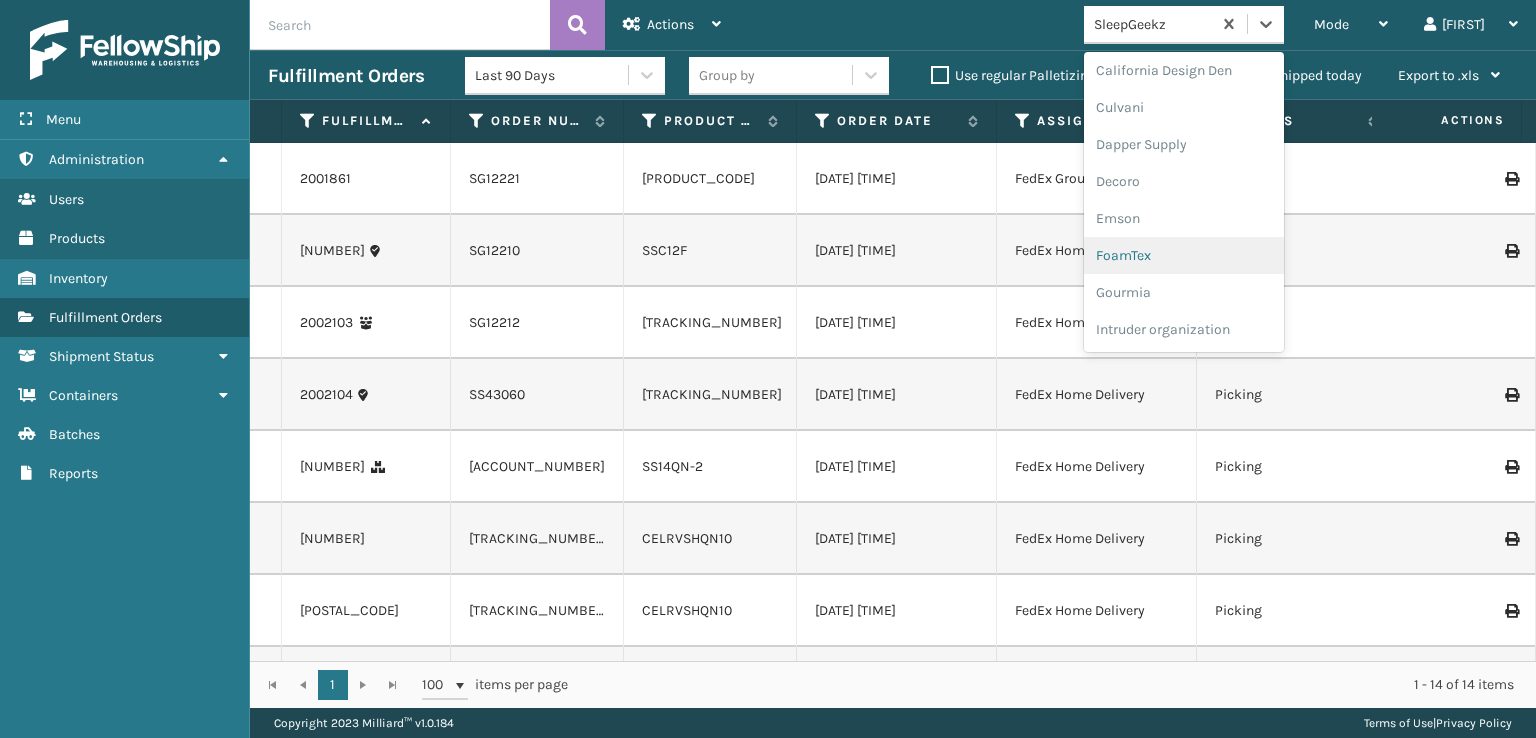 click on "FoamTex" at bounding box center (1184, 255) 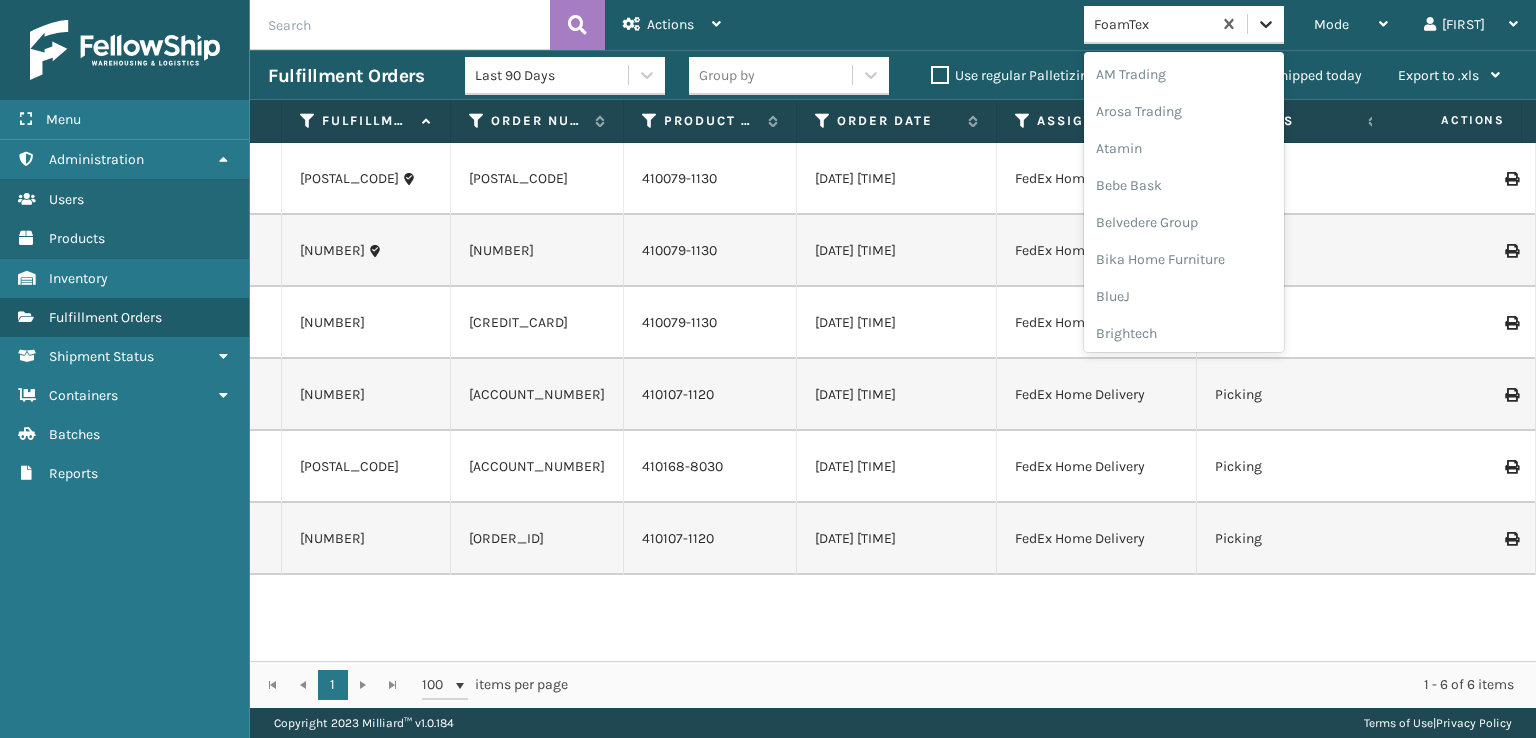 click at bounding box center (1266, 24) 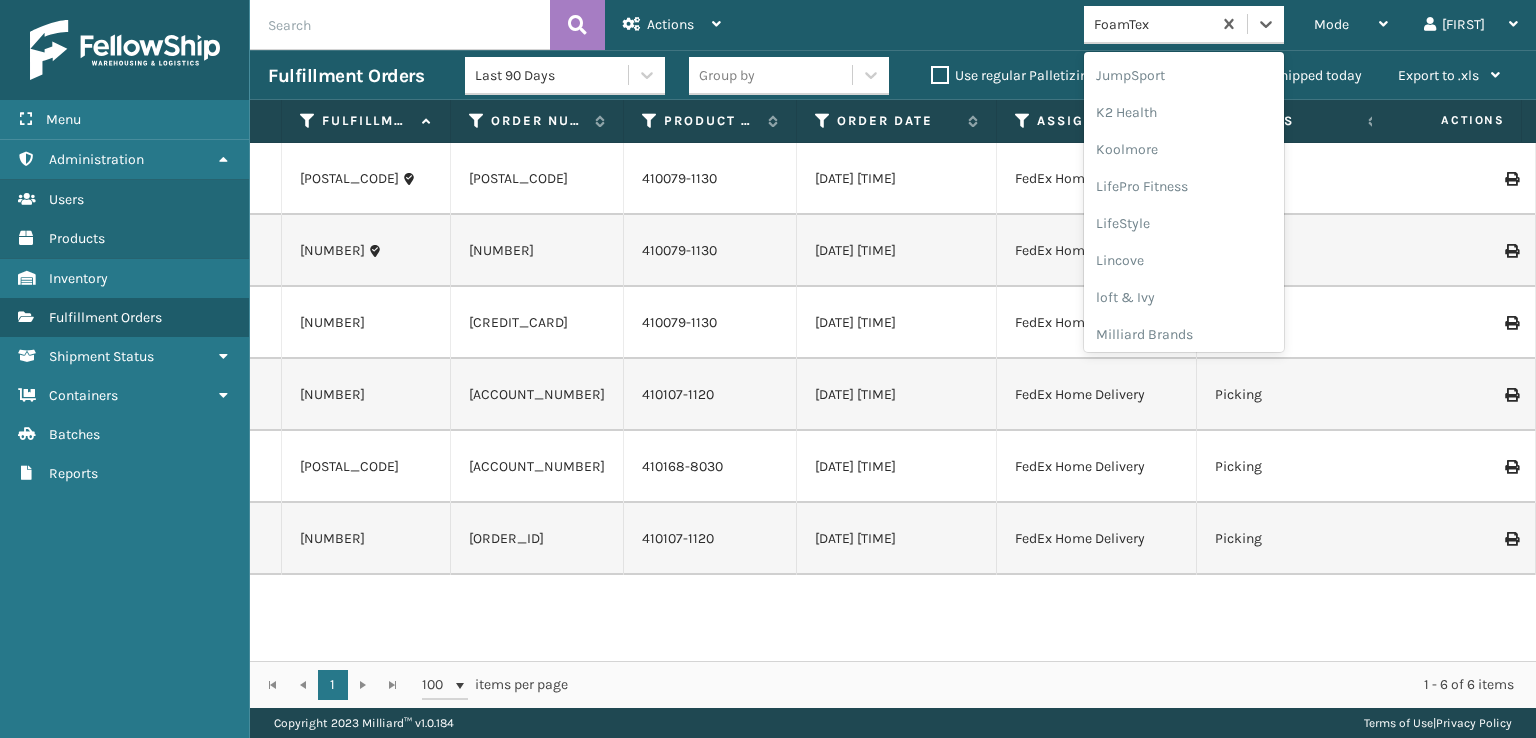 scroll, scrollTop: 632, scrollLeft: 0, axis: vertical 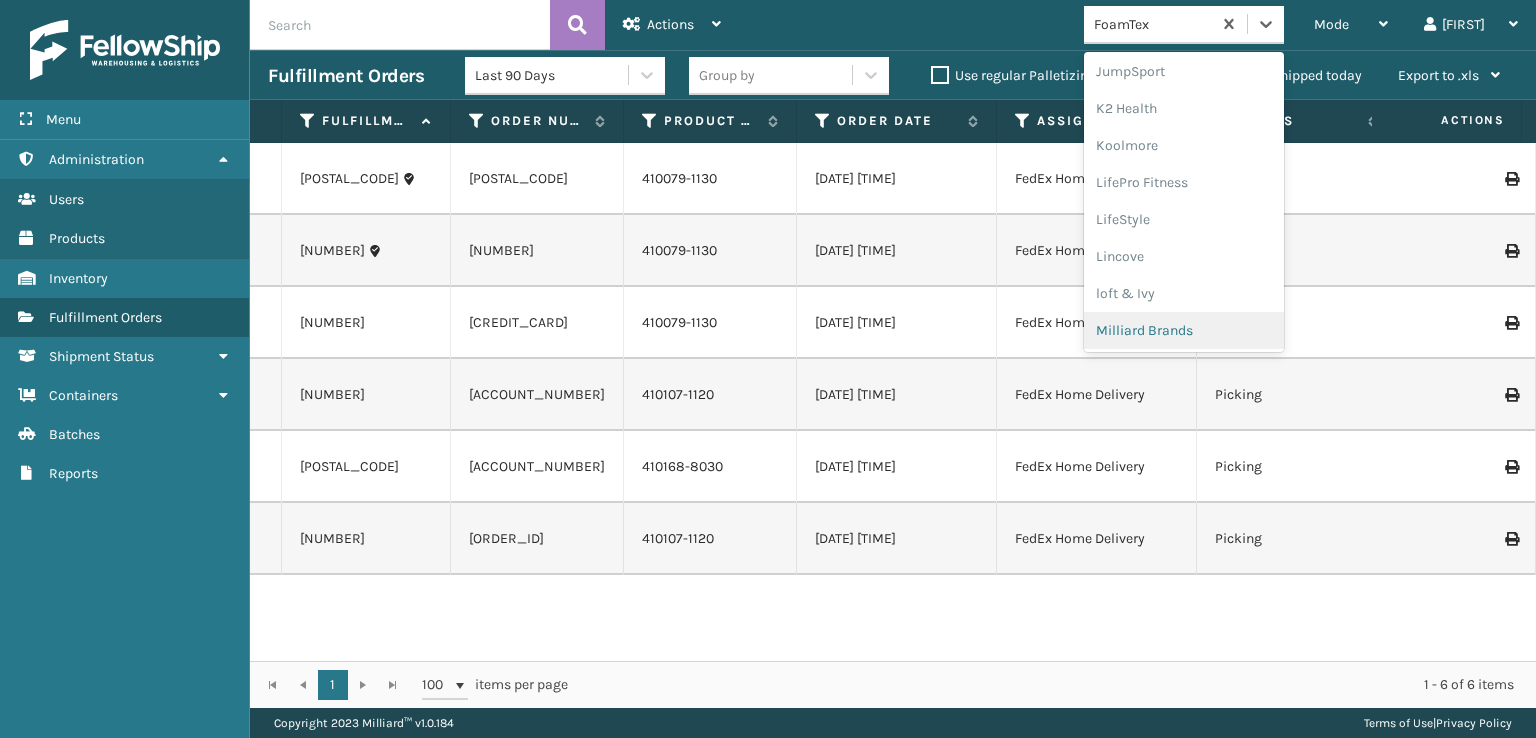 click on "Milliard Brands" at bounding box center [1184, 330] 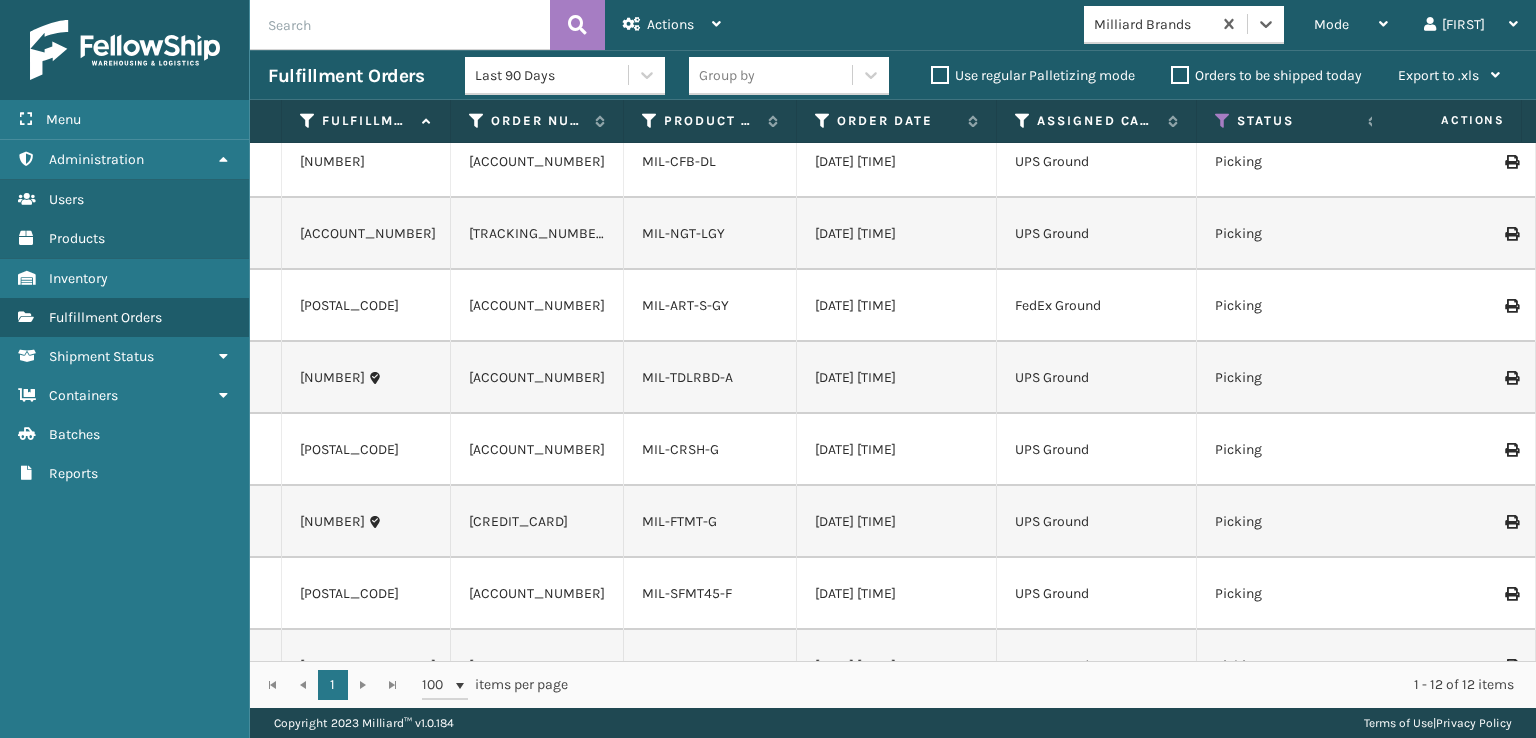 scroll, scrollTop: 0, scrollLeft: 0, axis: both 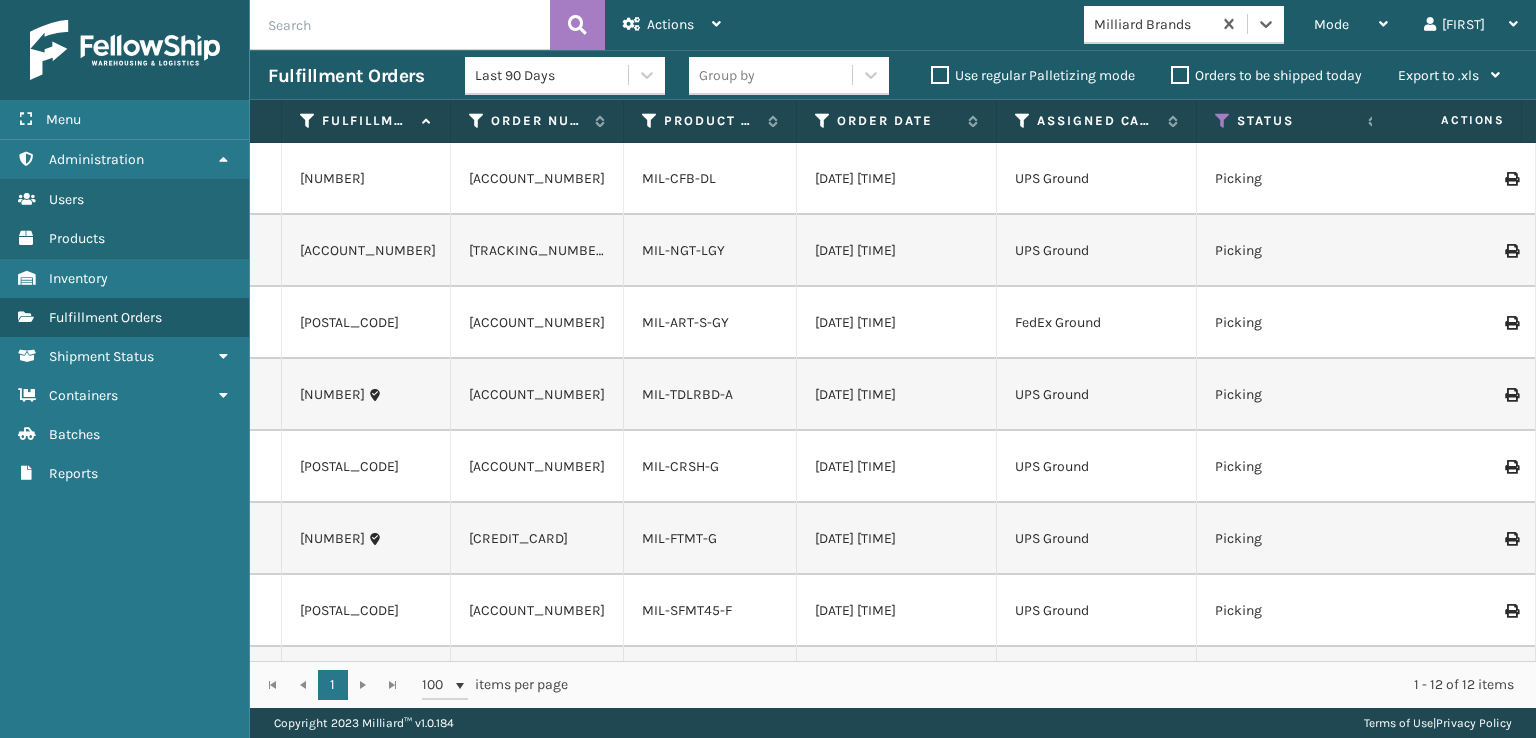 click on "option [BRAND_NAME], selected.     0 results available. Select is focused ,type to refine list, press Down to open the menu,  [BRAND_NAME]" at bounding box center (1190, 25) 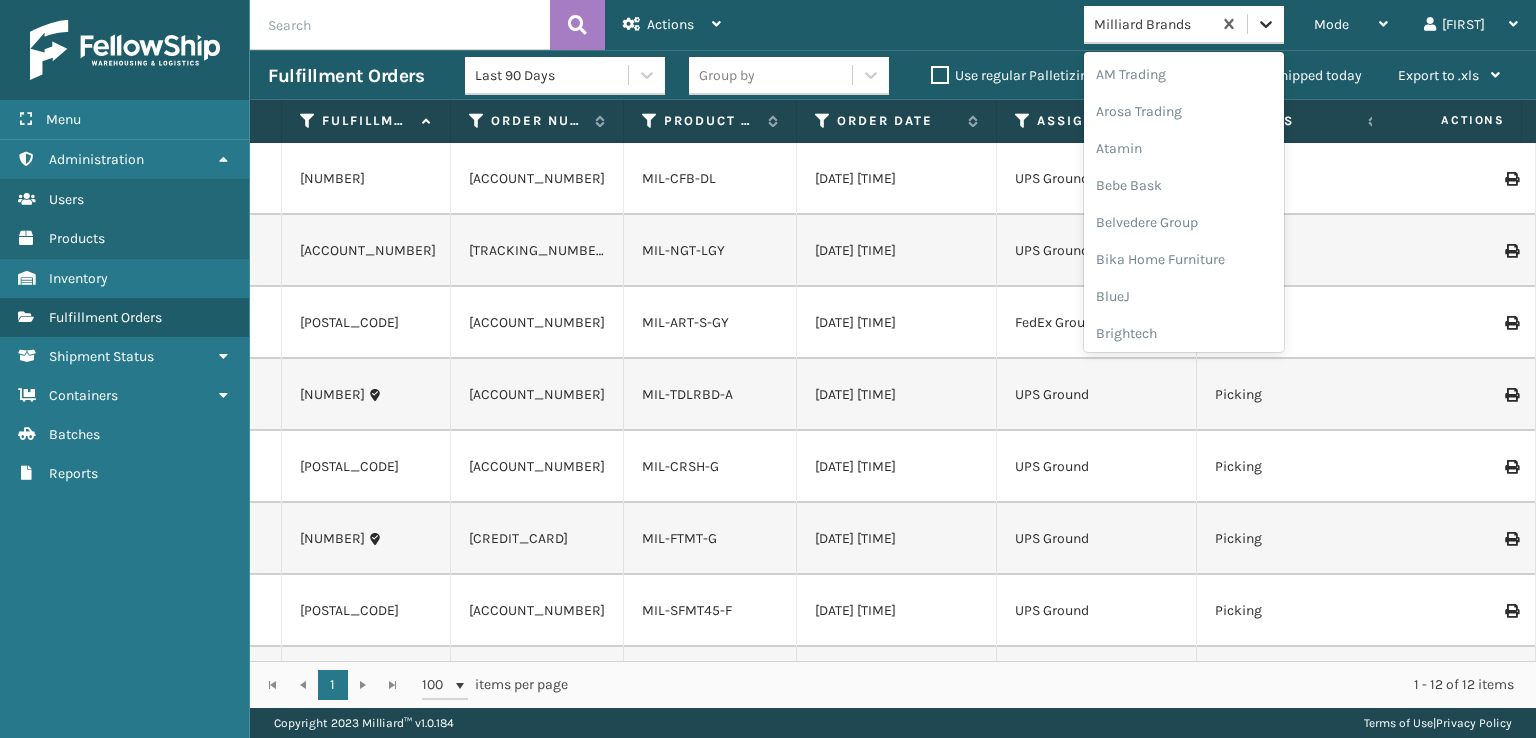 click 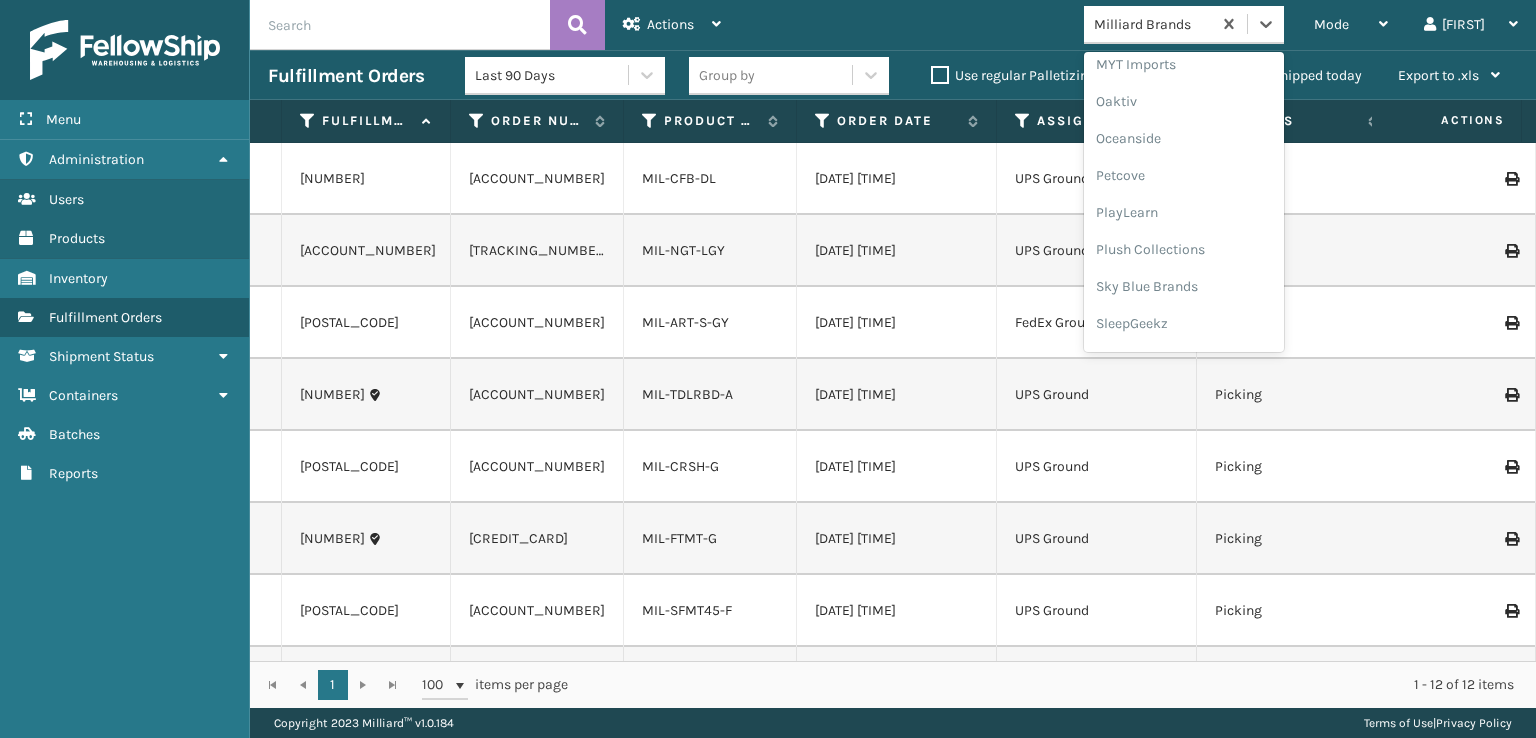 scroll, scrollTop: 966, scrollLeft: 0, axis: vertical 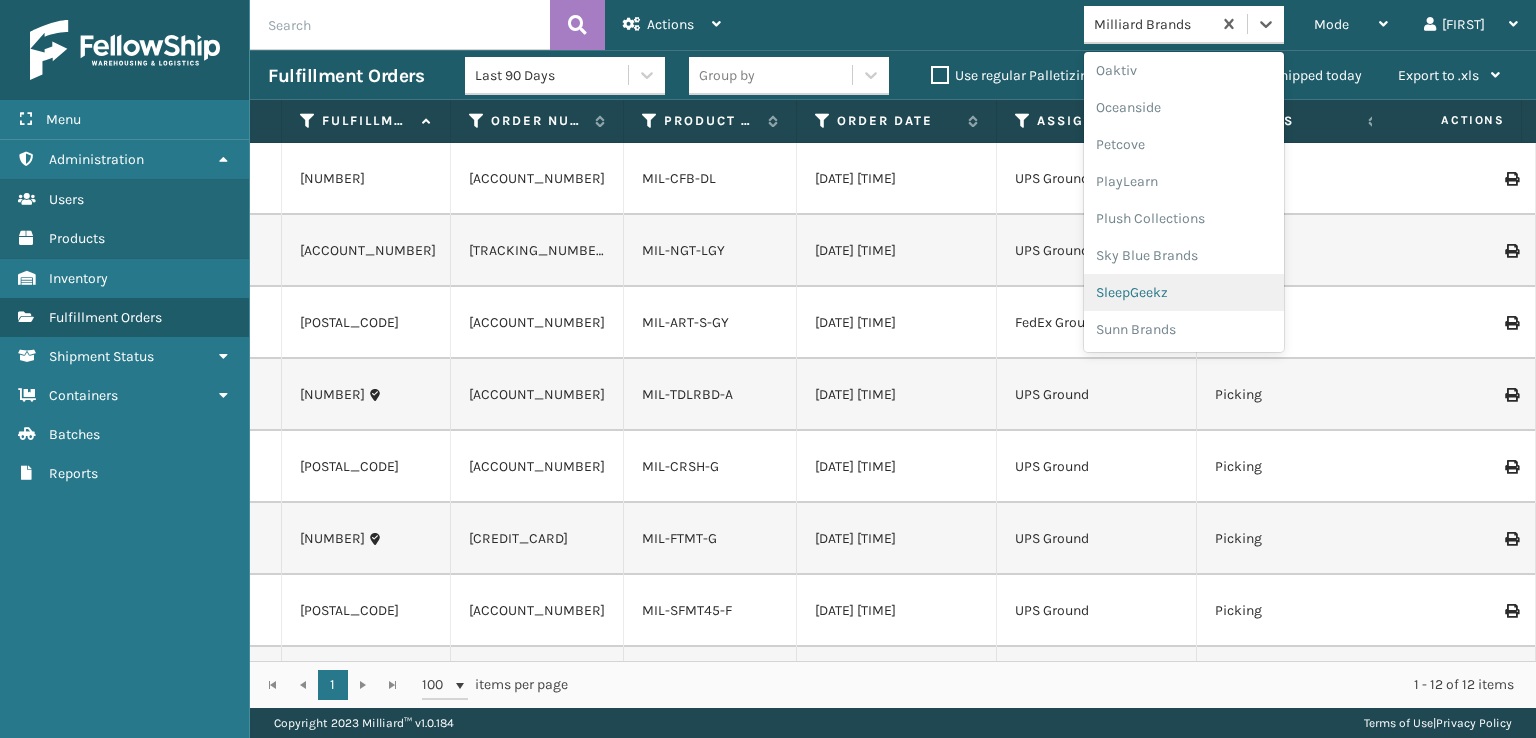 click on "SleepGeekz" at bounding box center [1184, 292] 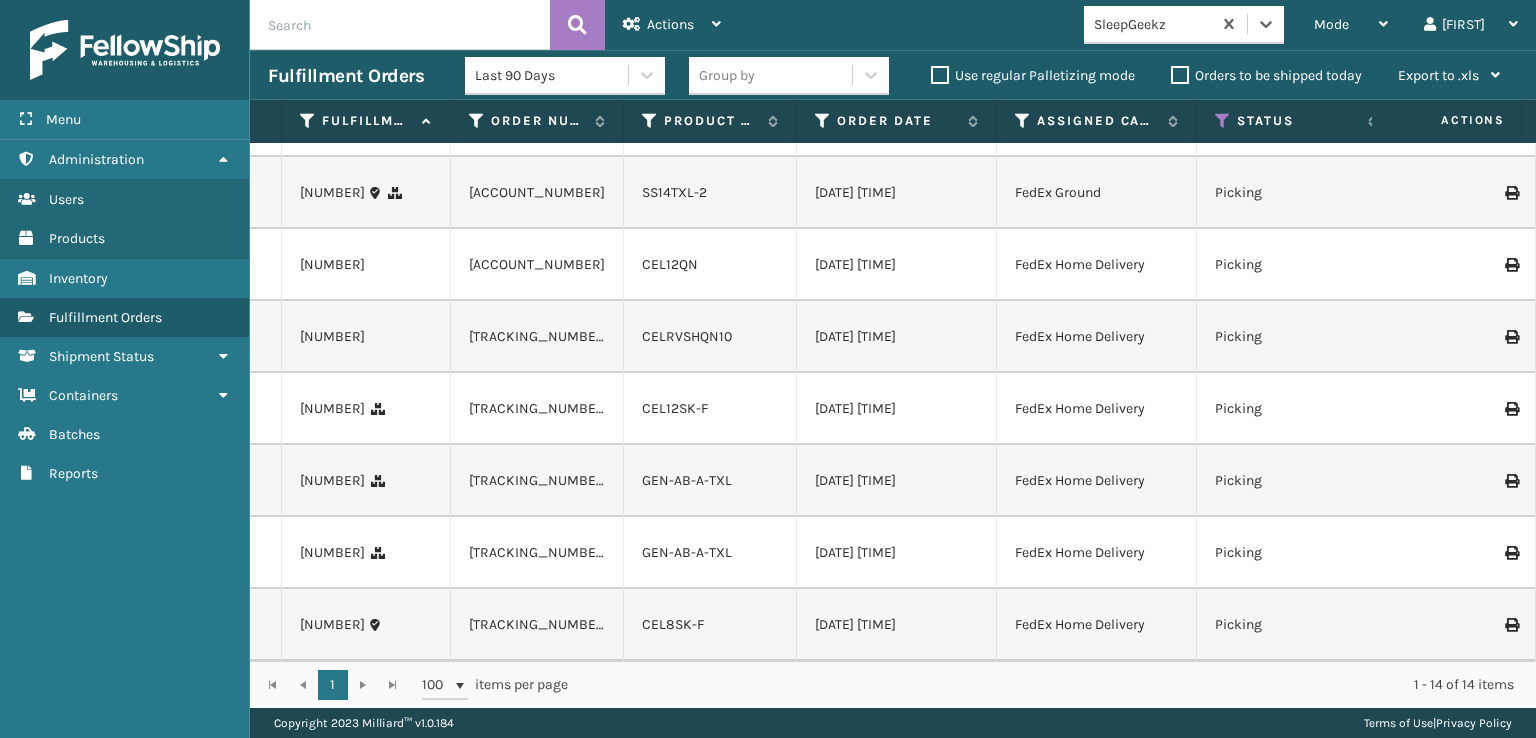 scroll, scrollTop: 660, scrollLeft: 0, axis: vertical 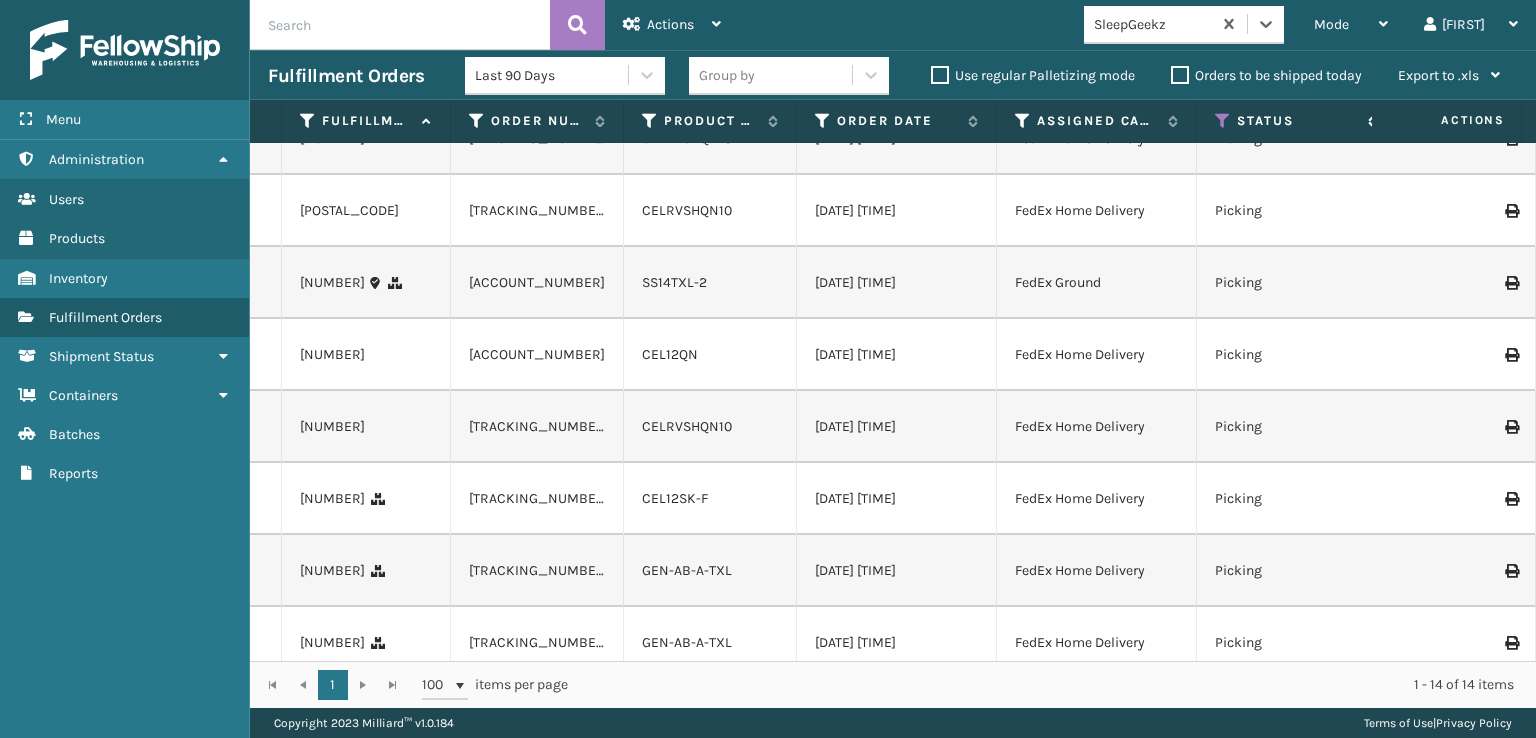 click on "Status" at bounding box center (1296, 121) 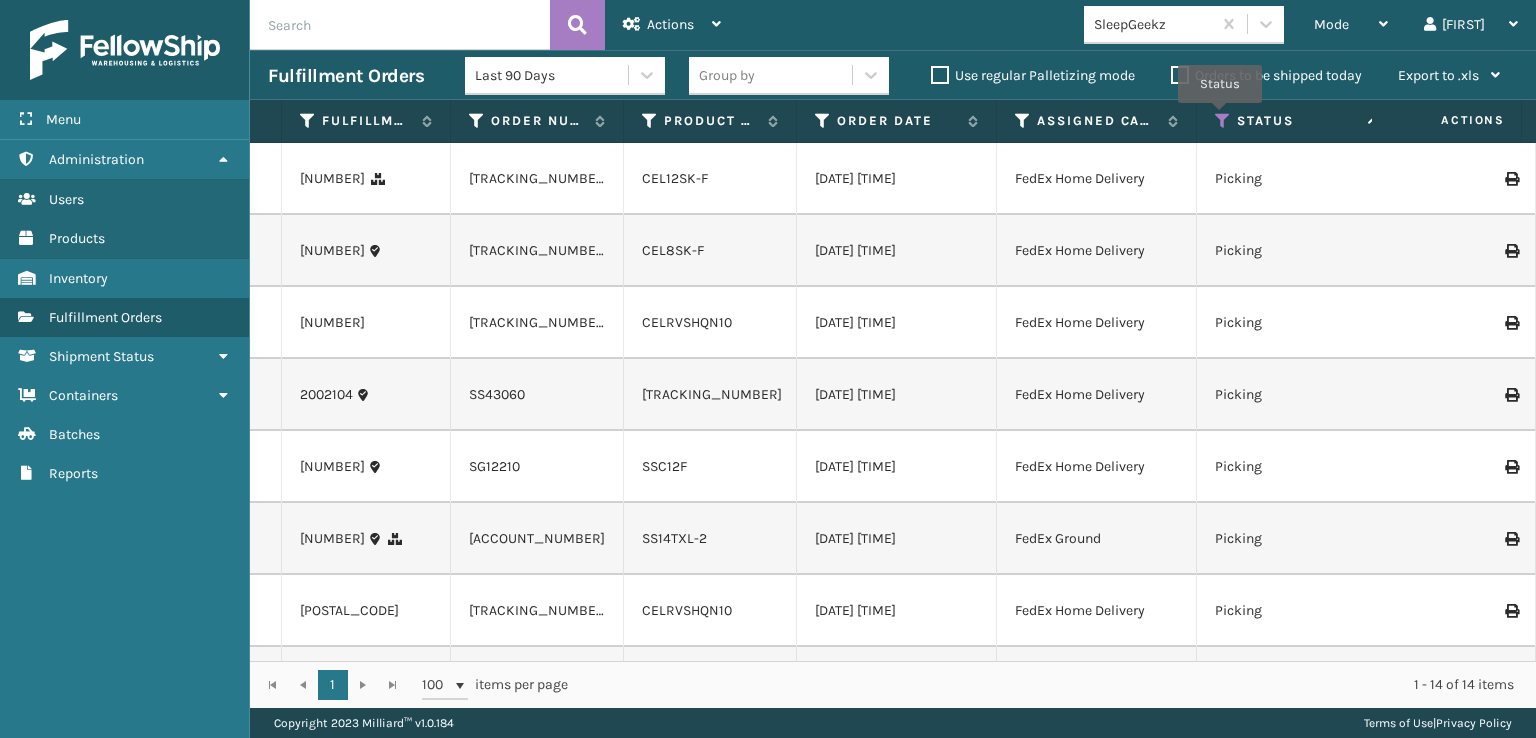 click at bounding box center [1223, 121] 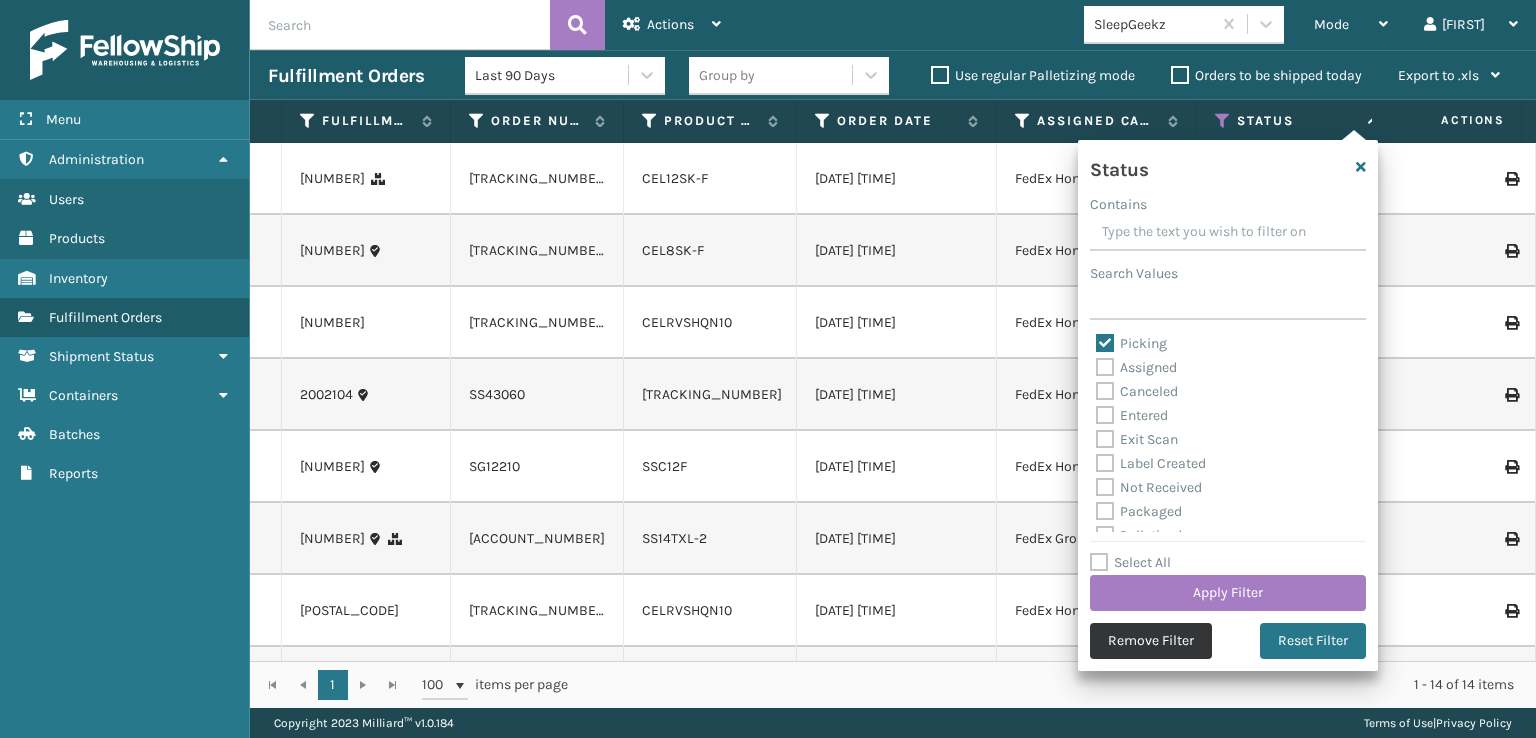 click on "Remove Filter" at bounding box center (1151, 641) 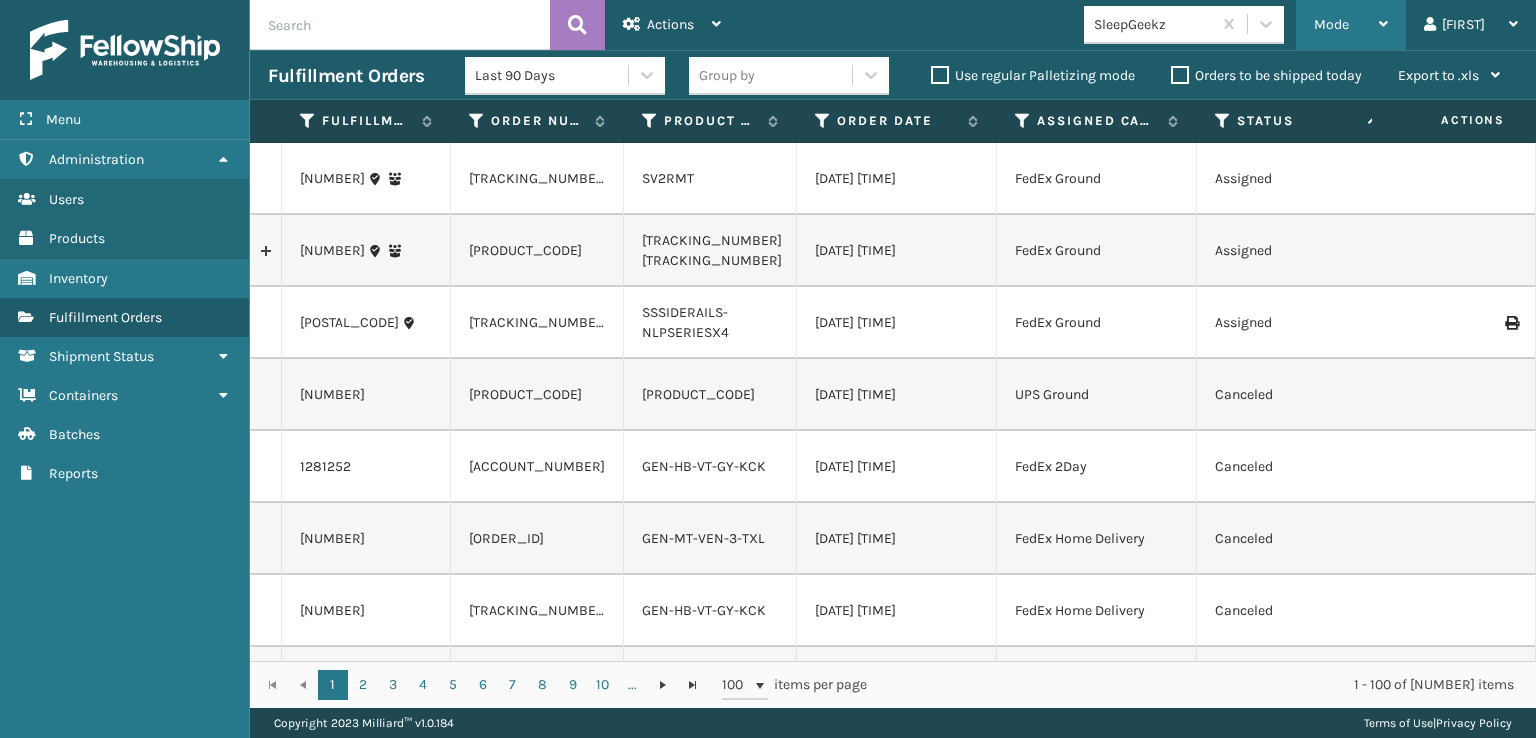click on "Mode" at bounding box center [1331, 24] 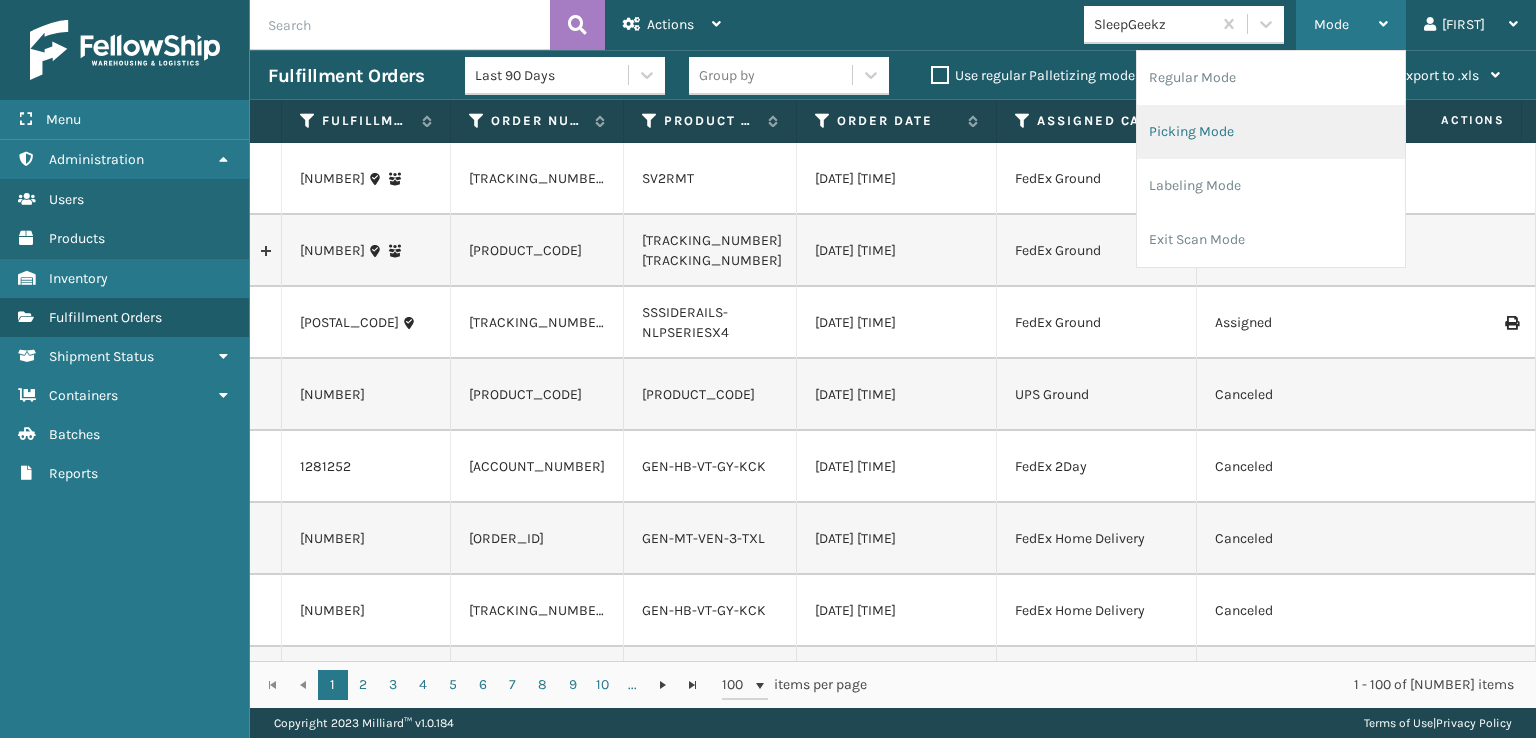 click on "Picking Mode" at bounding box center [1271, 132] 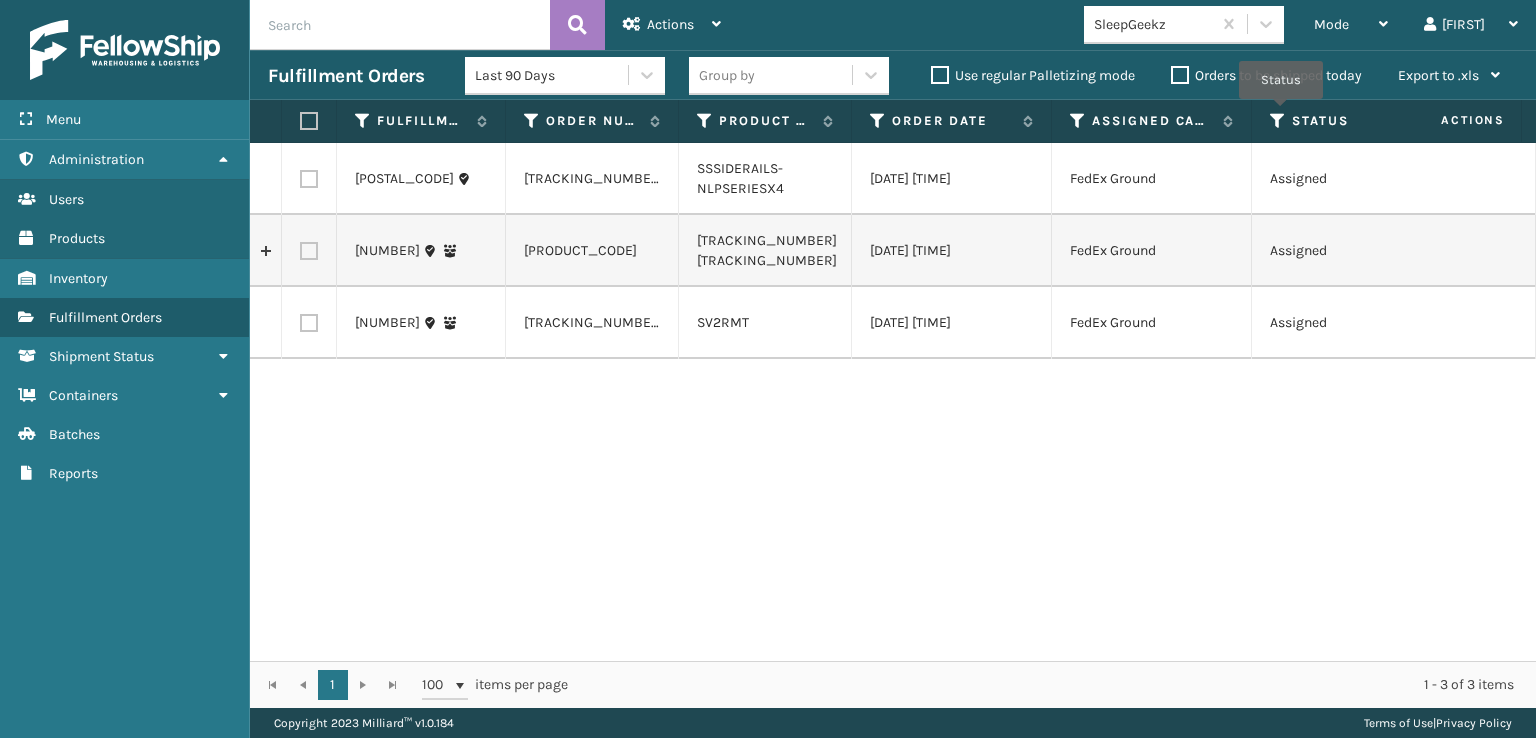 click at bounding box center (1278, 121) 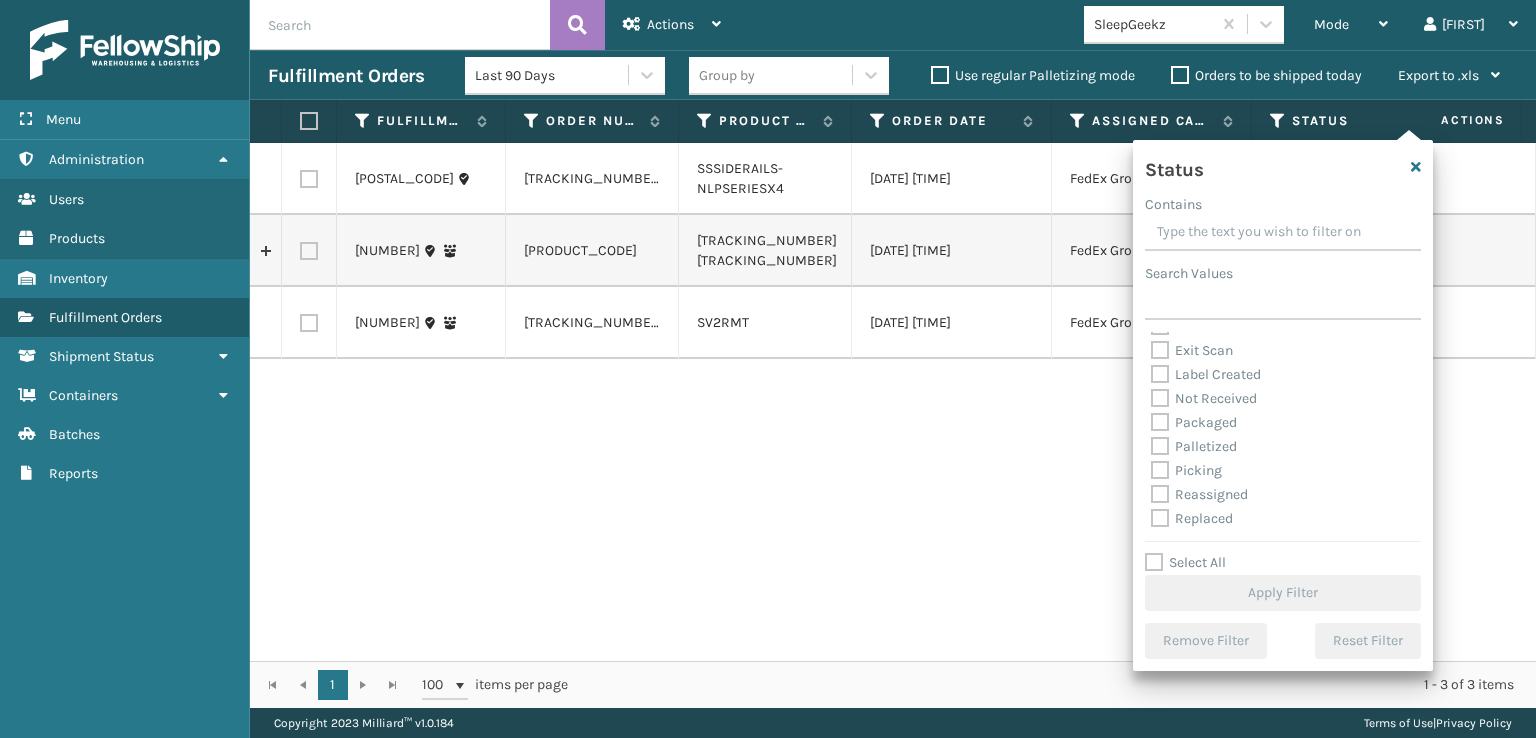 scroll, scrollTop: 100, scrollLeft: 0, axis: vertical 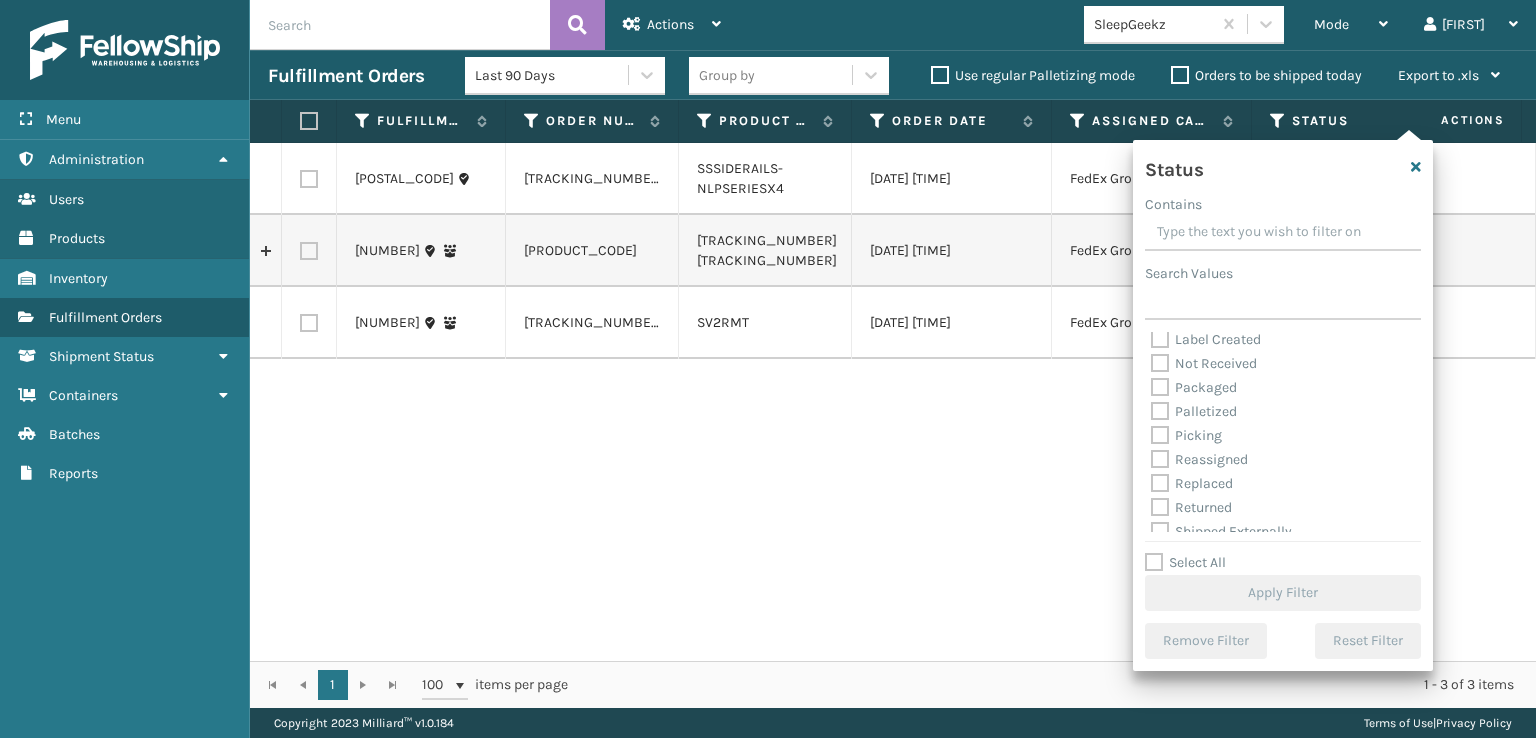 click on "Picking" at bounding box center [1186, 435] 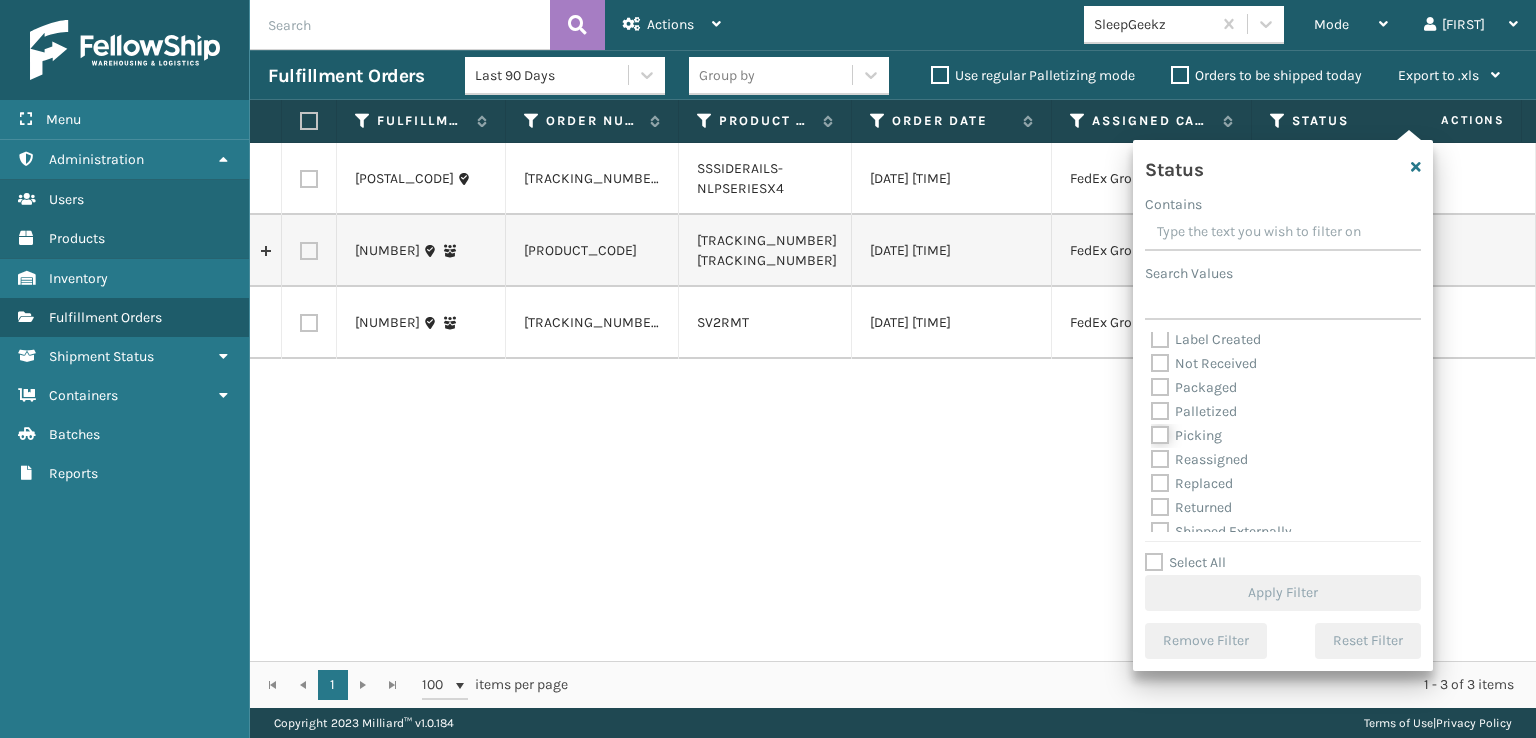 click on "Picking" at bounding box center [1151, 430] 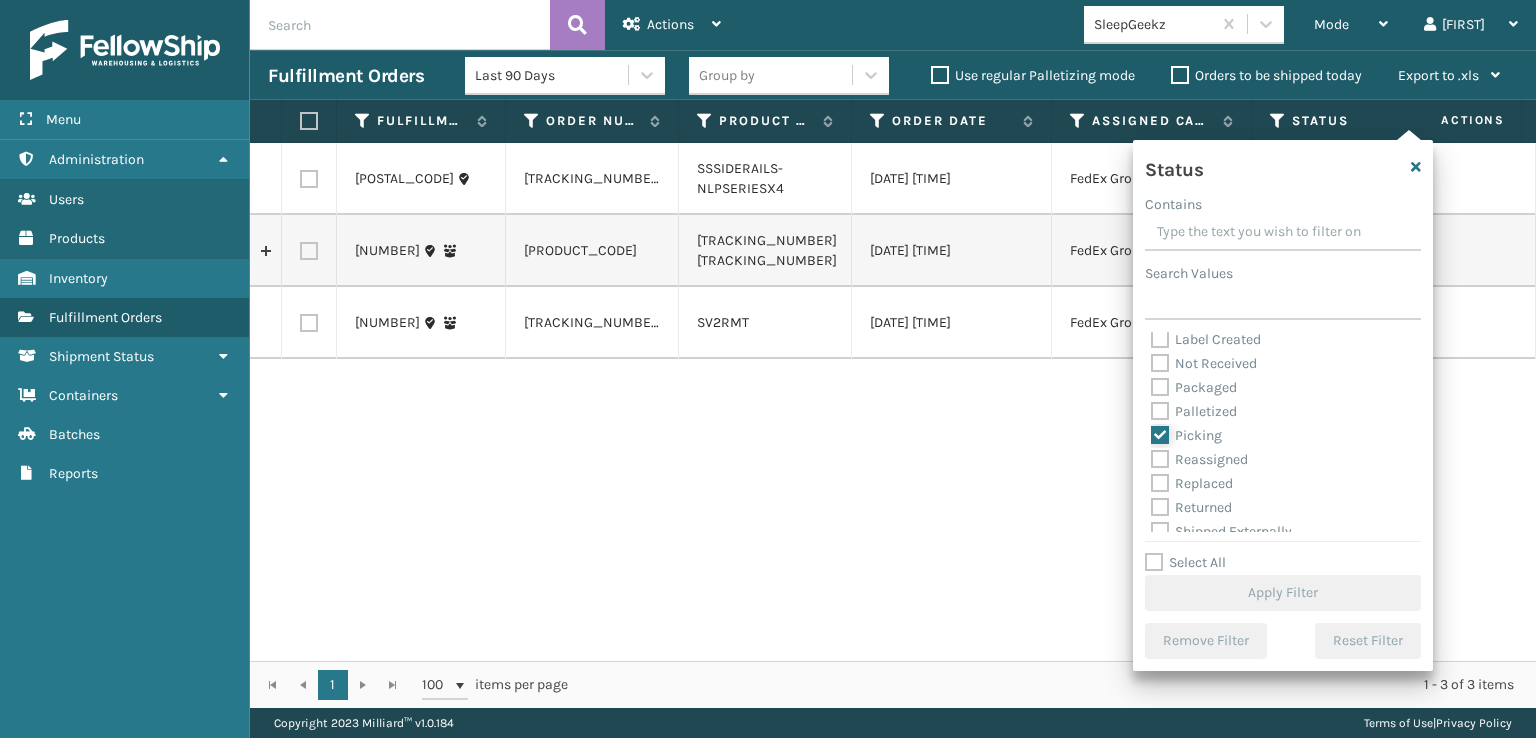 checkbox on "true" 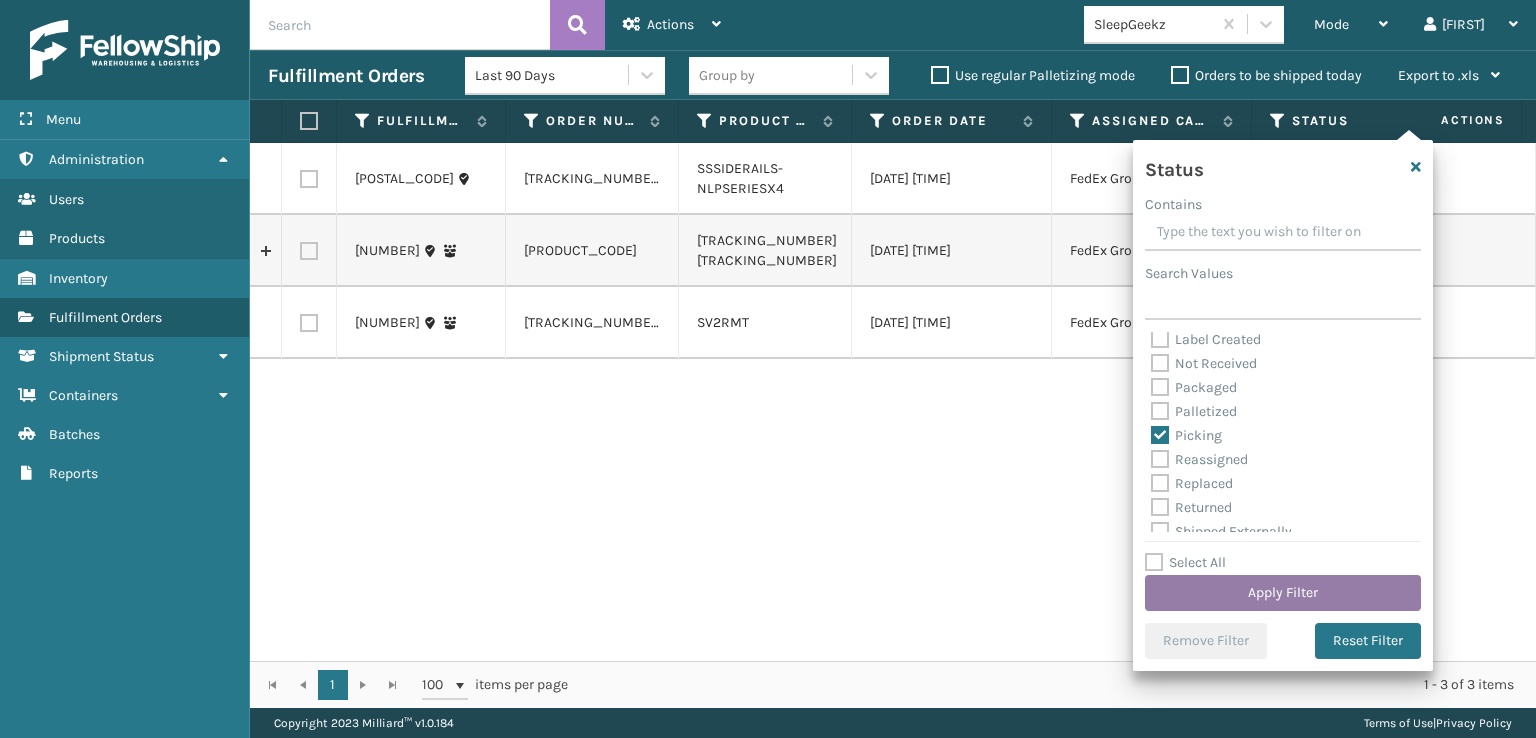 click on "Apply Filter" at bounding box center (1283, 593) 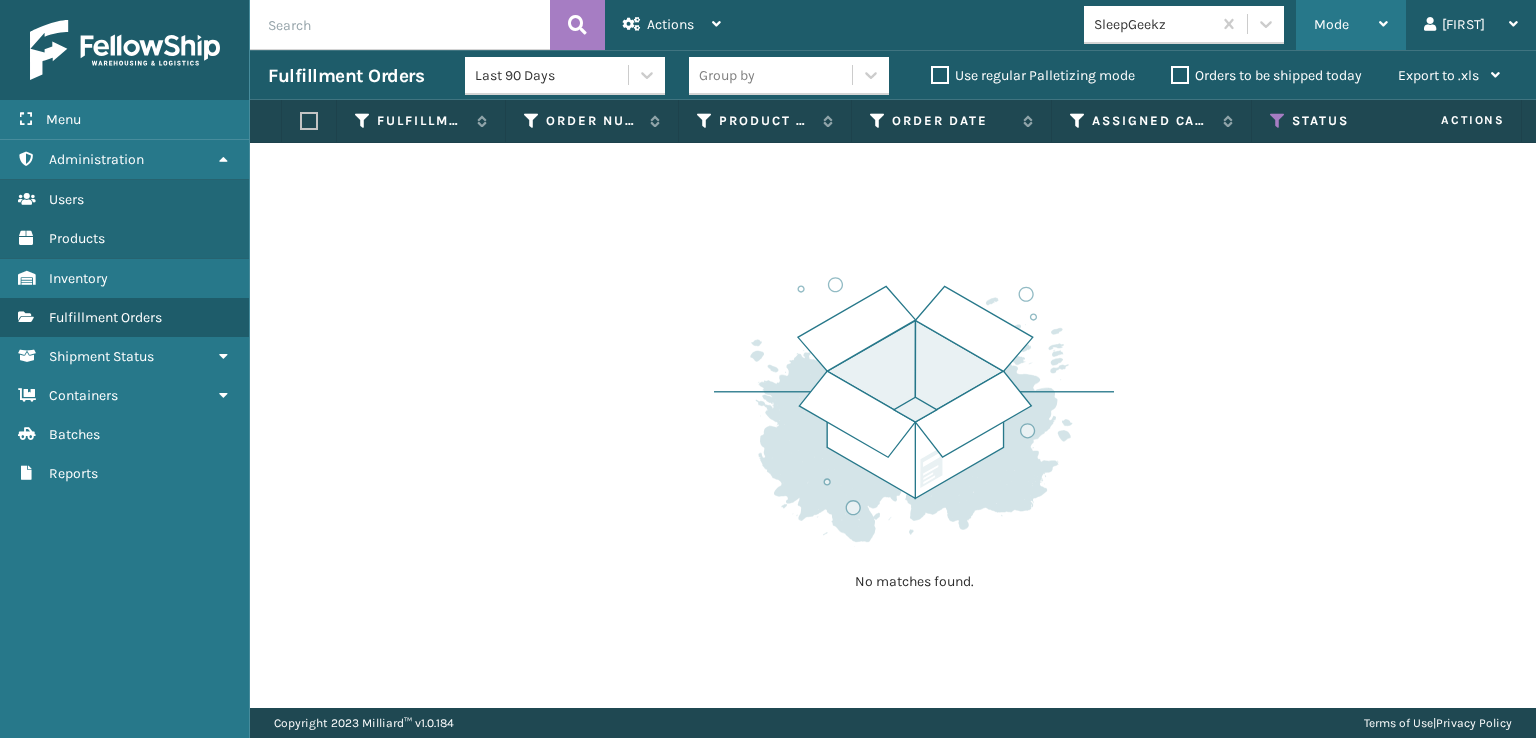 click on "Mode" at bounding box center [1331, 24] 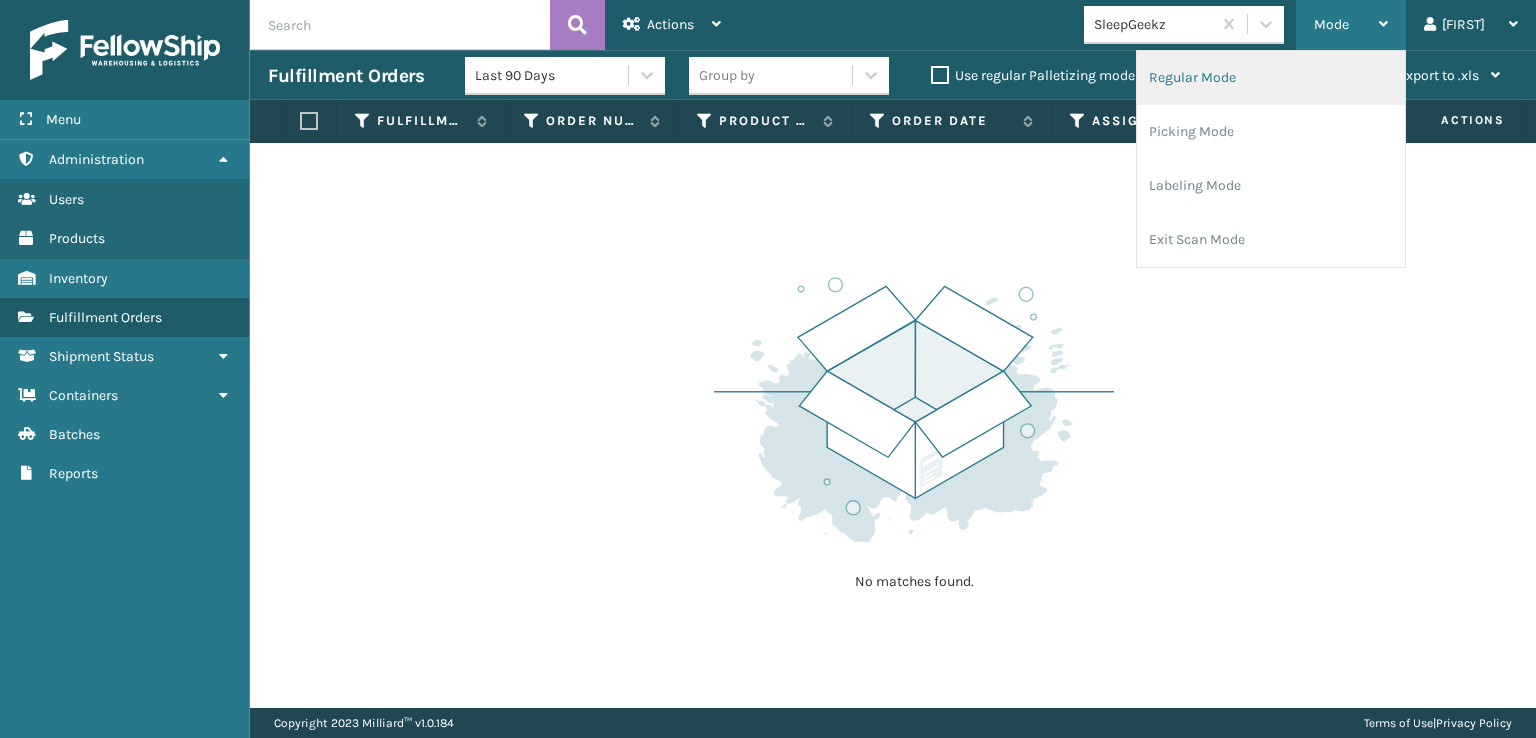 click on "Regular Mode" at bounding box center [1271, 78] 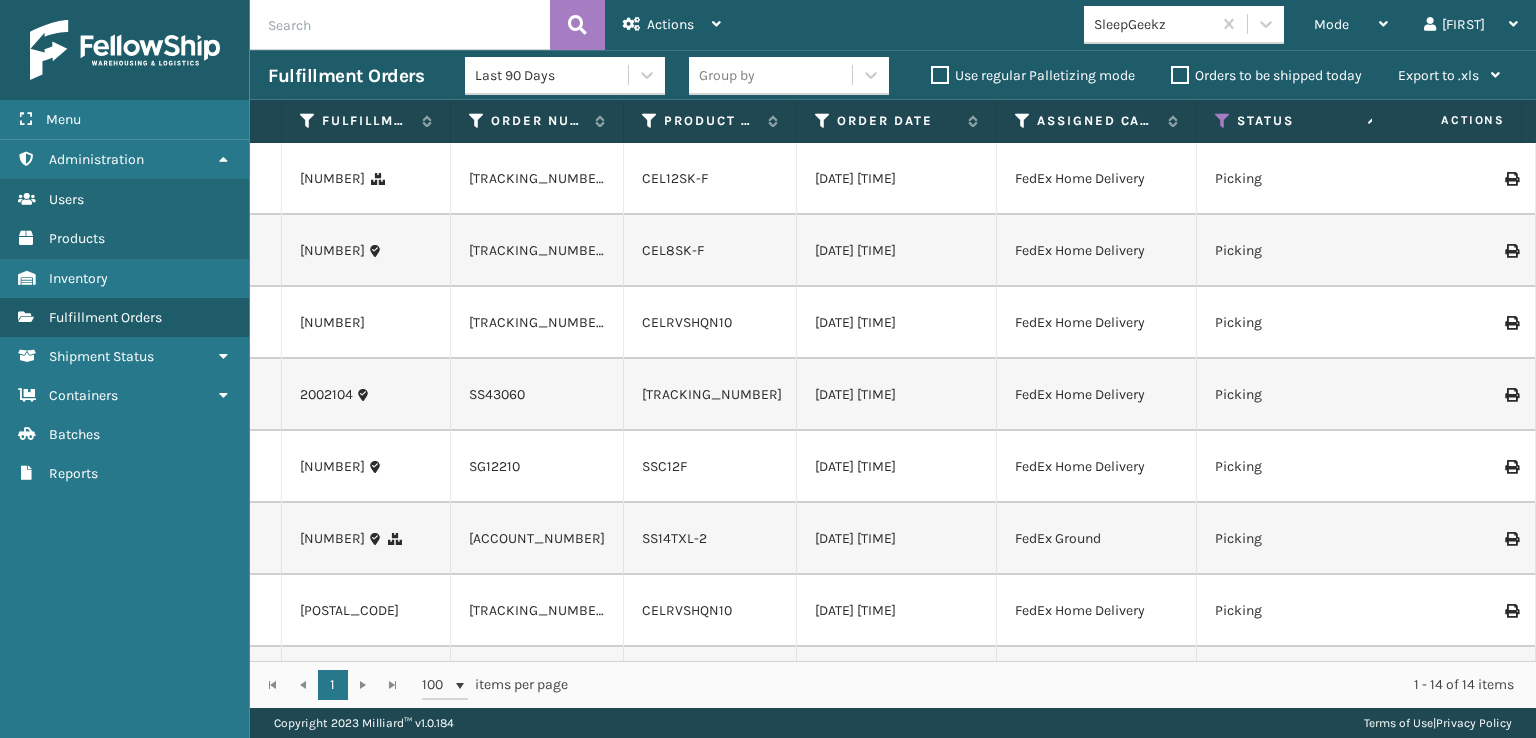 click at bounding box center [1511, 467] 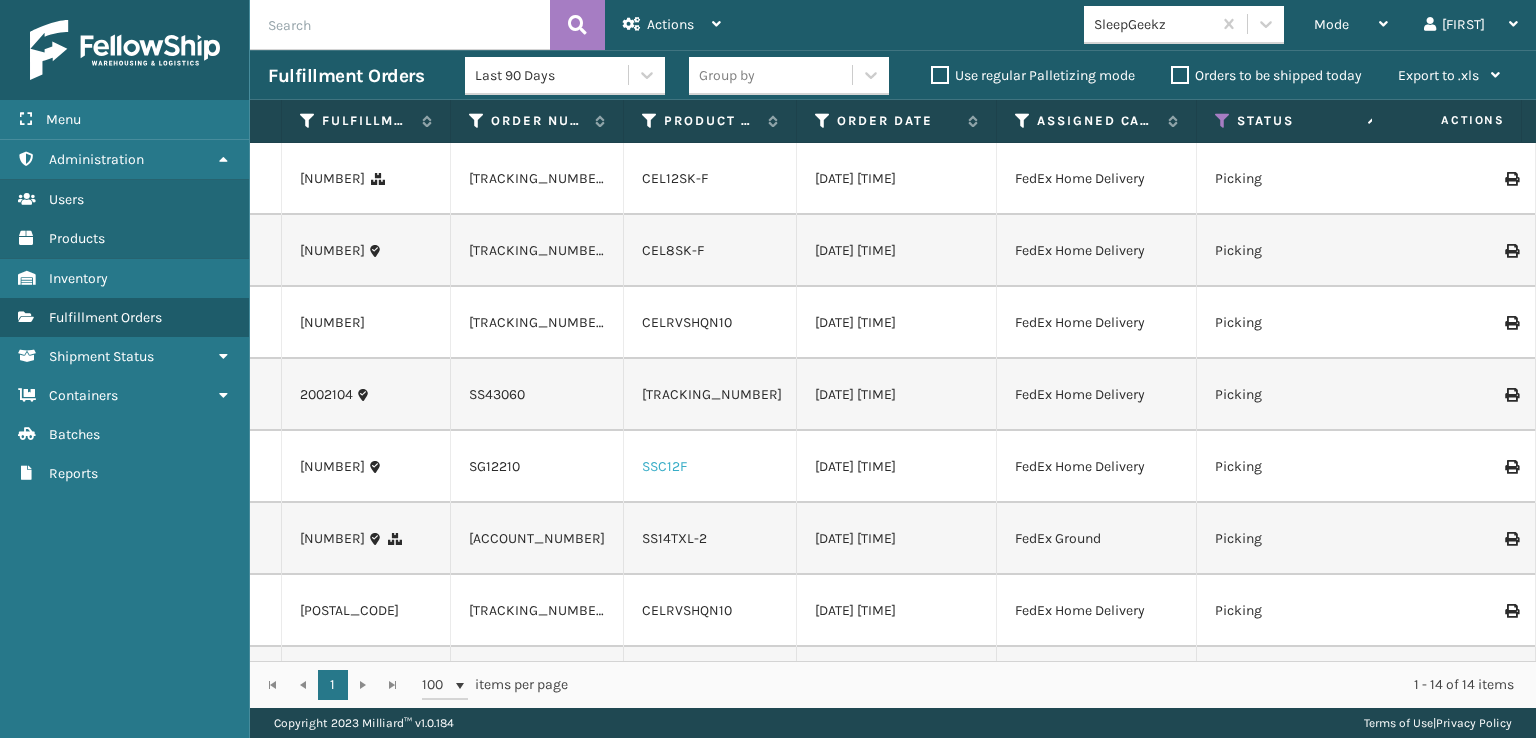 click on "SSC12F" at bounding box center (664, 466) 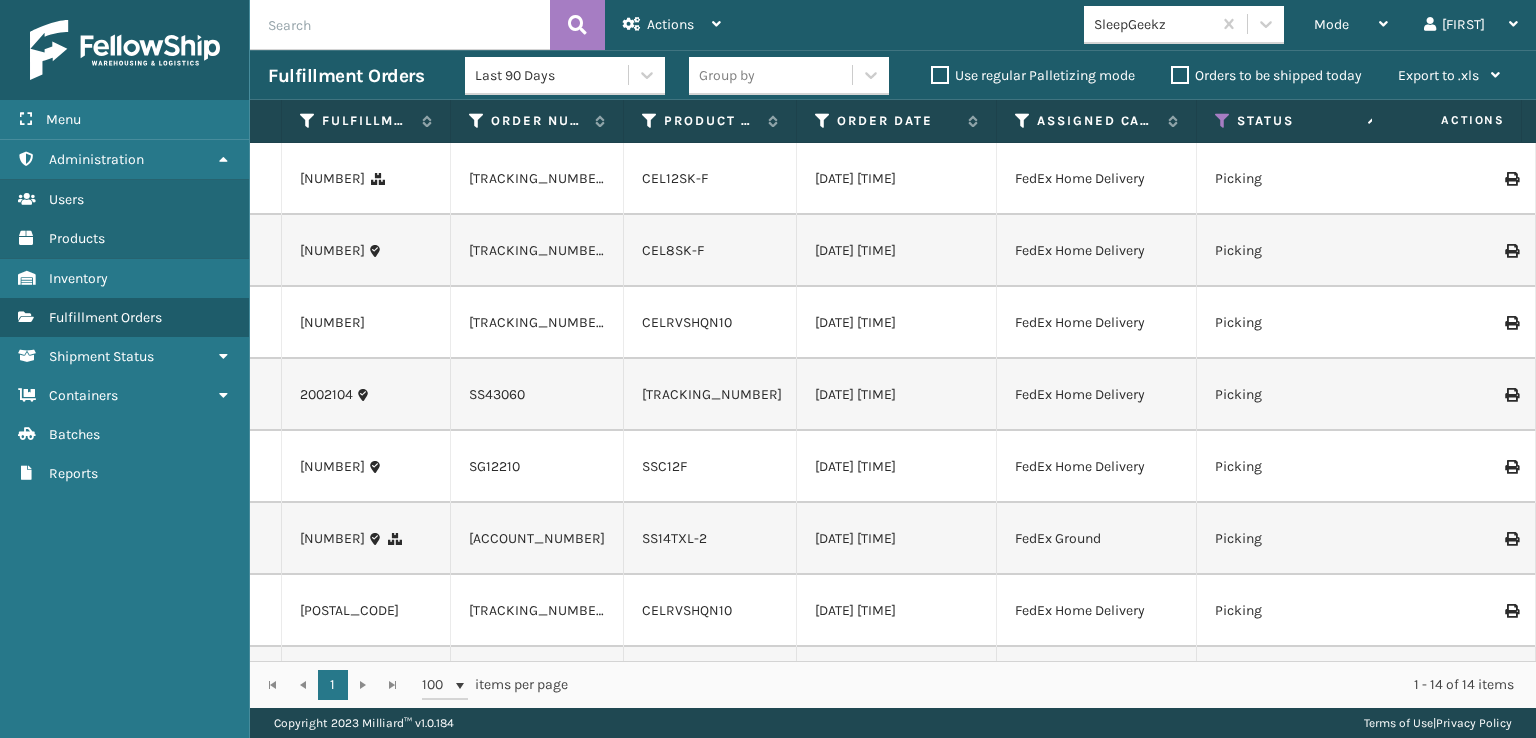 click at bounding box center (1511, 467) 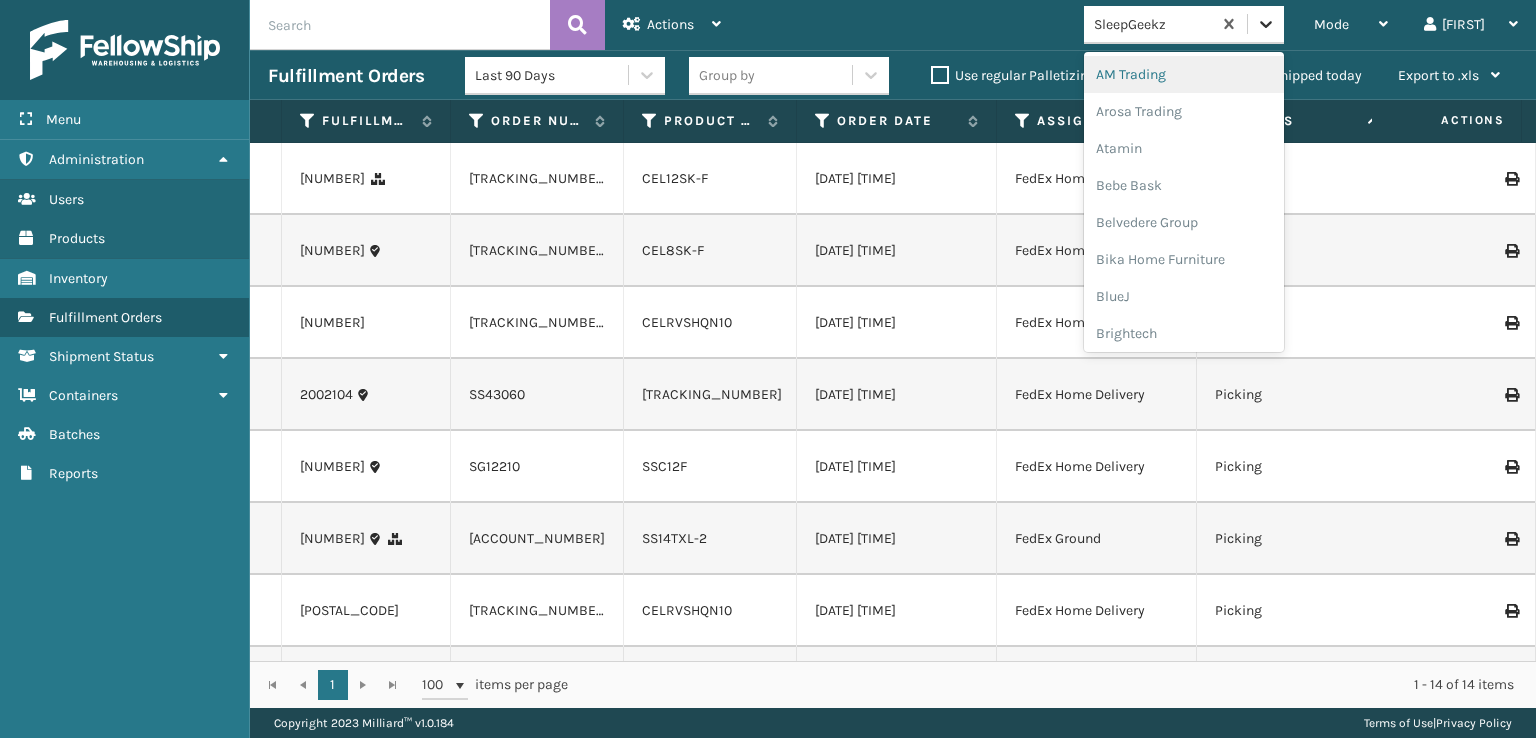click at bounding box center [1266, 24] 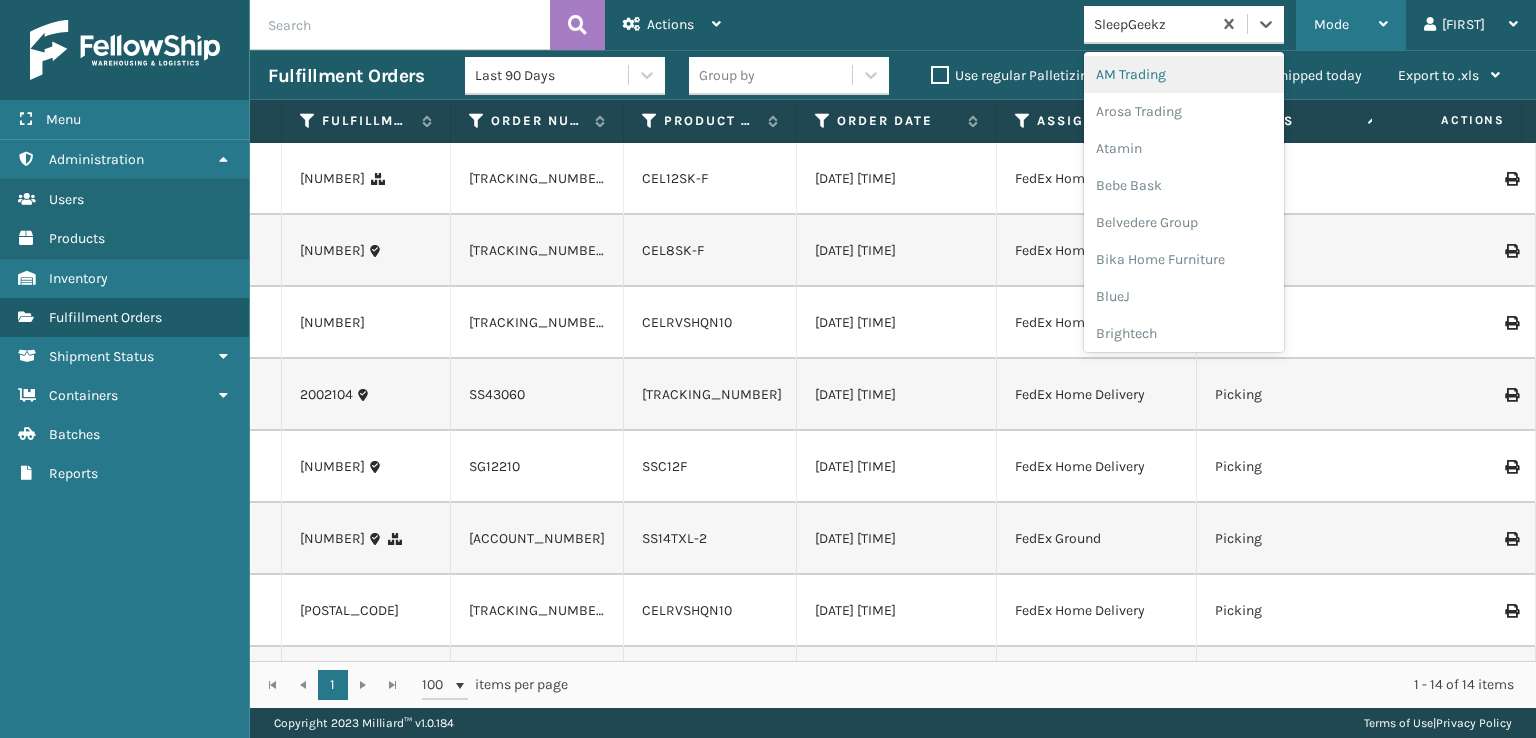 click on "Mode" at bounding box center [1351, 25] 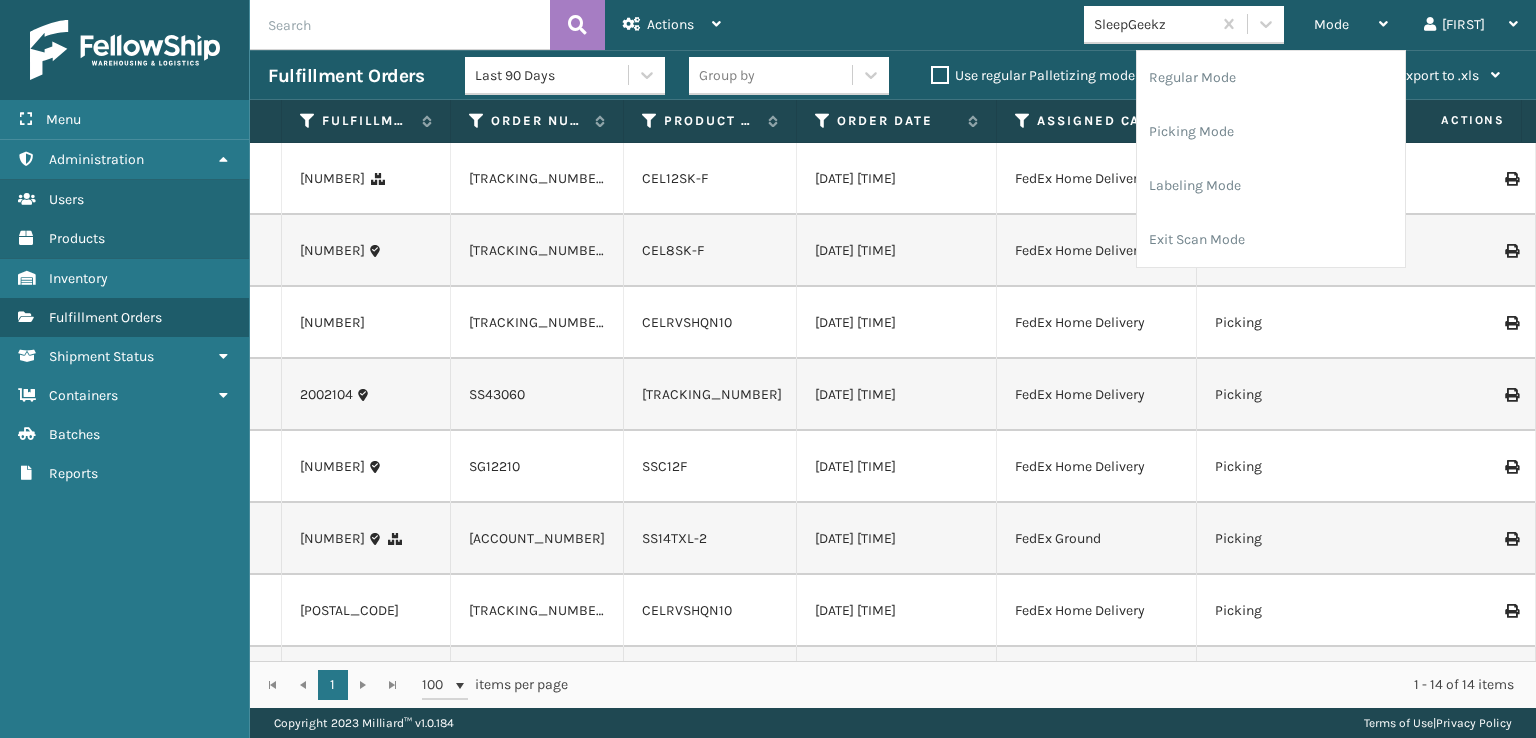 click on "FedEx Home Delivery" at bounding box center (1097, 467) 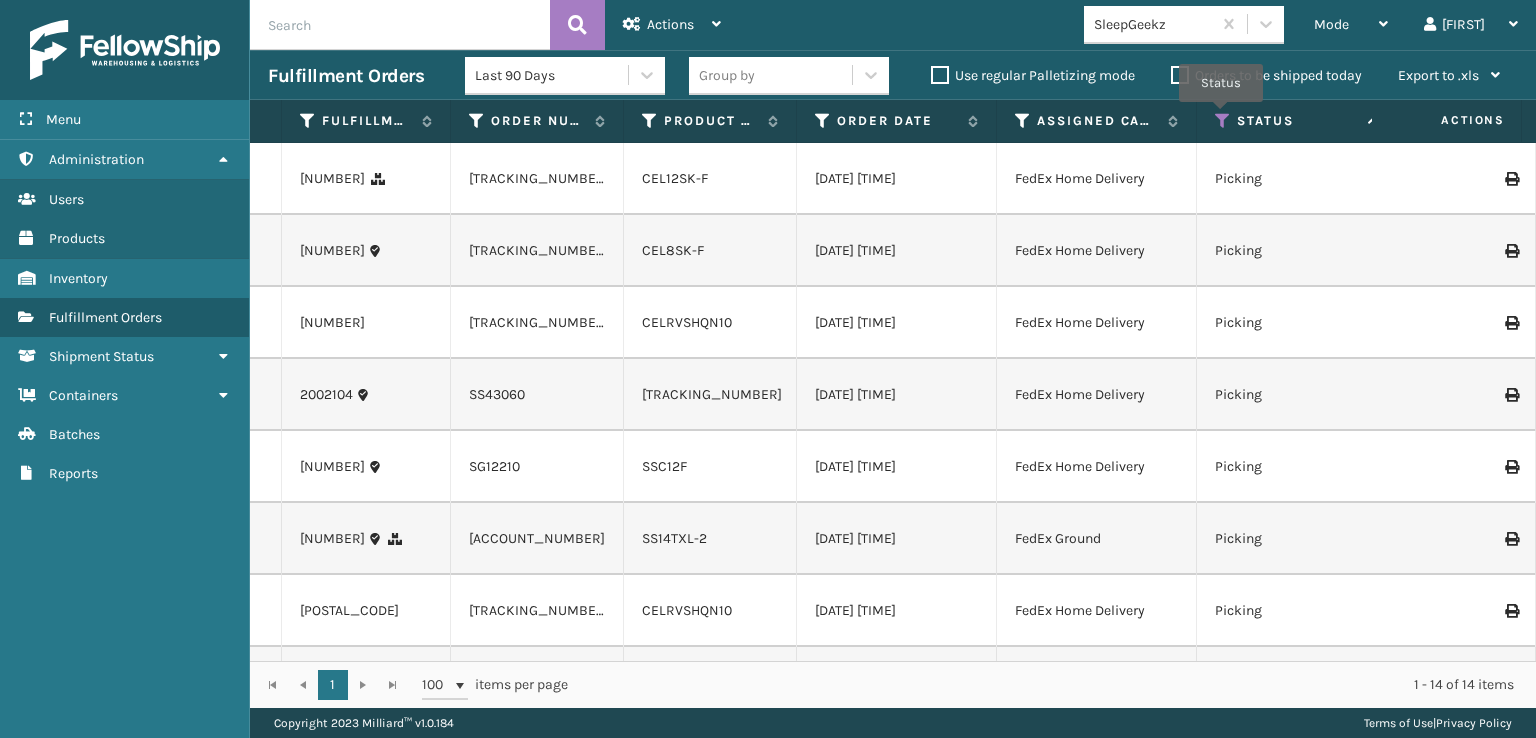 click at bounding box center (1223, 121) 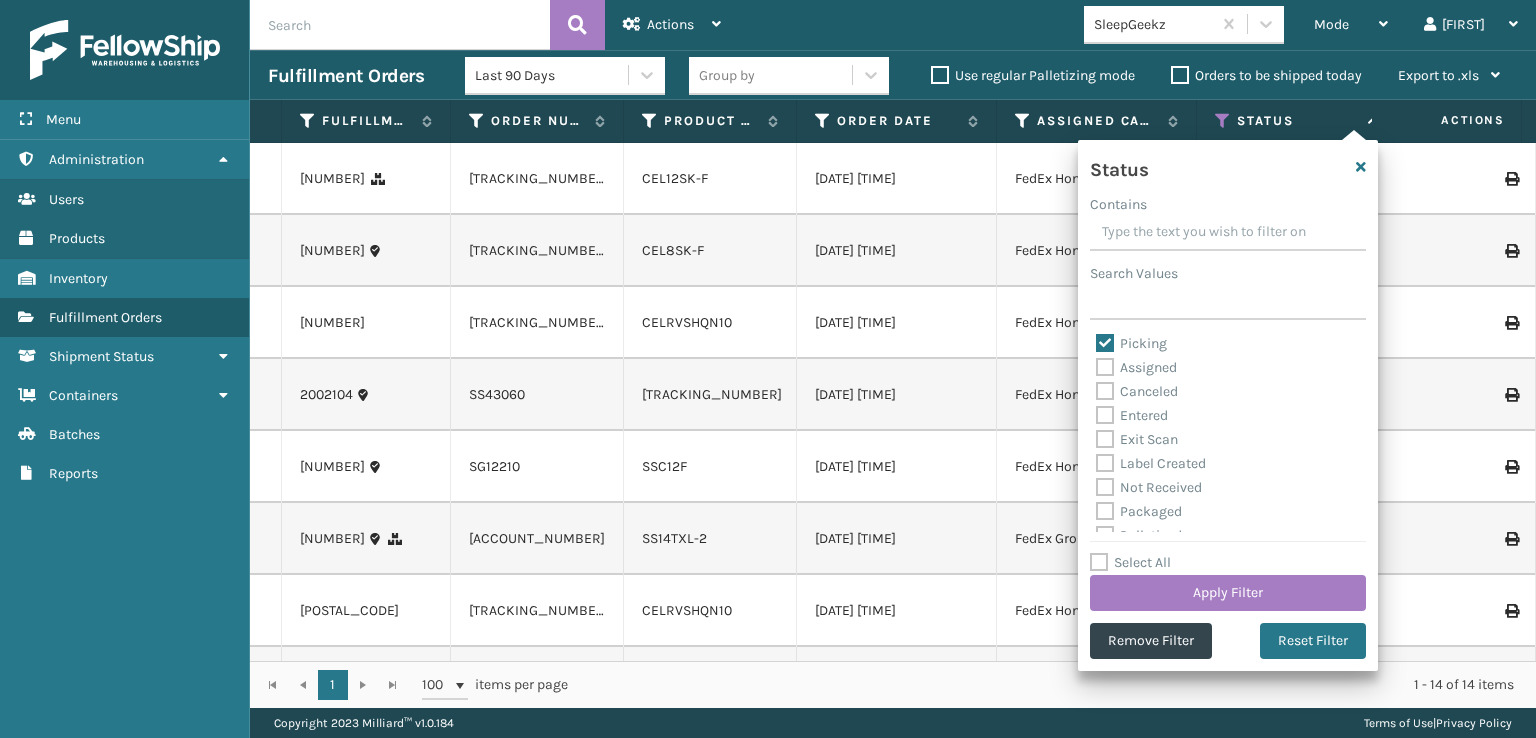 click on "Picking" at bounding box center (1131, 343) 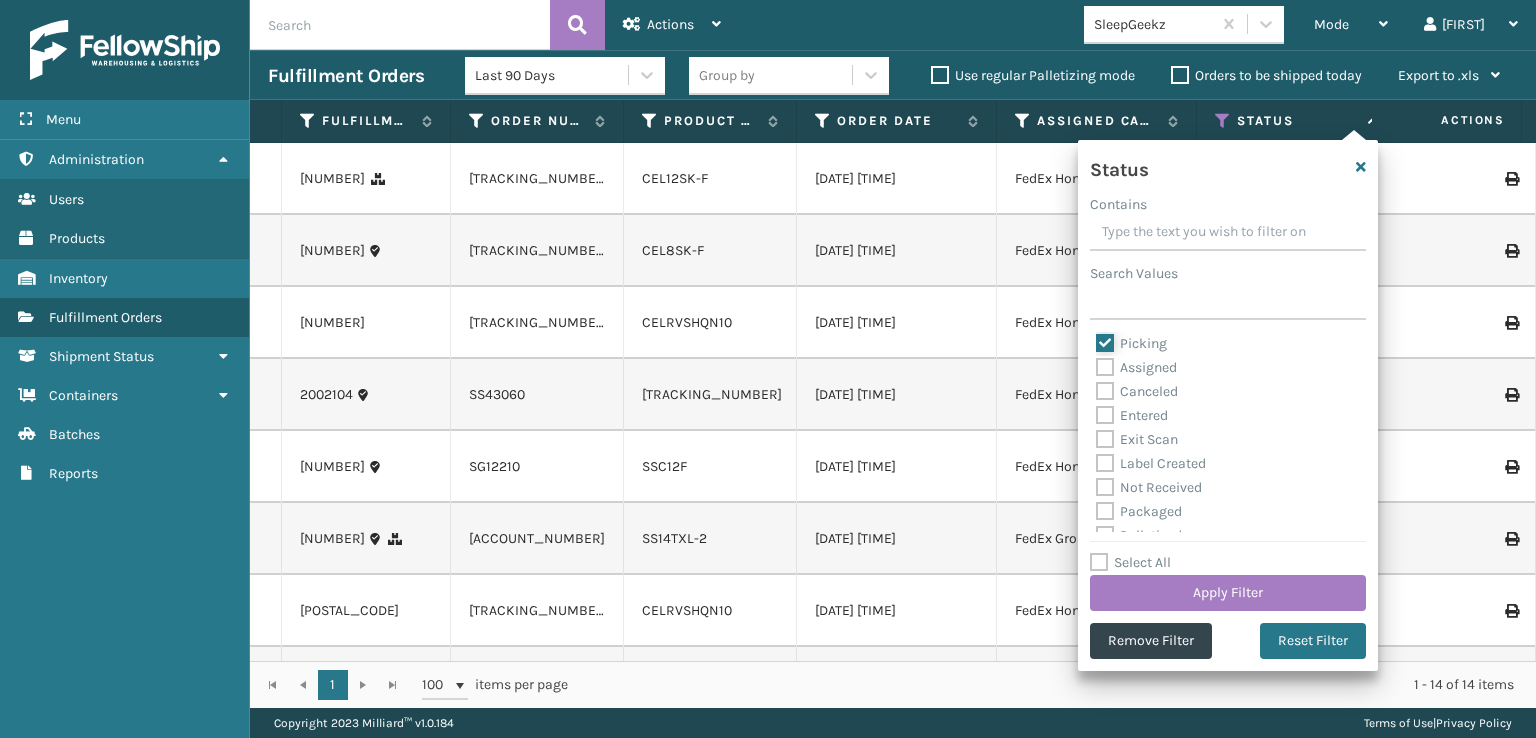 click on "Picking" at bounding box center [1096, 338] 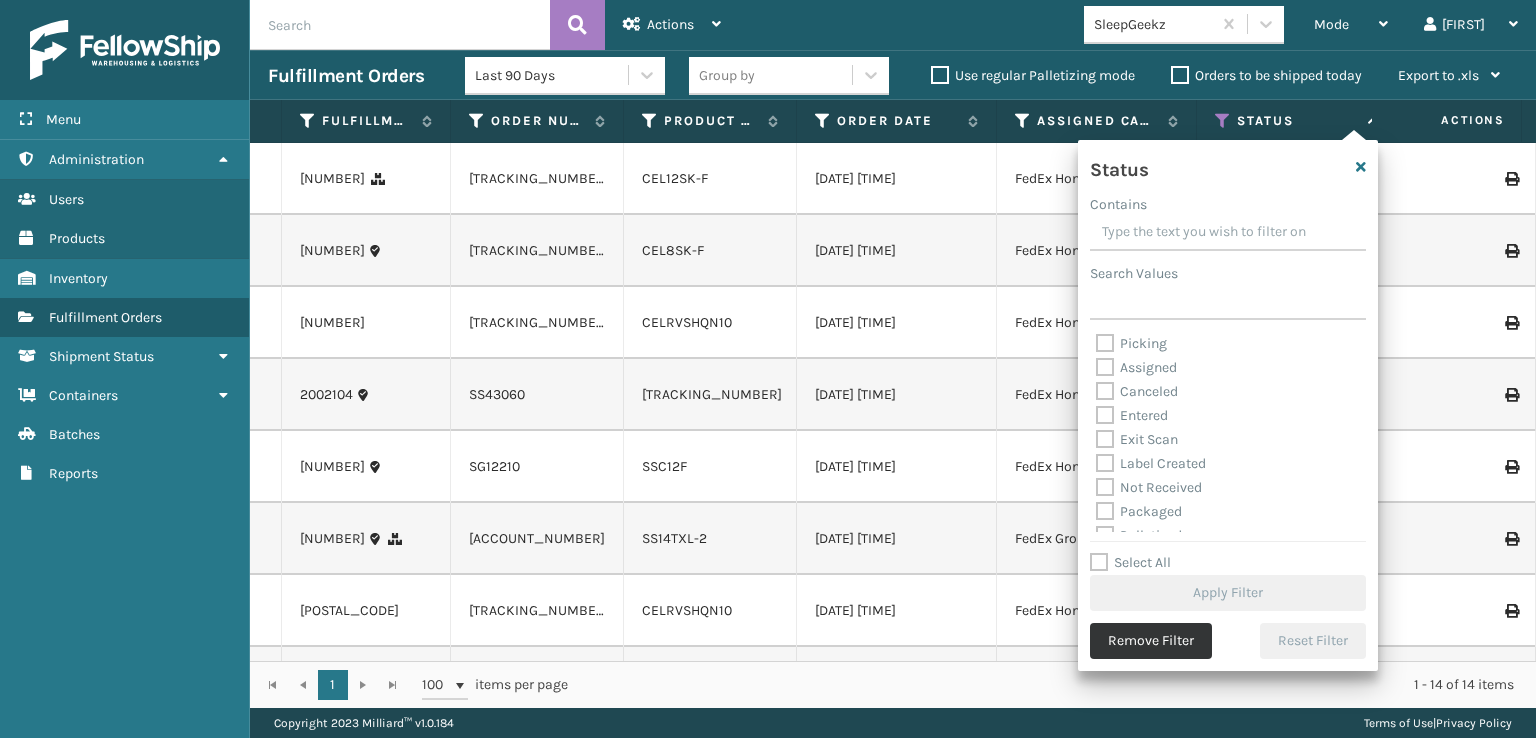 click on "Remove Filter" at bounding box center [1151, 641] 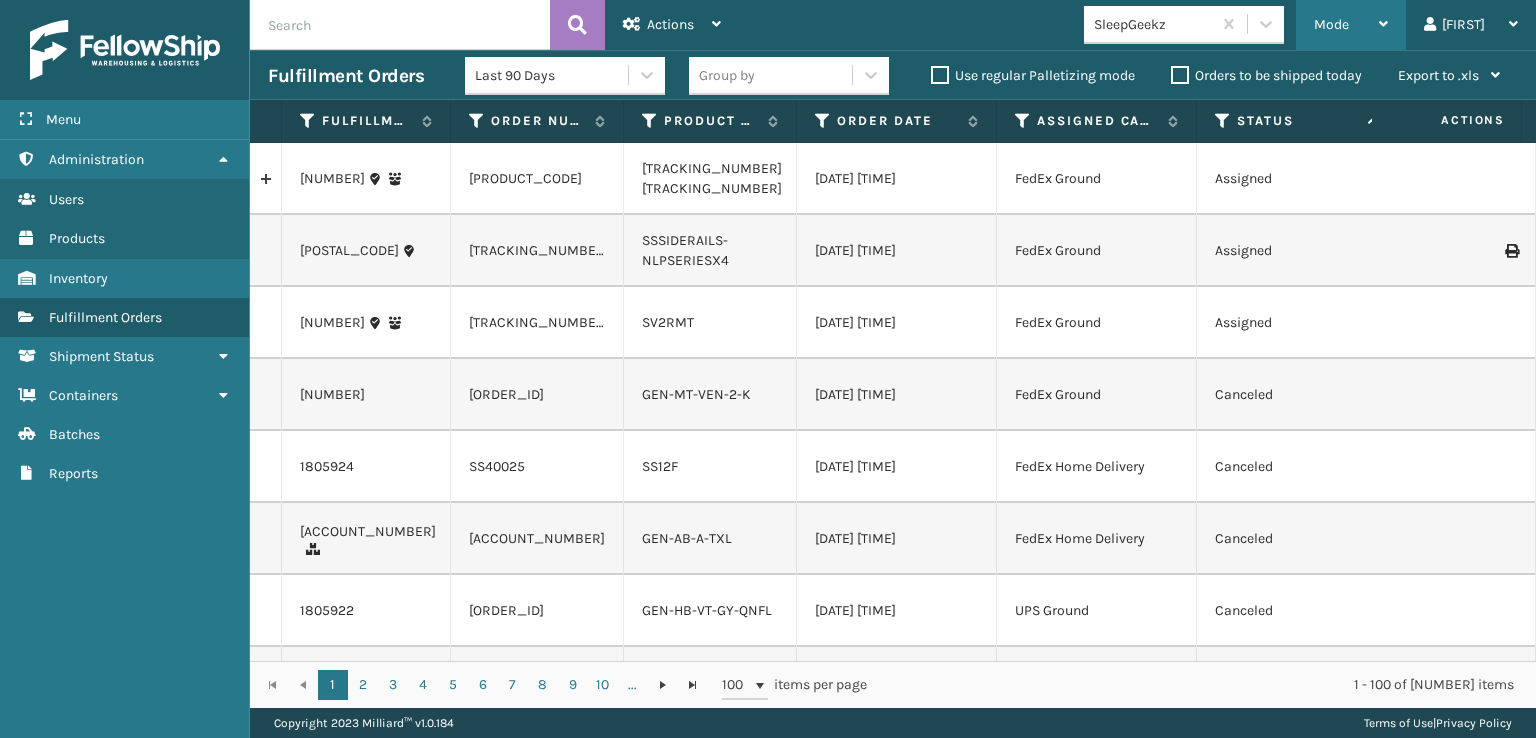 click on "Mode" at bounding box center [1331, 24] 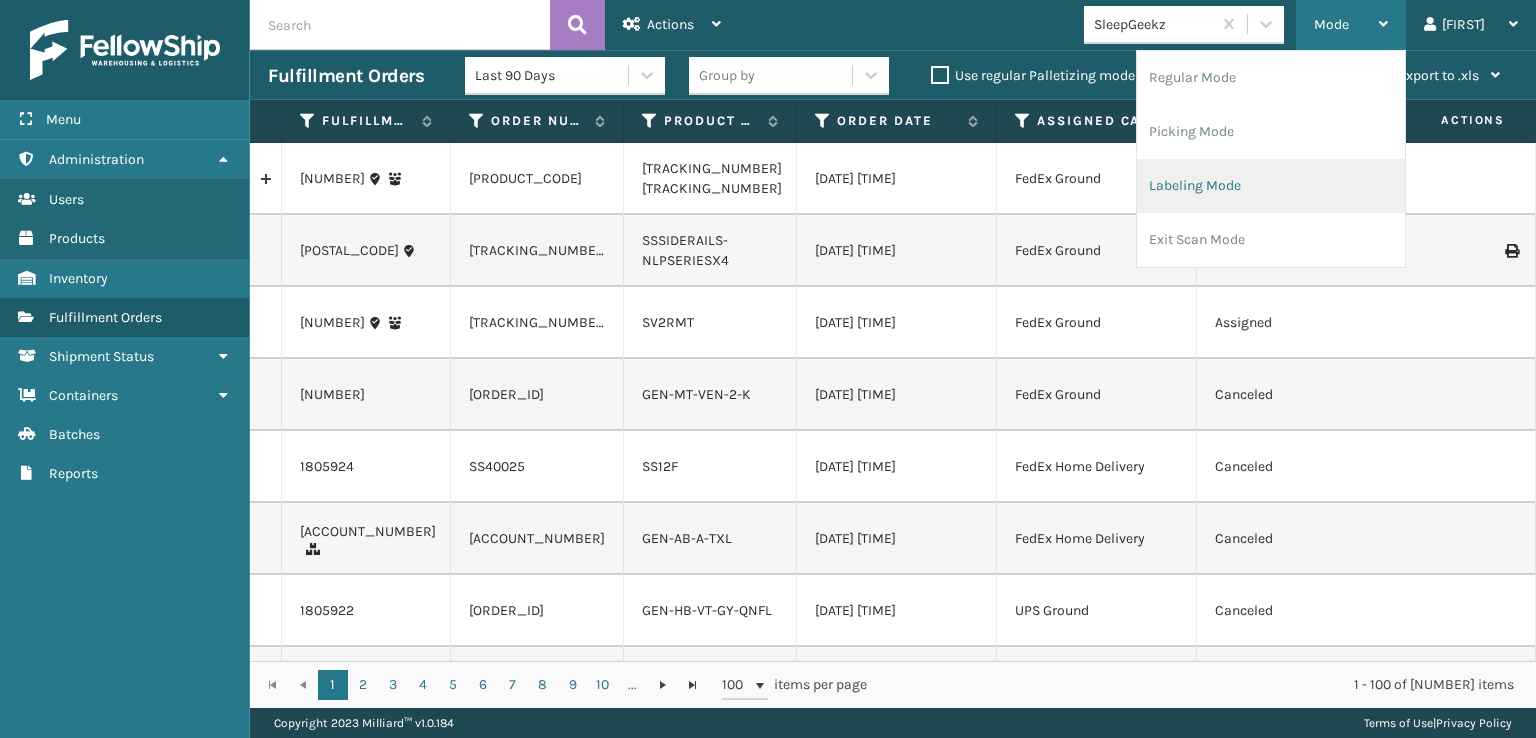 click on "Labeling Mode" at bounding box center [1271, 186] 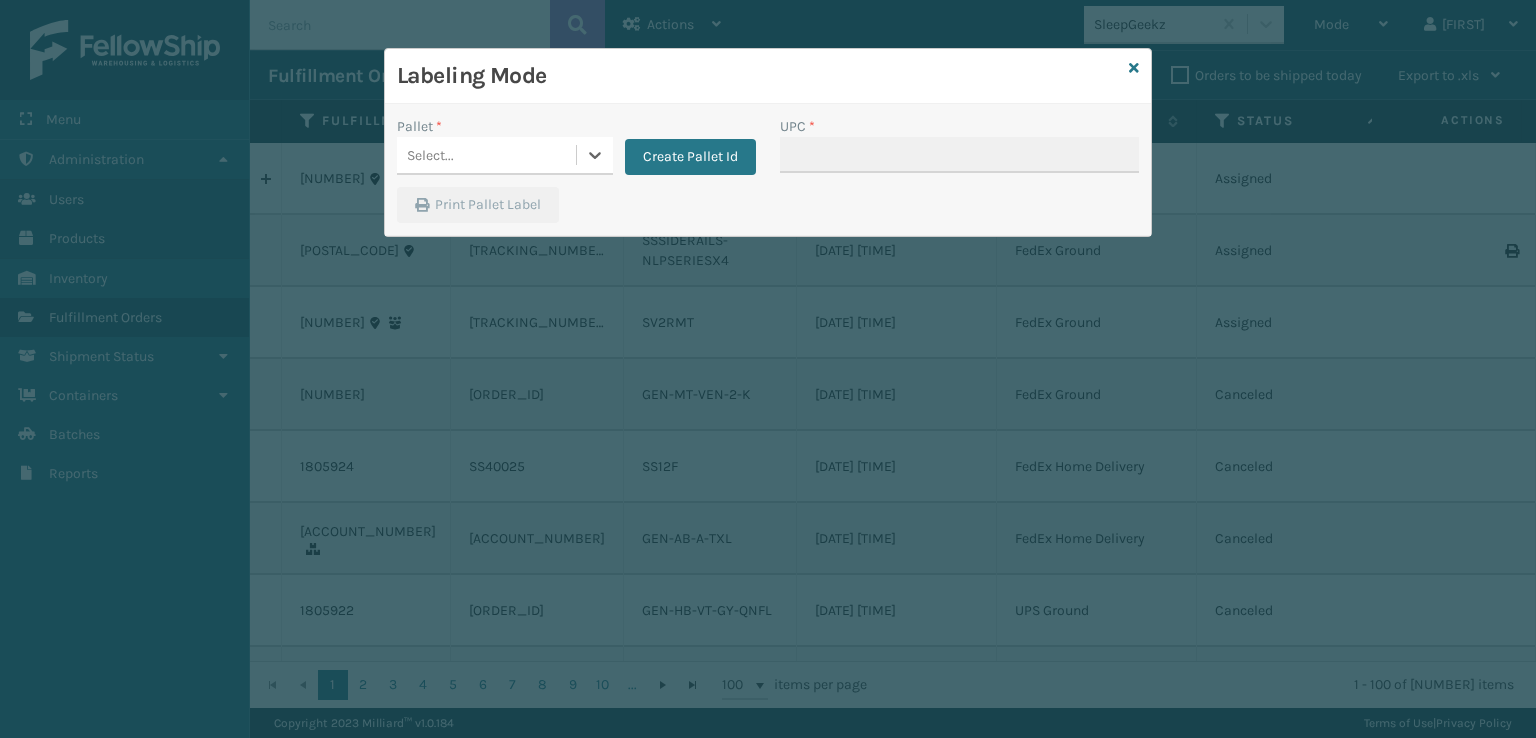click on "Select..." at bounding box center [486, 155] 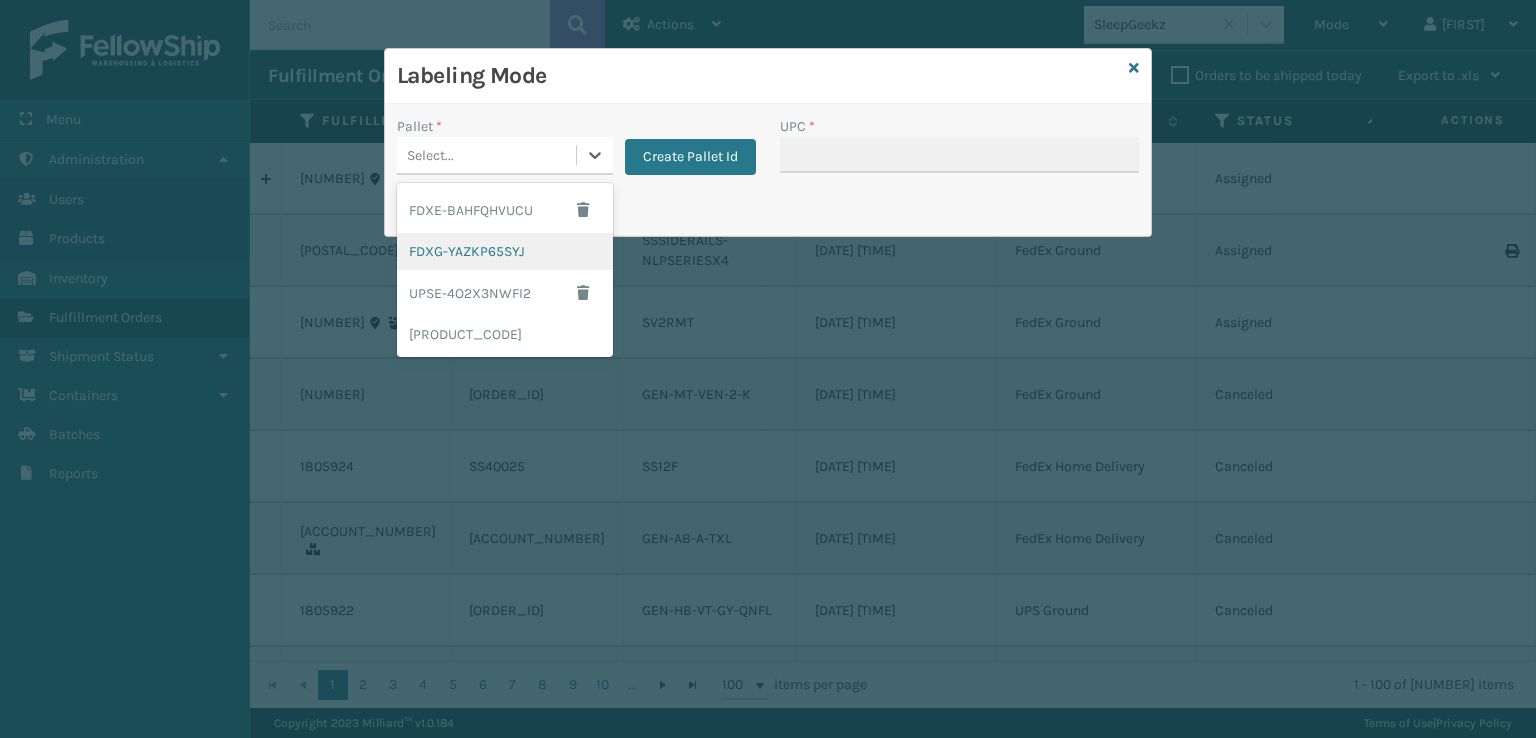 click on "FDXG-YAZKP65SYJ" at bounding box center (505, 251) 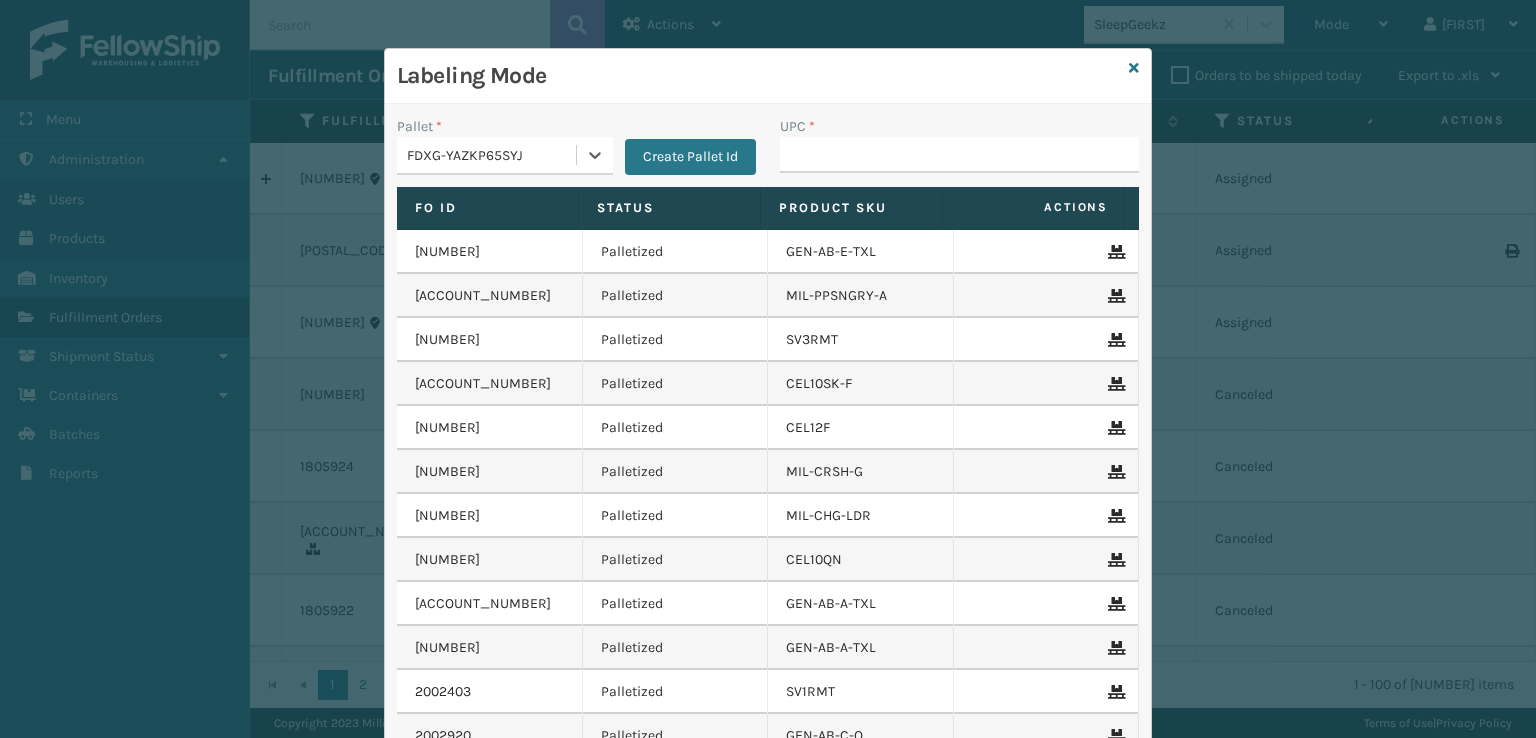 click on "UPC   *" at bounding box center [959, 126] 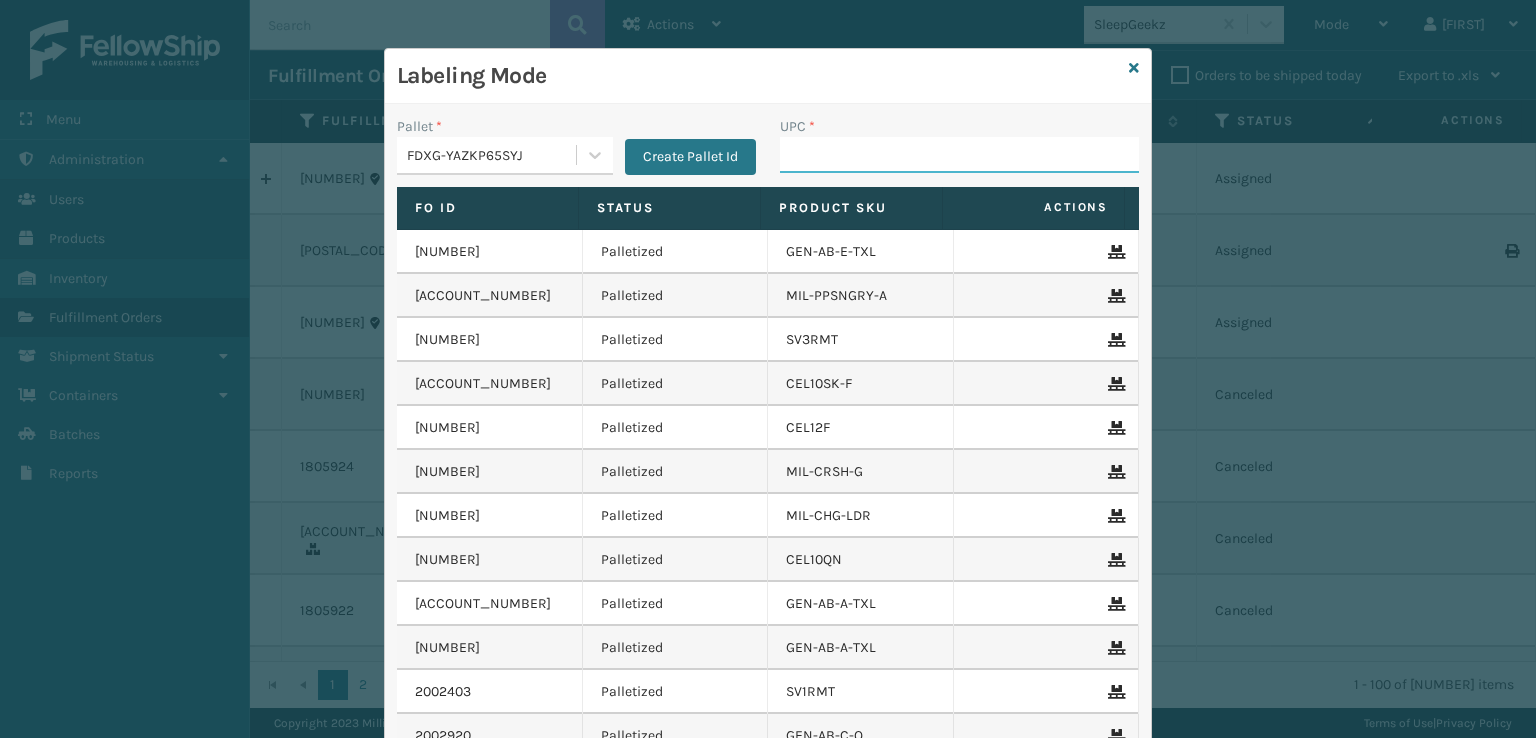 click on "UPC   *" at bounding box center (959, 155) 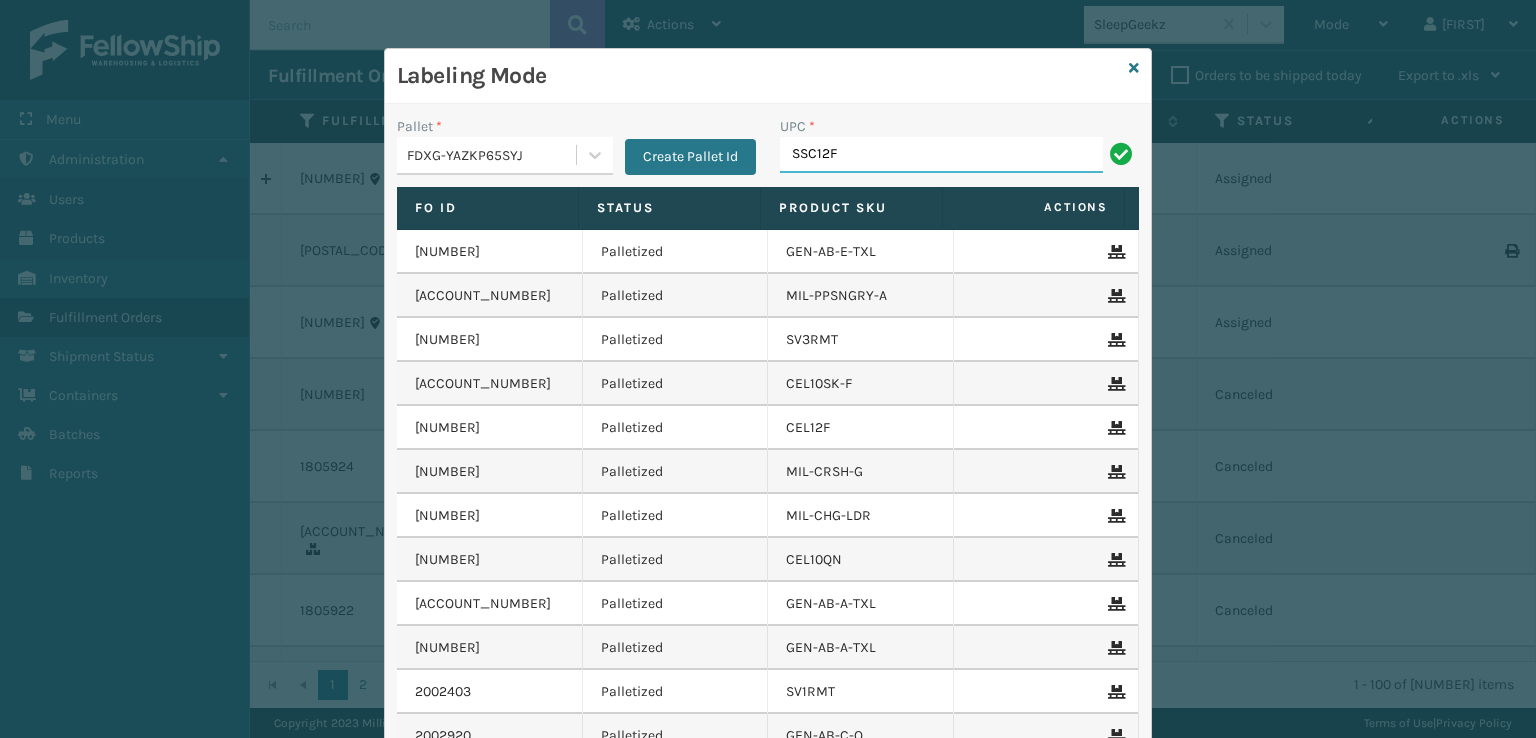type on "SSC12F" 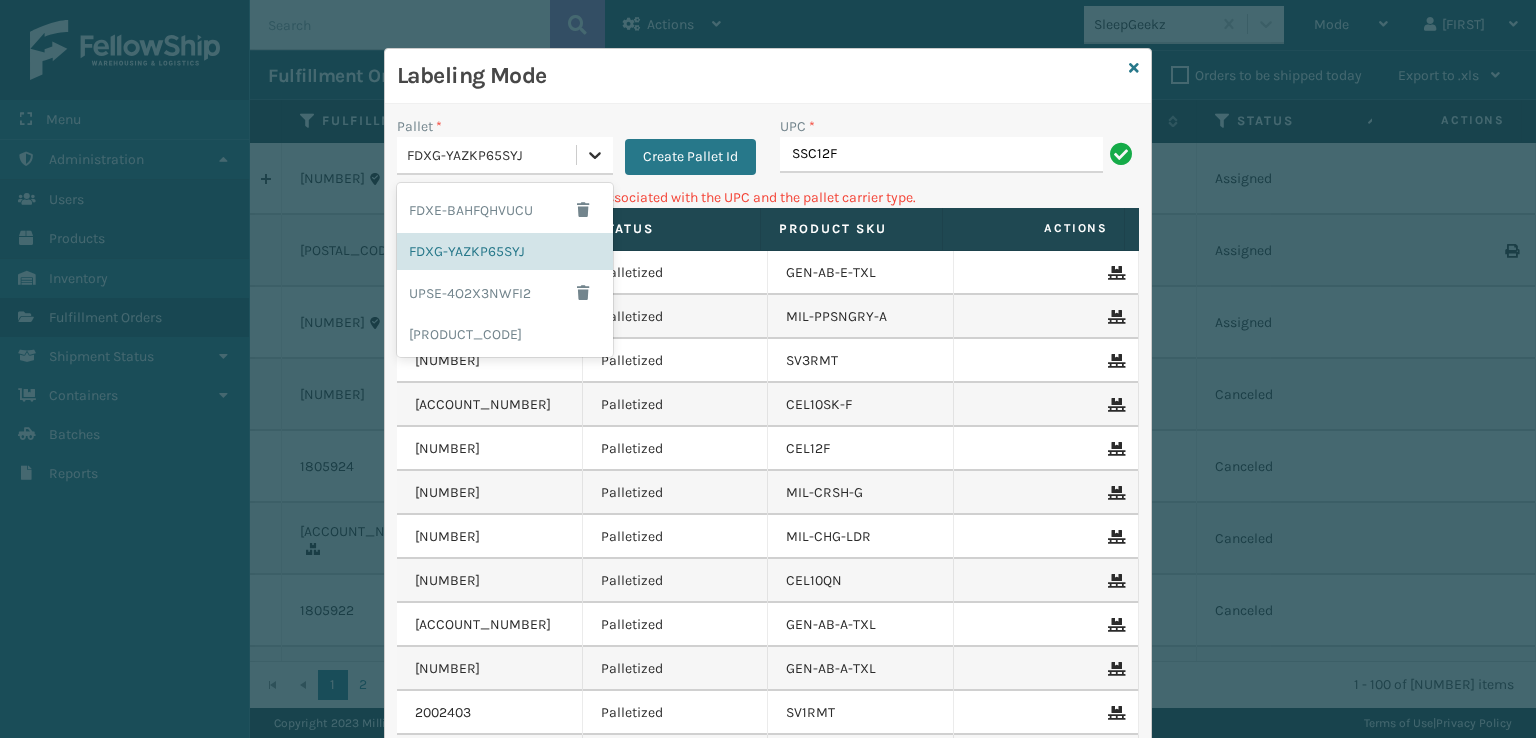 click at bounding box center (595, 155) 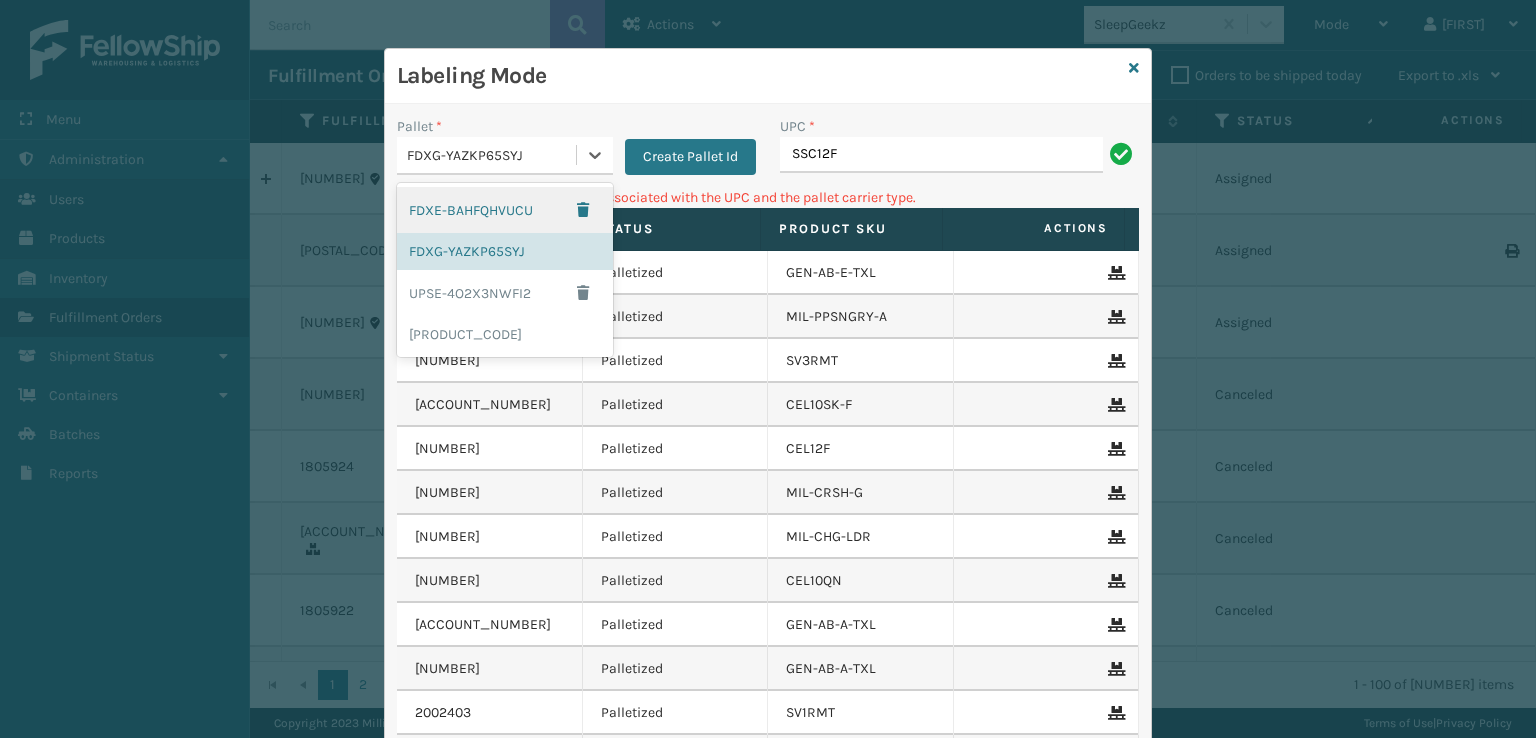 click on "FDXE-BAHFQHVUCU" at bounding box center [505, 210] 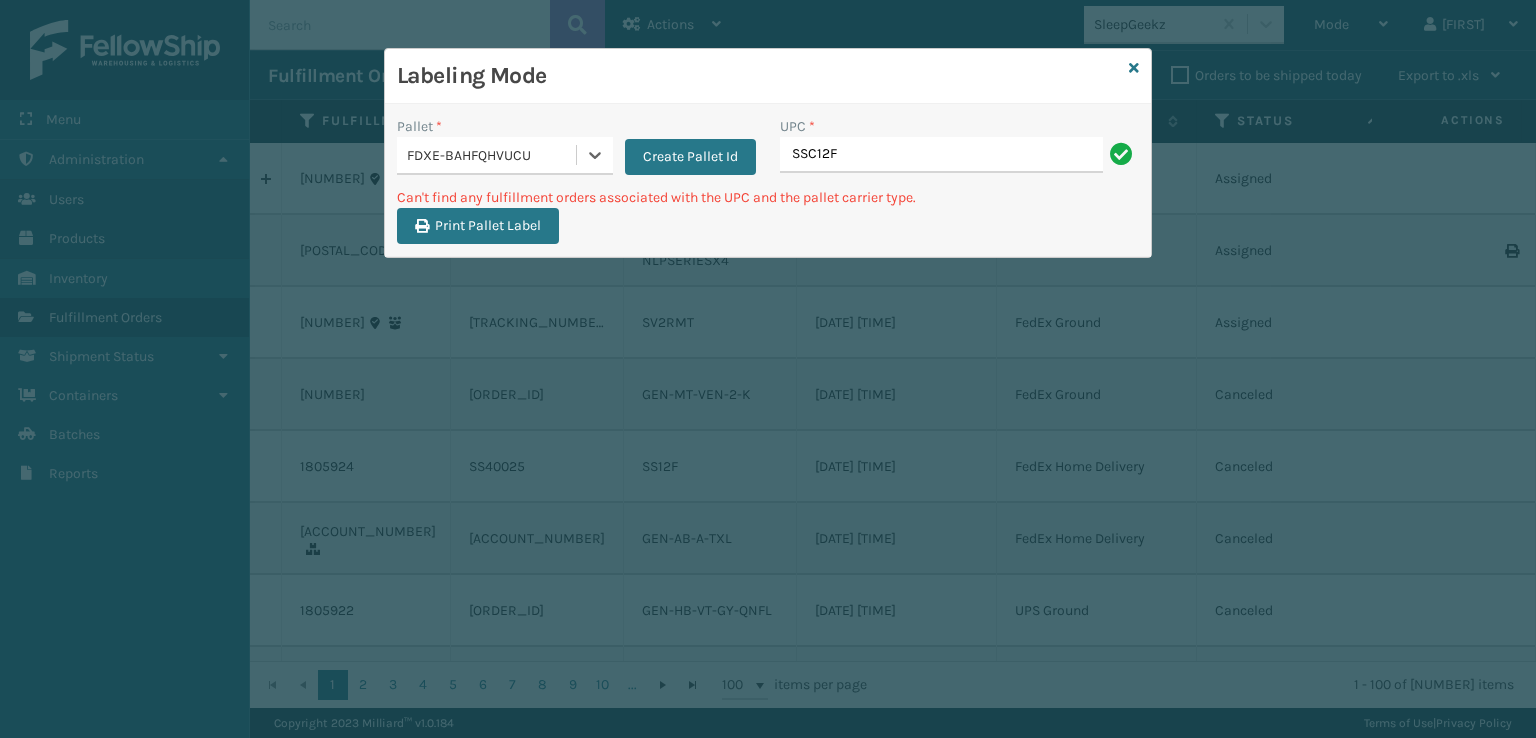 click on "UPC   *" at bounding box center (959, 126) 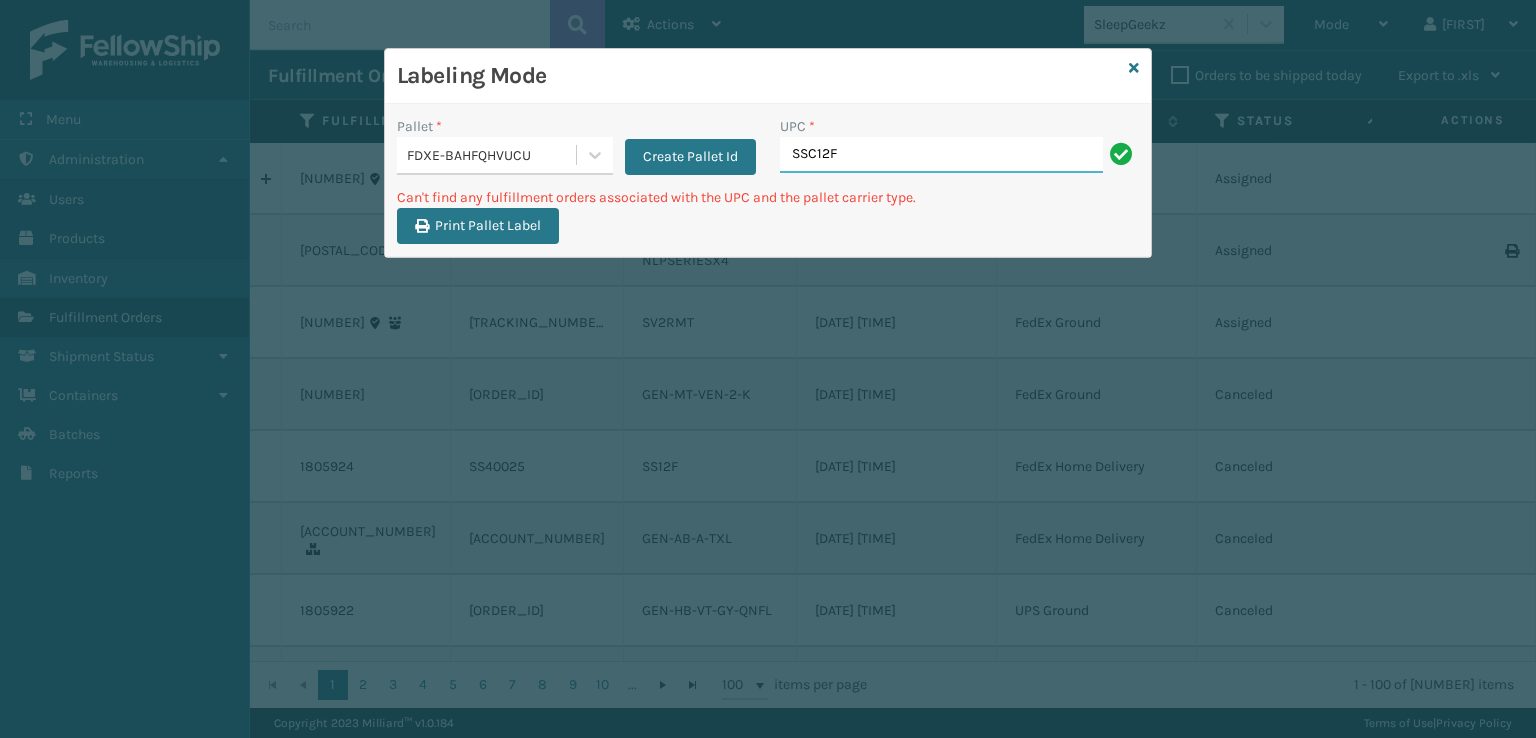 click on "SSC12F" at bounding box center [941, 155] 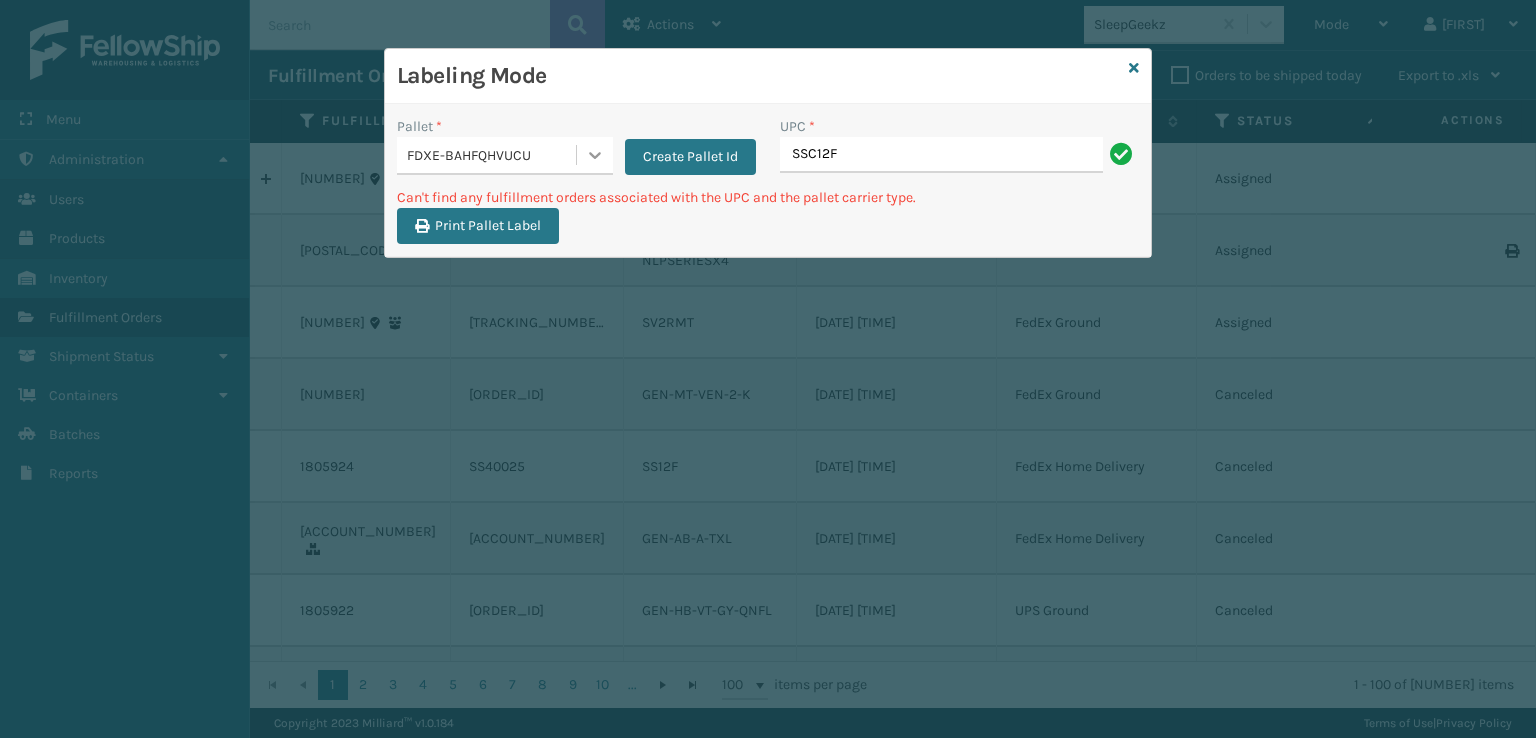 click 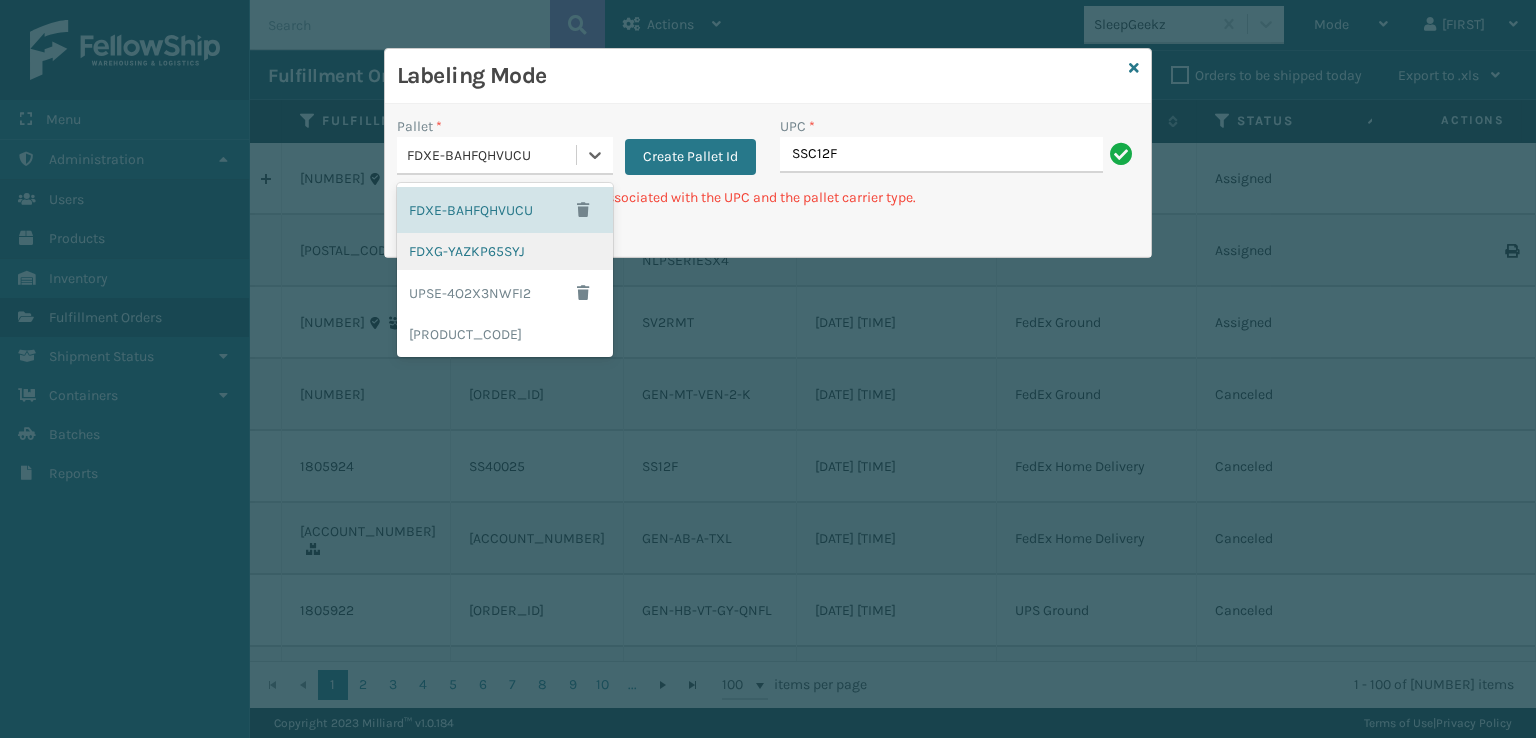 click on "FDXG-YAZKP65SYJ" at bounding box center [505, 251] 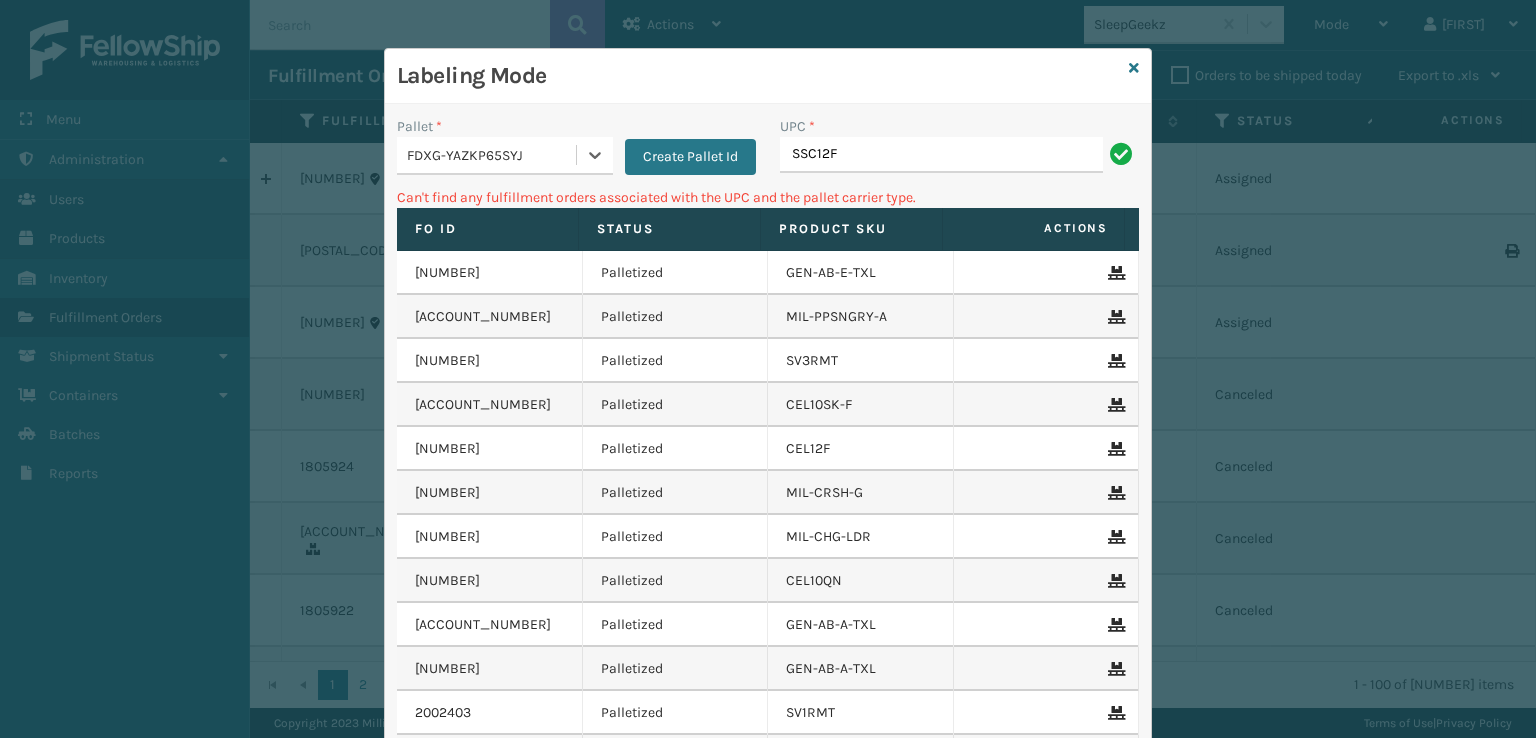 click on "FDXG-YAZKP65SYJ" at bounding box center (486, 155) 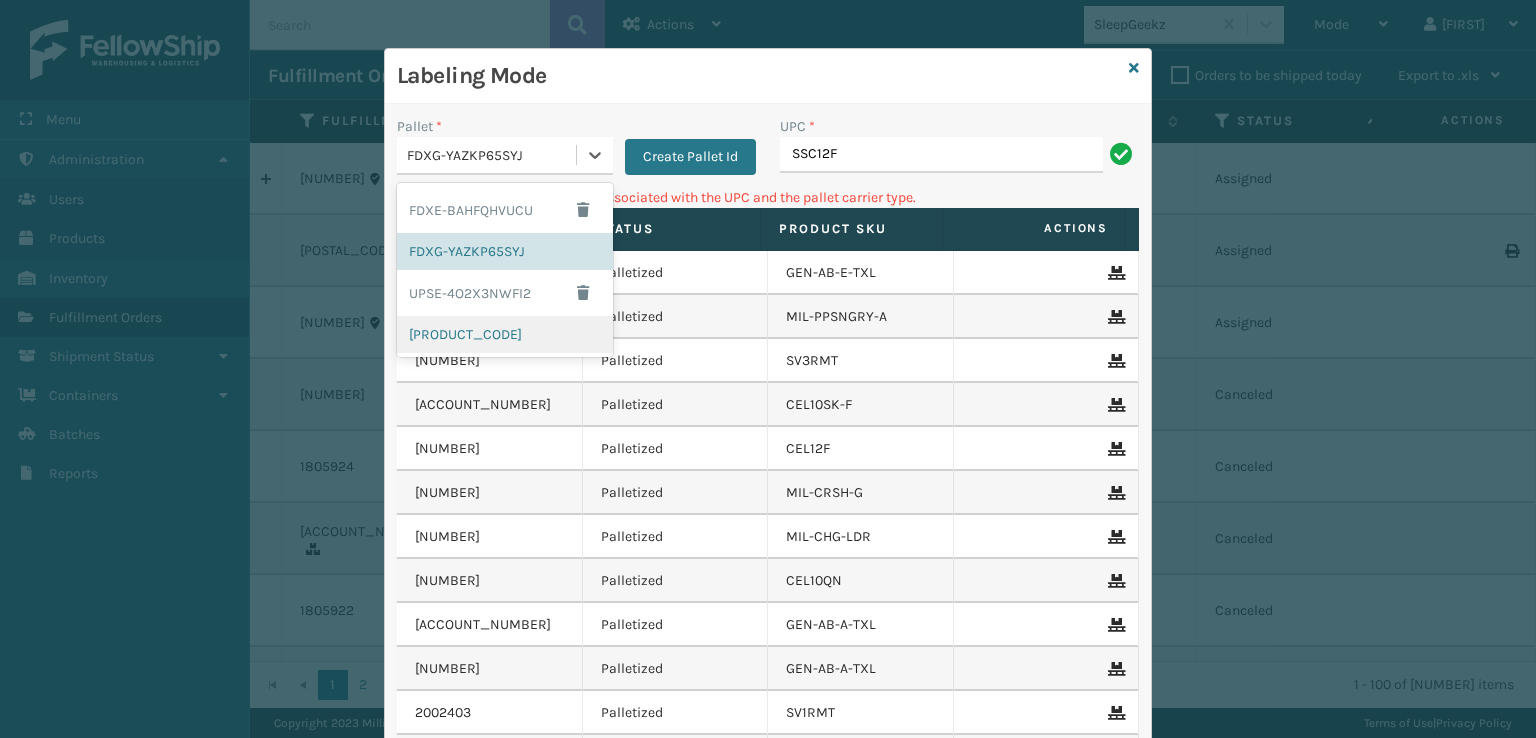 click on "[PRODUCT_CODE]" at bounding box center (505, 334) 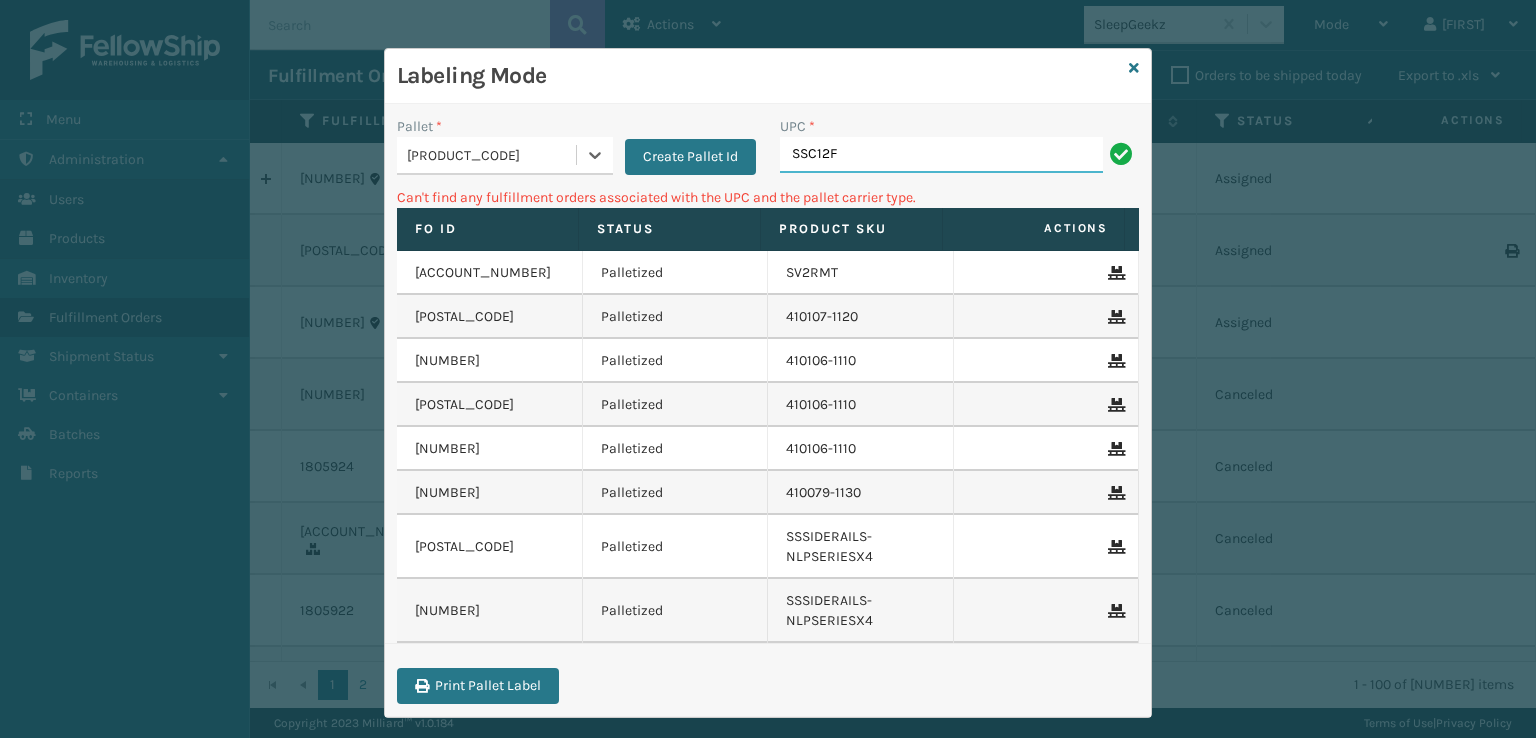 click on "SSC12F" at bounding box center (941, 155) 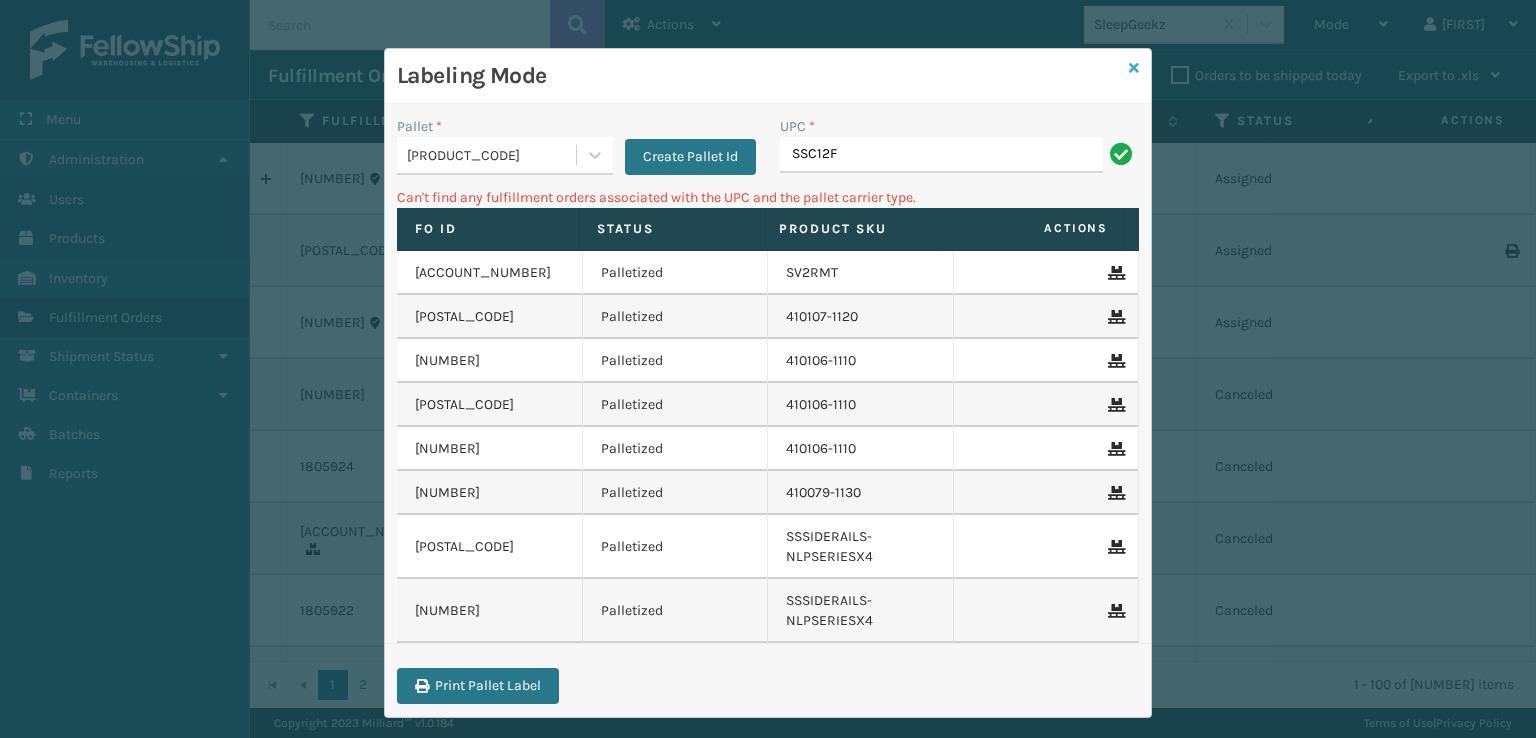 click at bounding box center (1134, 68) 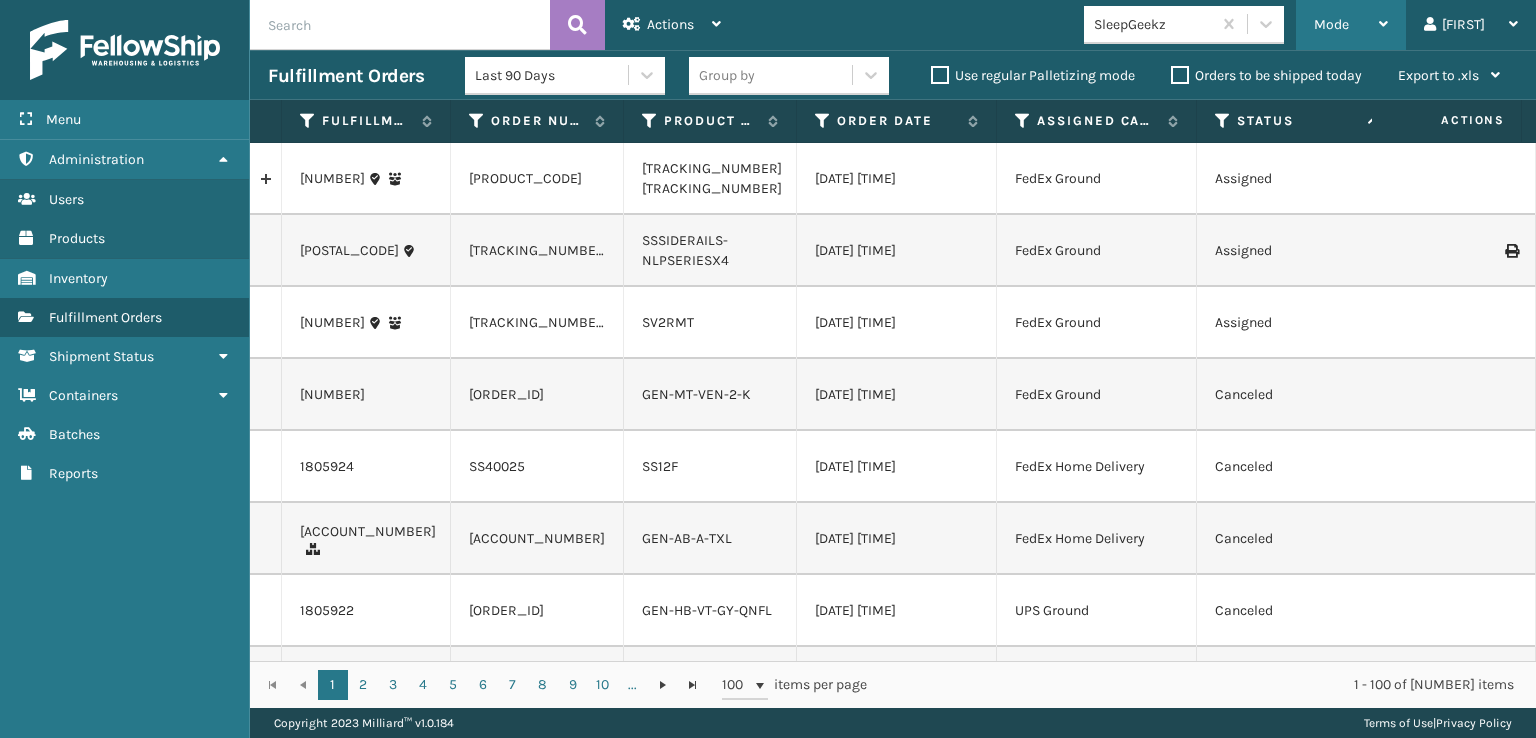 click on "Mode" at bounding box center [1331, 24] 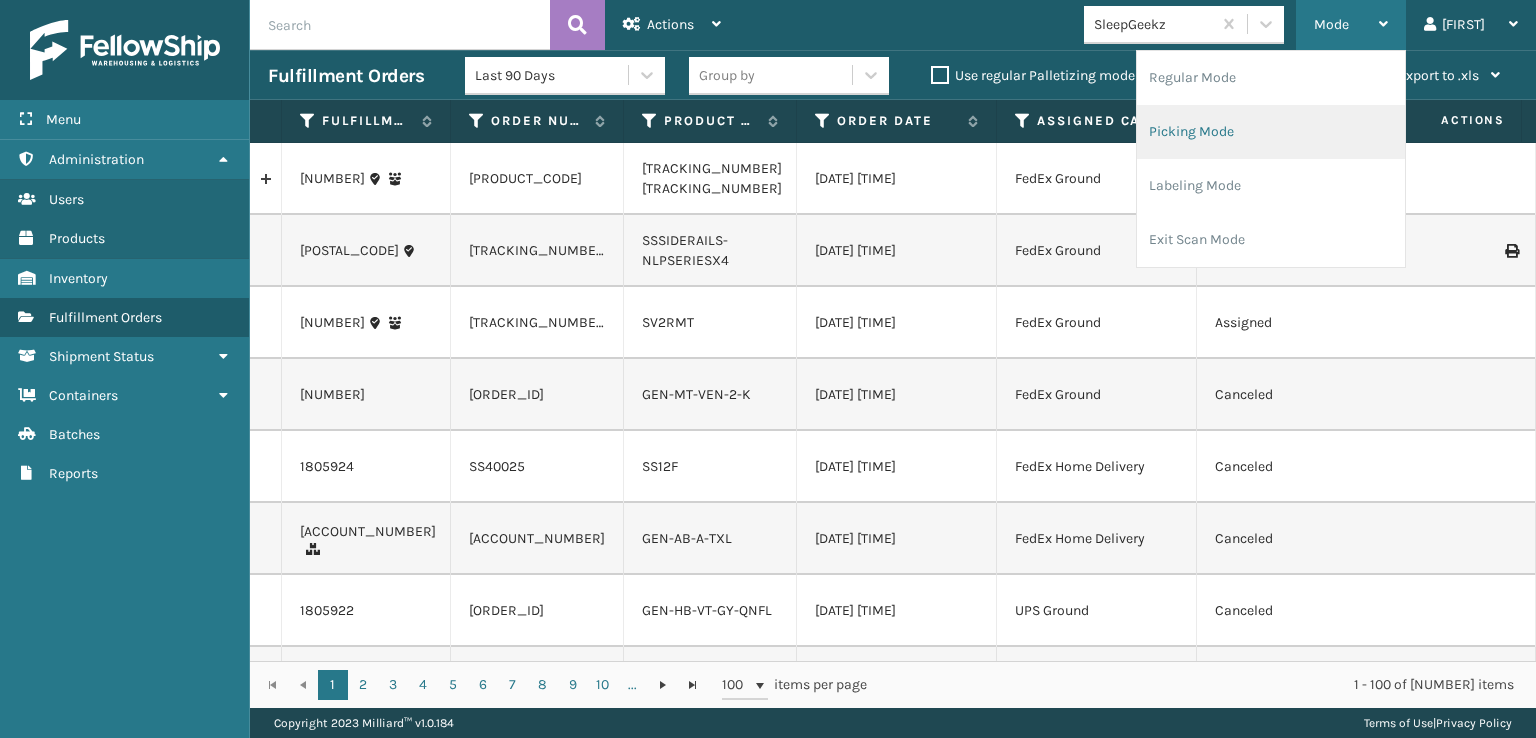 click on "Picking Mode" at bounding box center (1271, 132) 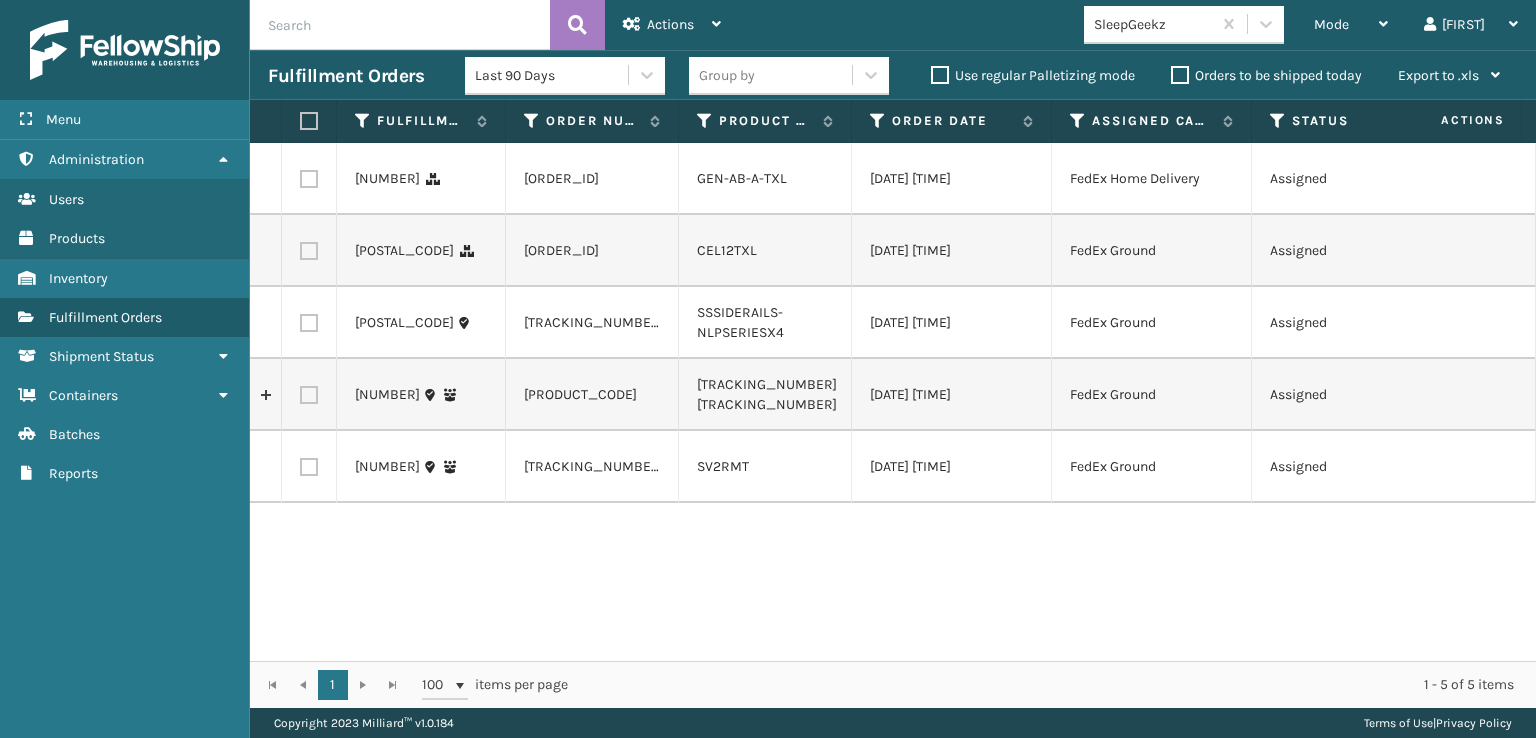 click at bounding box center [309, 323] 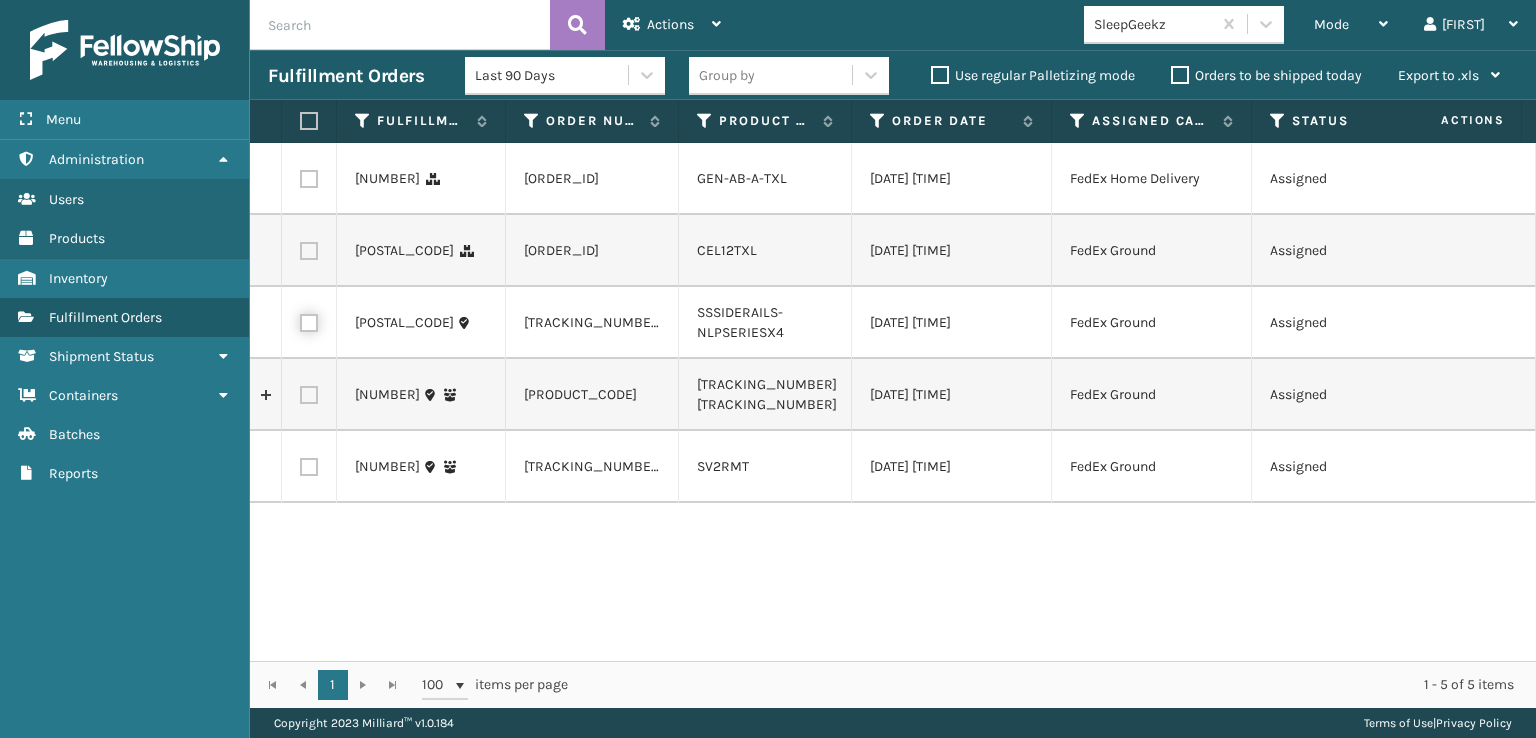 click at bounding box center (300, 320) 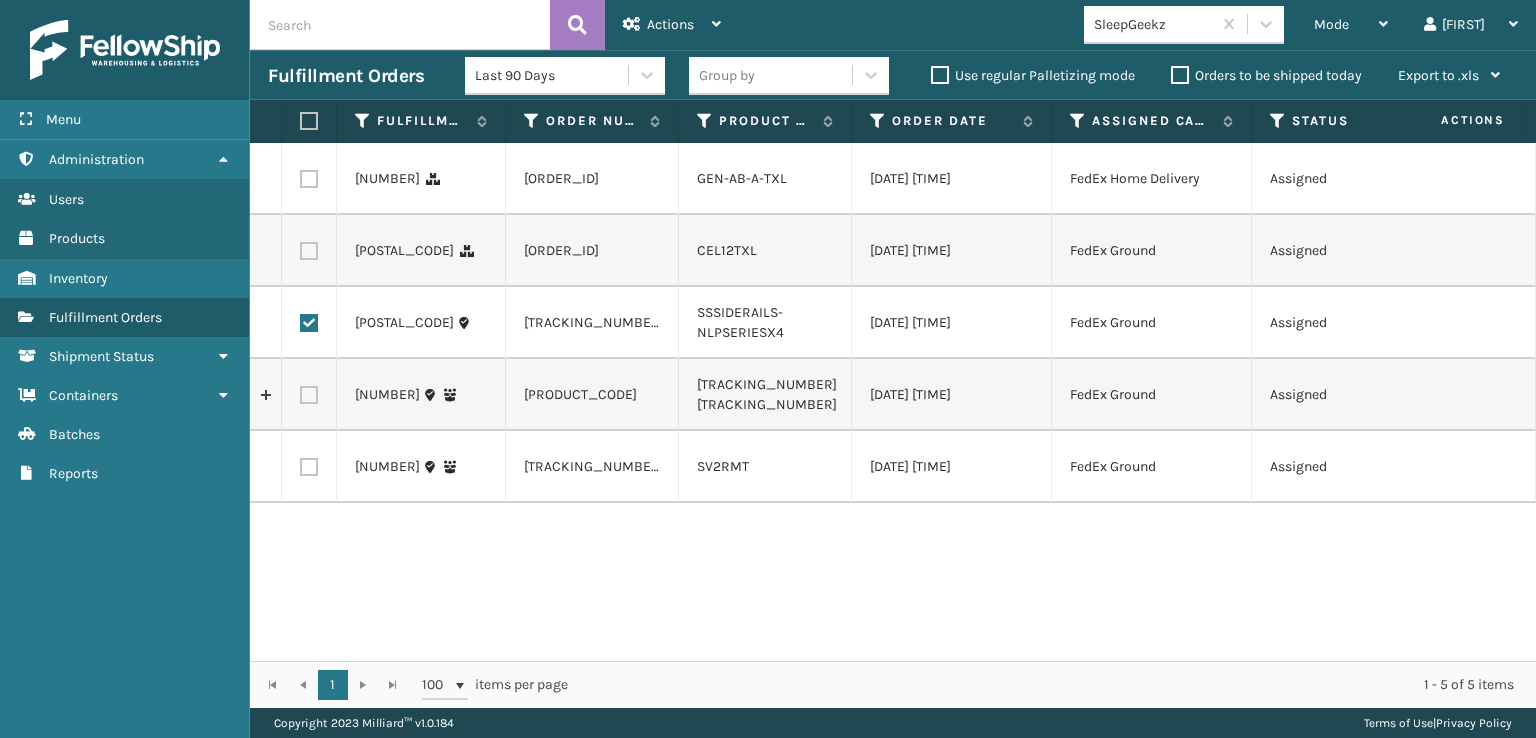 click at bounding box center (309, 395) 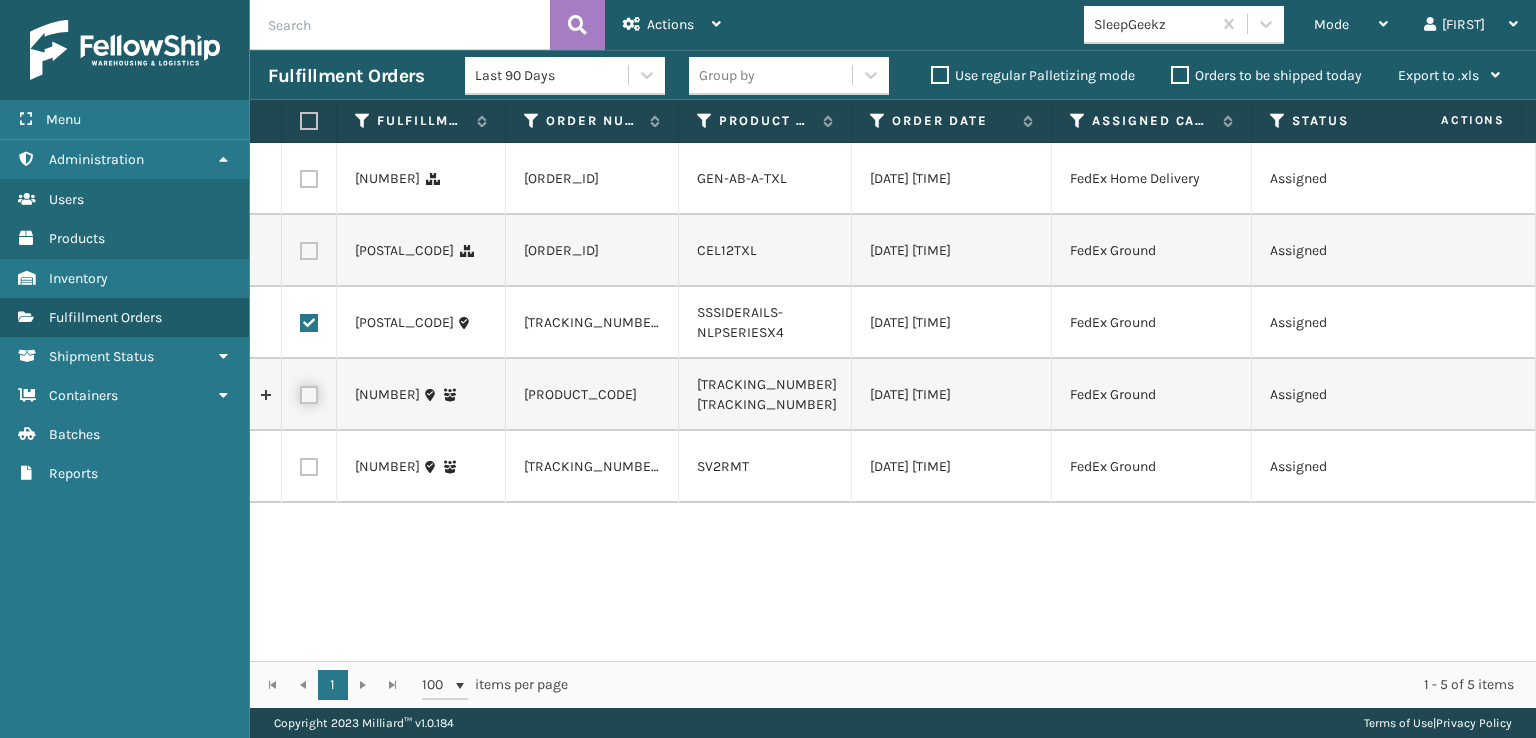 click at bounding box center [300, 392] 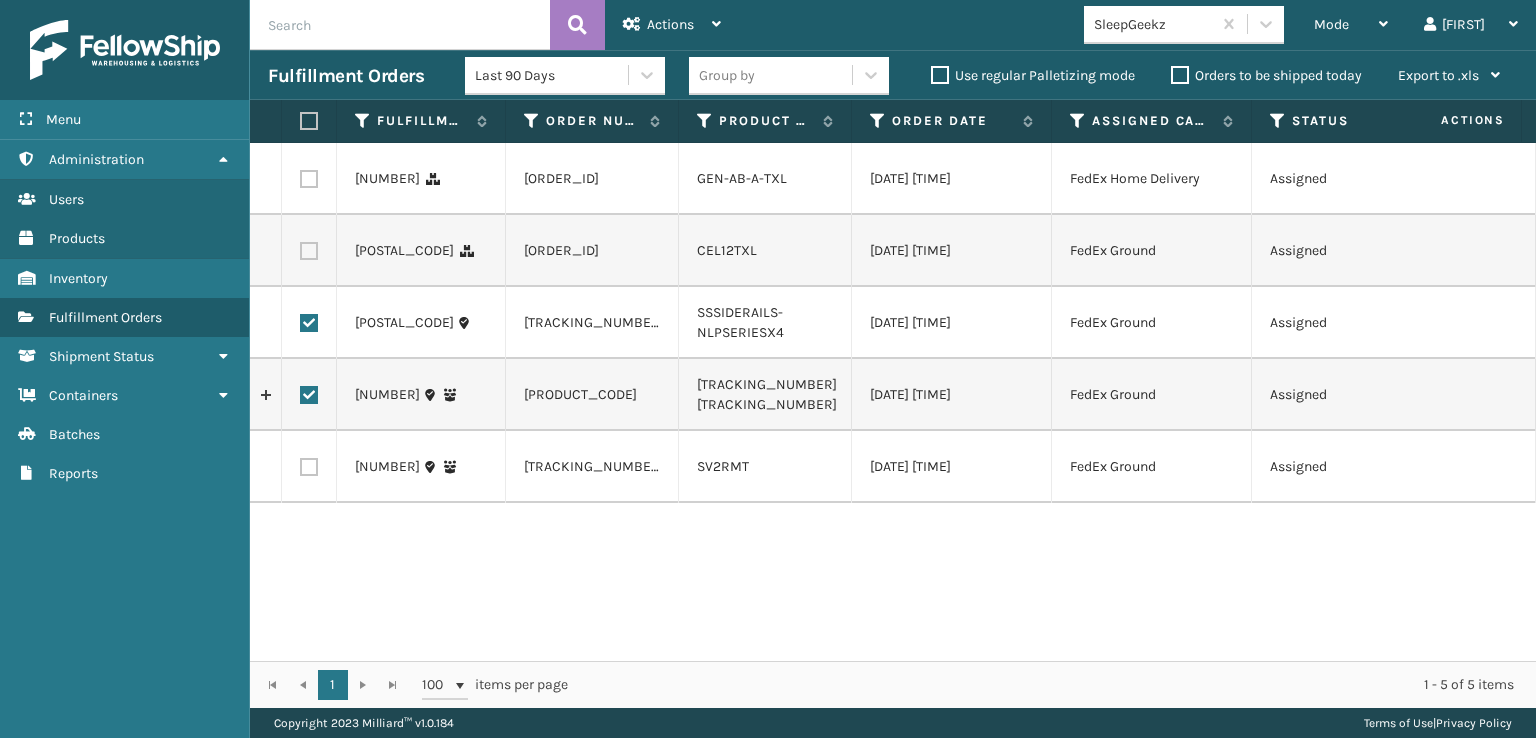 click at bounding box center [309, 467] 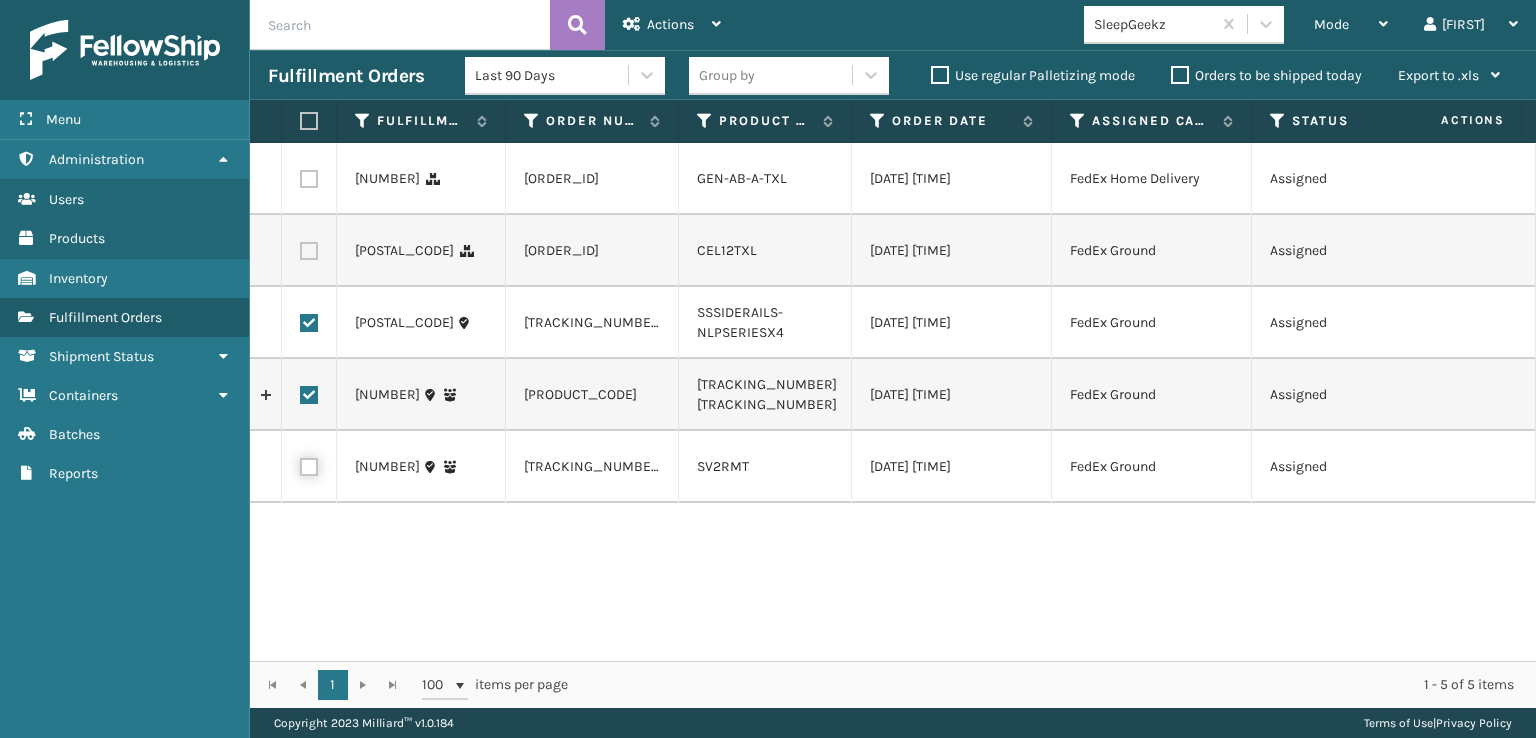 click at bounding box center (300, 464) 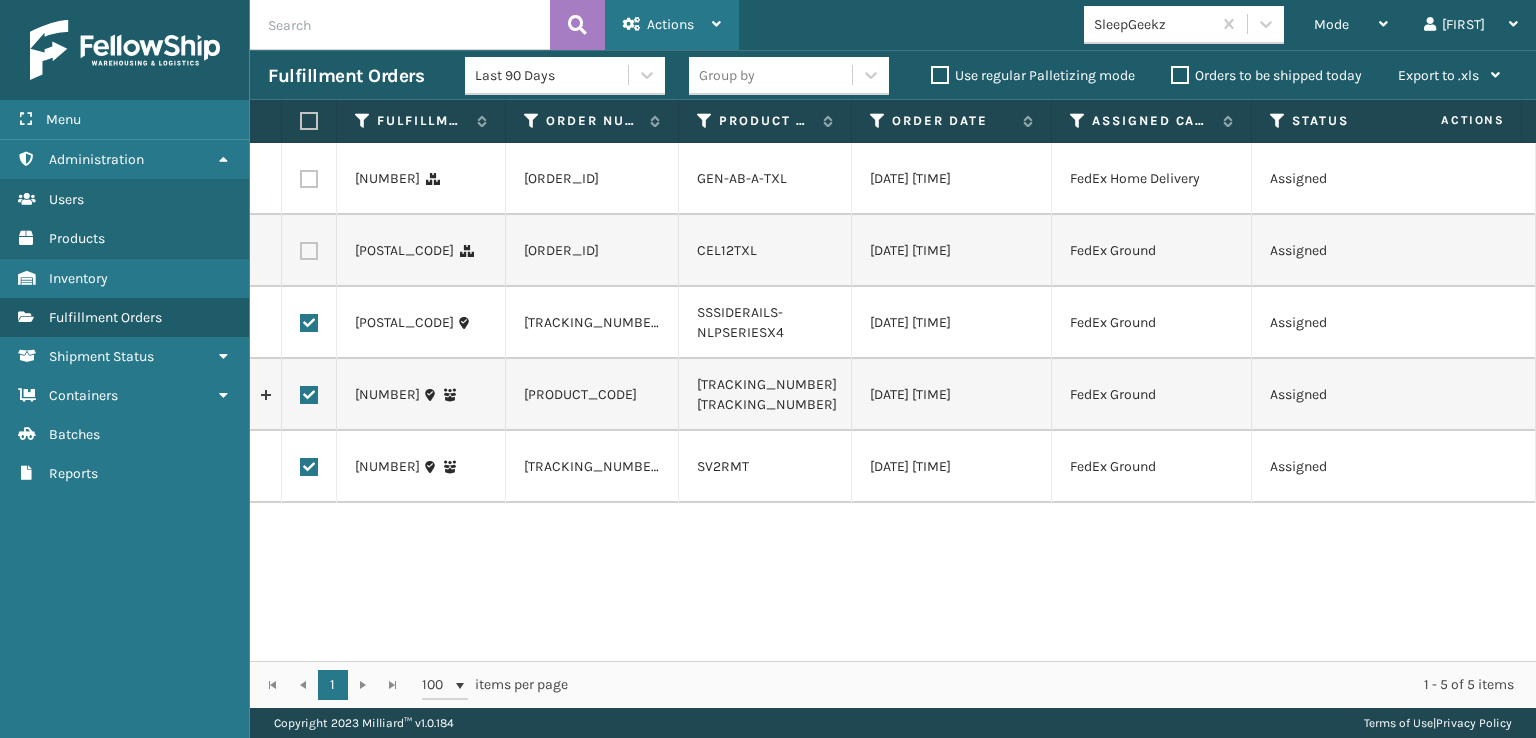 click on "Actions" at bounding box center (670, 24) 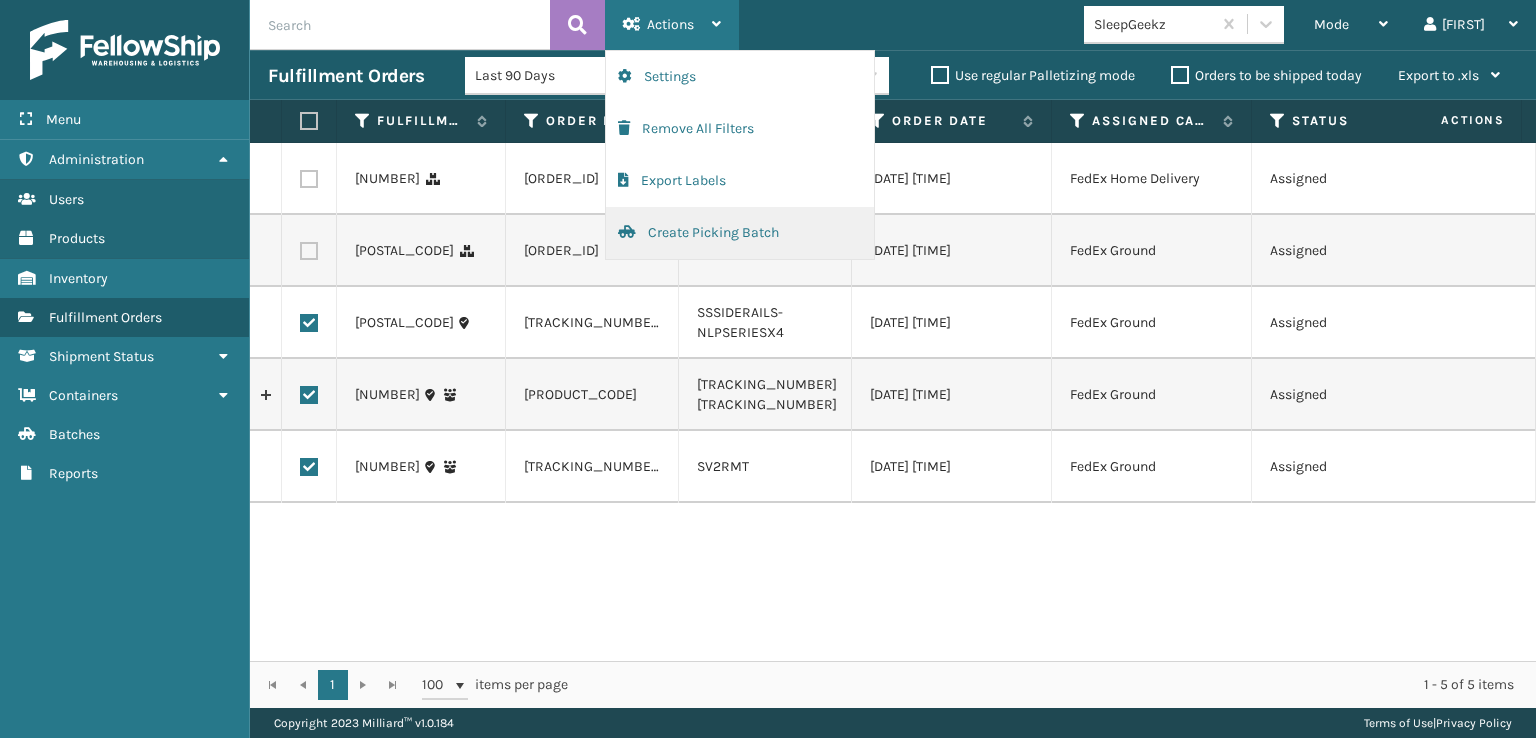 click on "Create Picking Batch" at bounding box center (740, 233) 